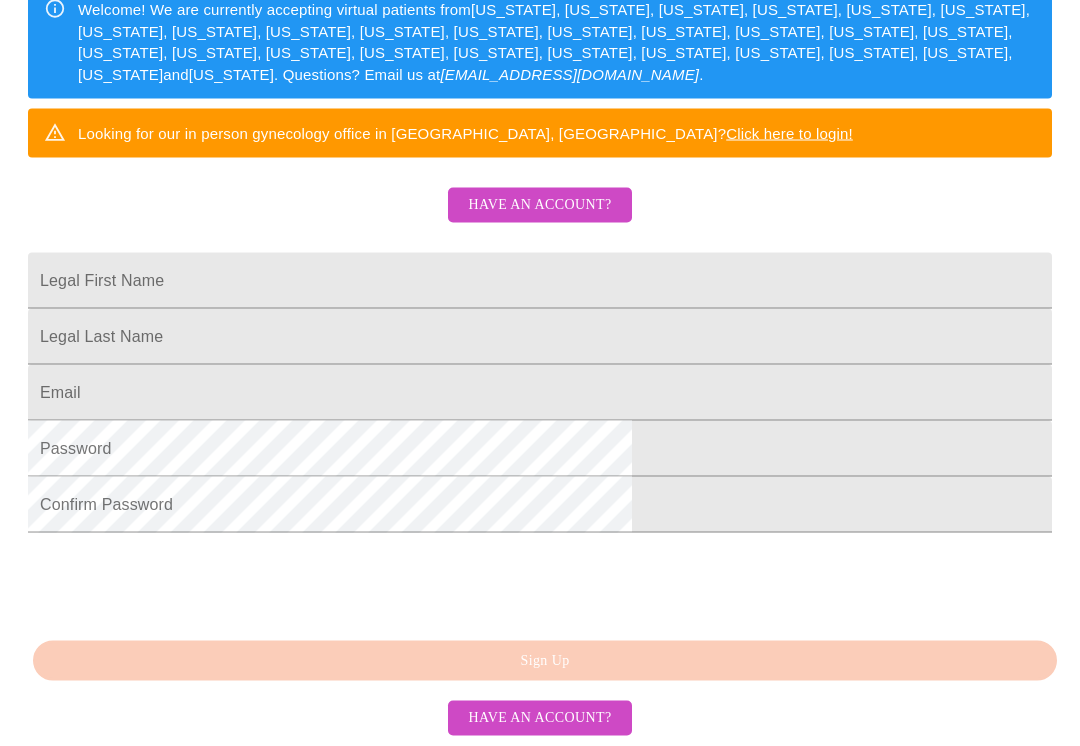 scroll, scrollTop: 398, scrollLeft: 0, axis: vertical 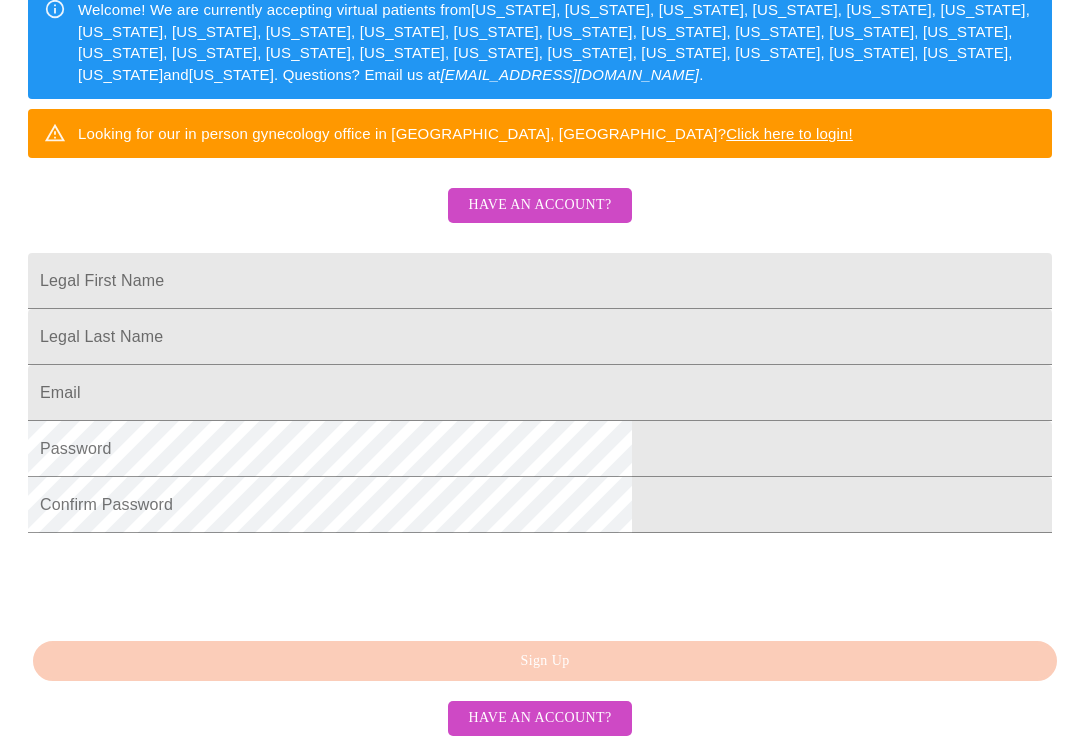 click on "Legal First Name" at bounding box center [540, 281] 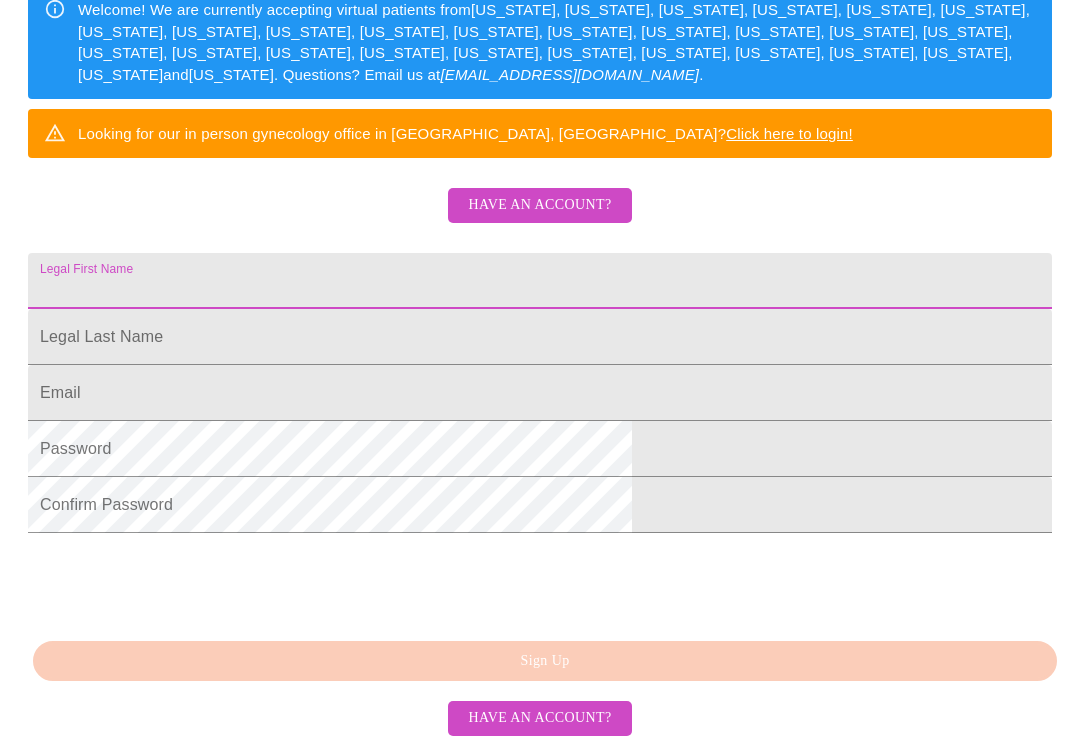 click on "Legal First Name" at bounding box center [540, 281] 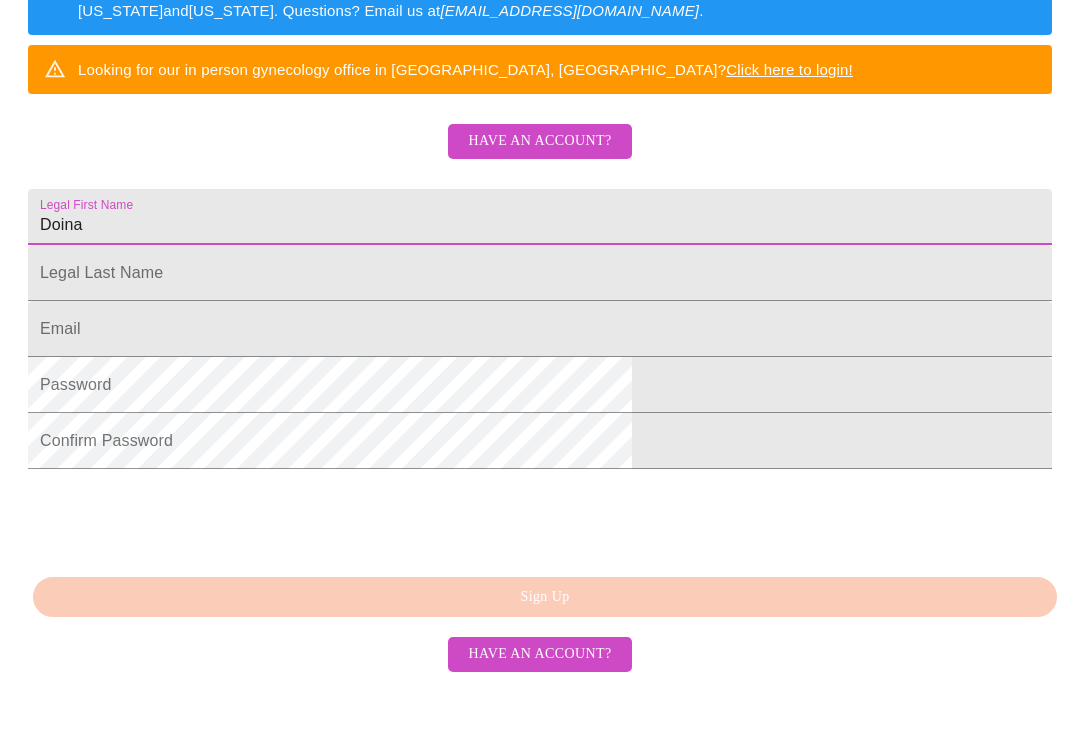 type on "Doina" 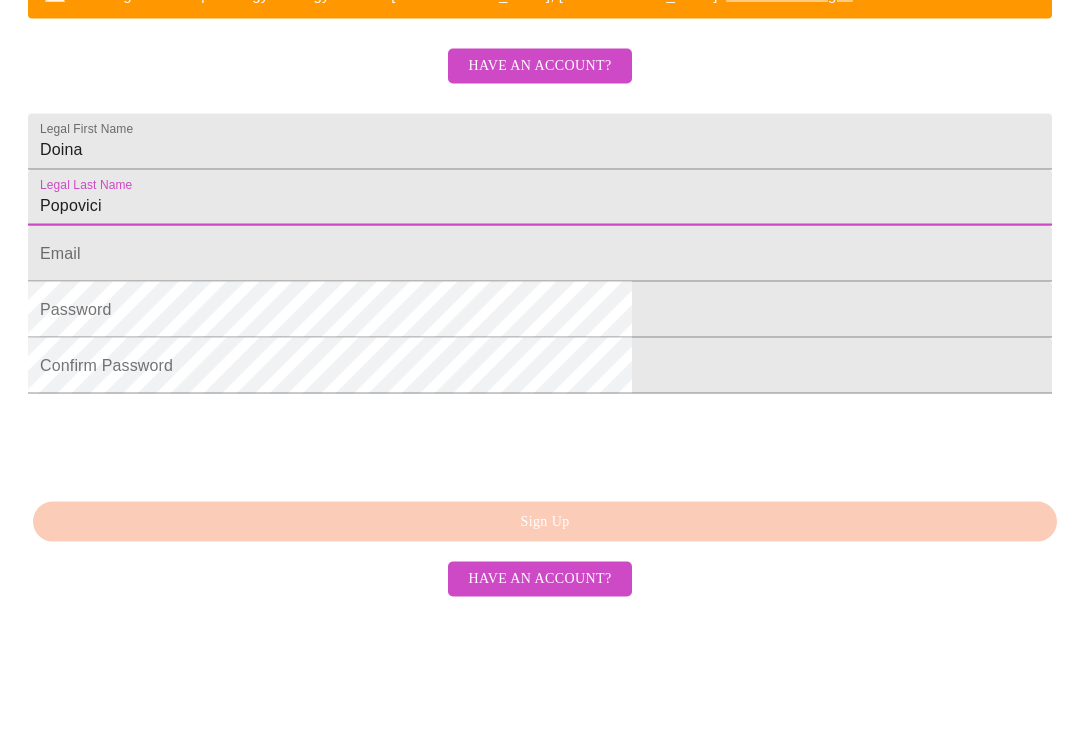 type on "Popovici" 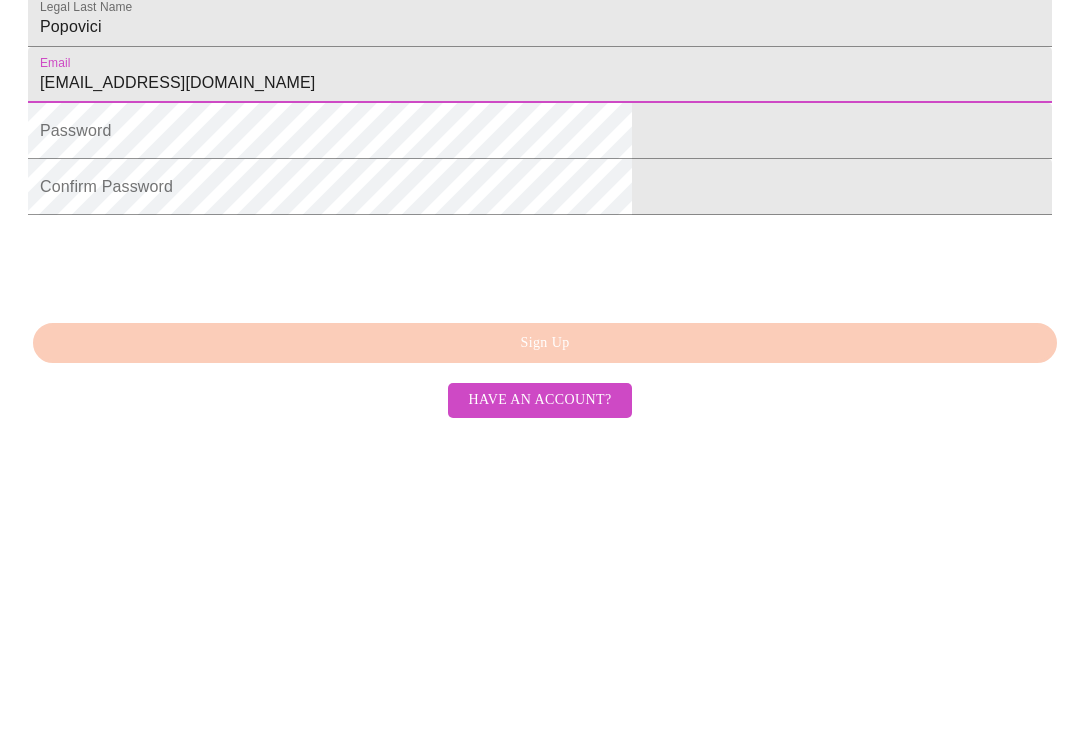 type on "[EMAIL_ADDRESS][DOMAIN_NAME]" 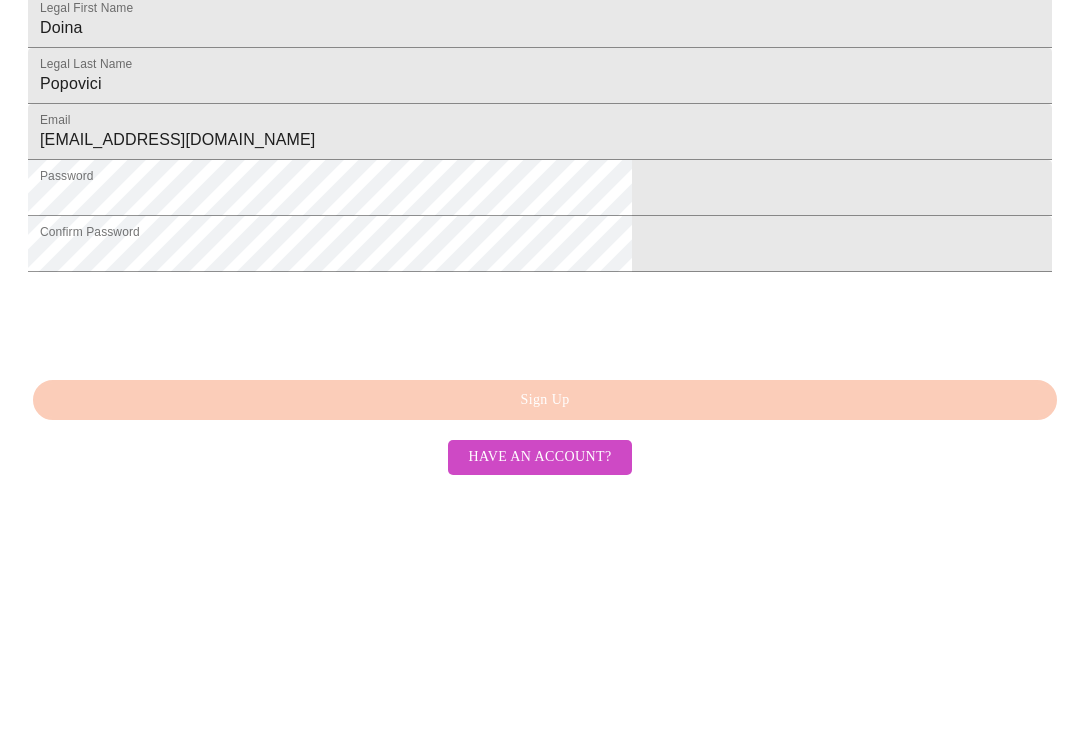 scroll, scrollTop: 453, scrollLeft: 0, axis: vertical 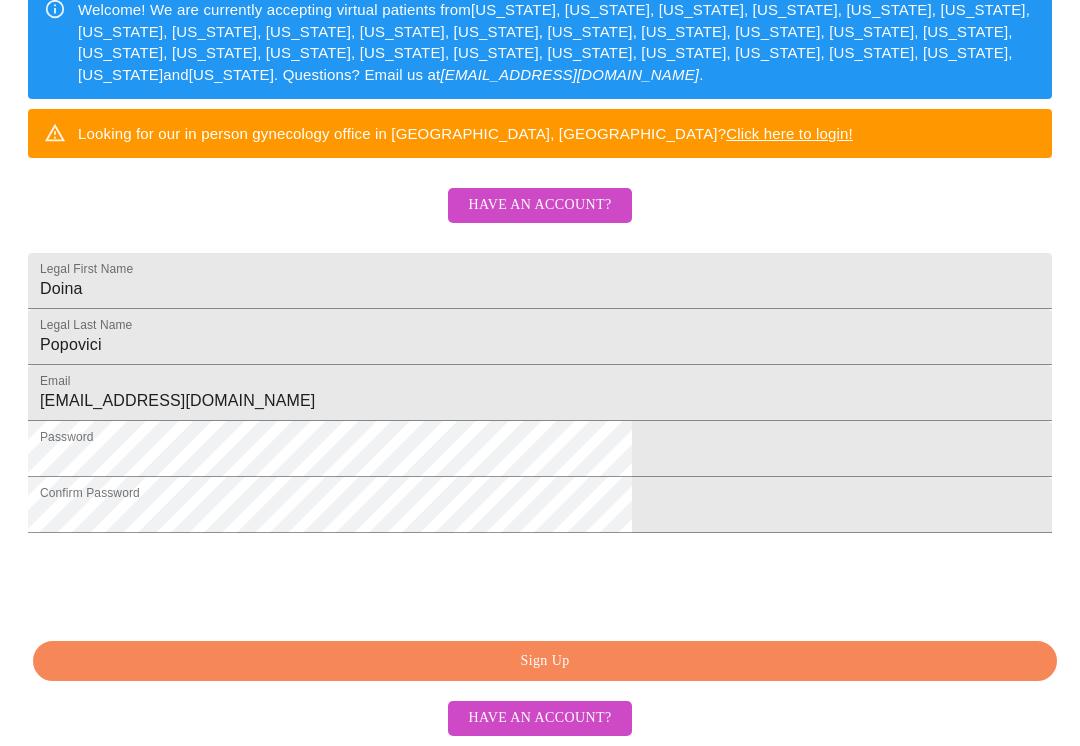click on "Sign Up" at bounding box center (545, 661) 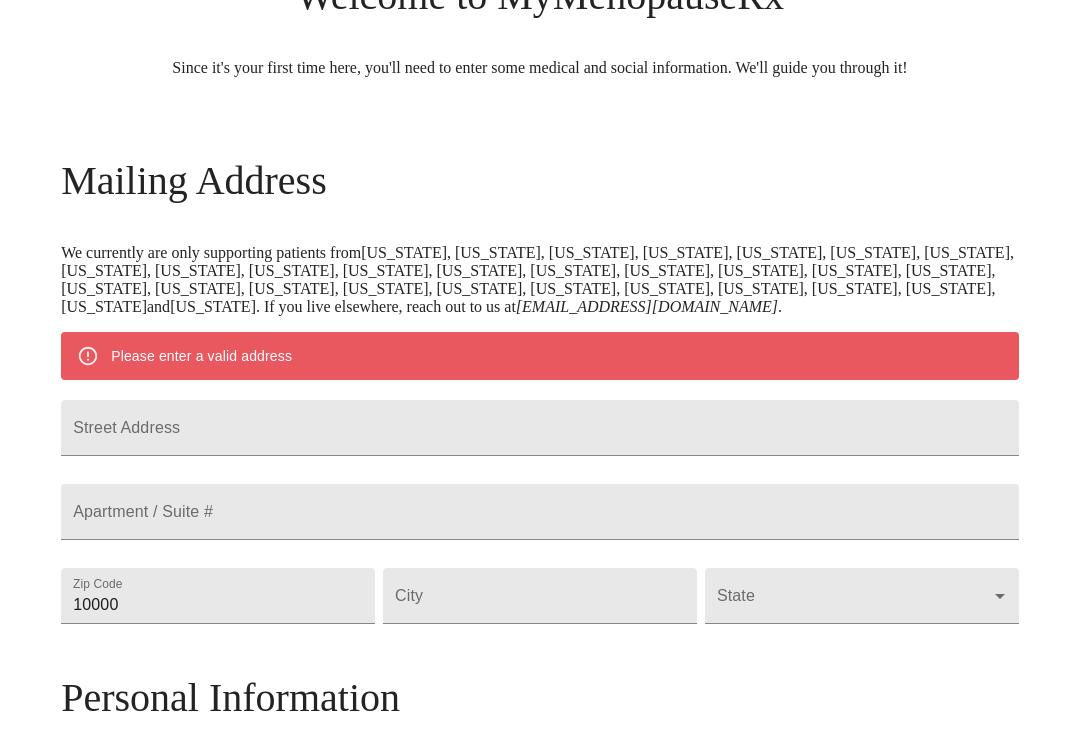 scroll, scrollTop: 176, scrollLeft: 0, axis: vertical 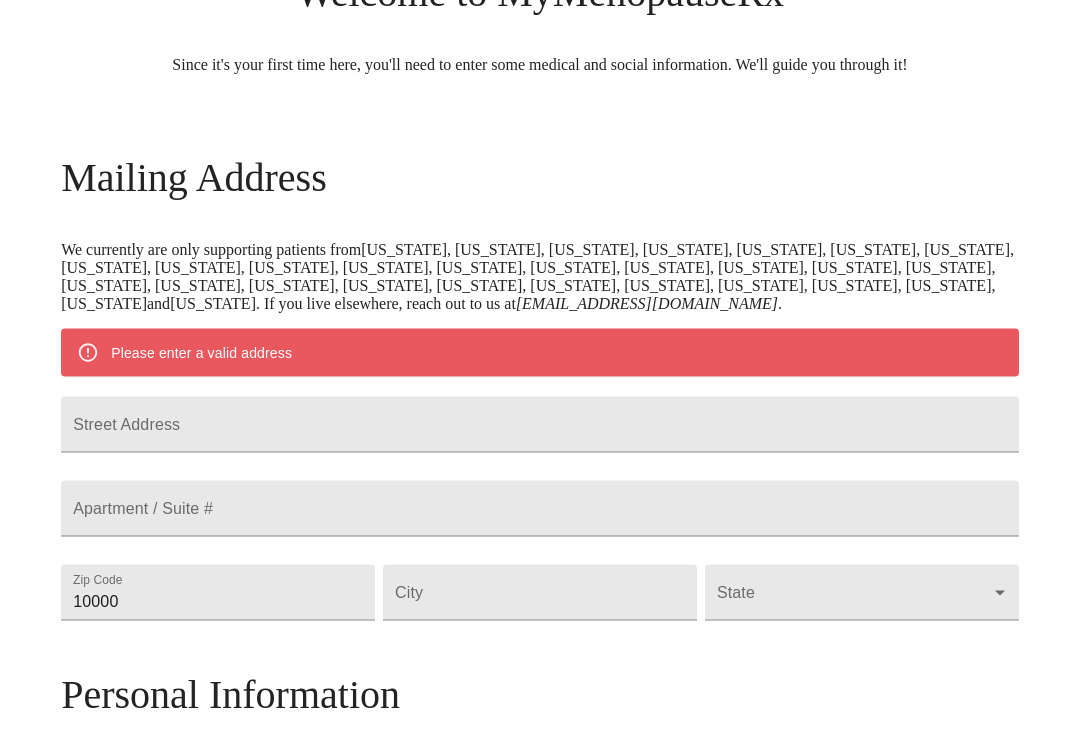 click on "Street Address" at bounding box center (540, 425) 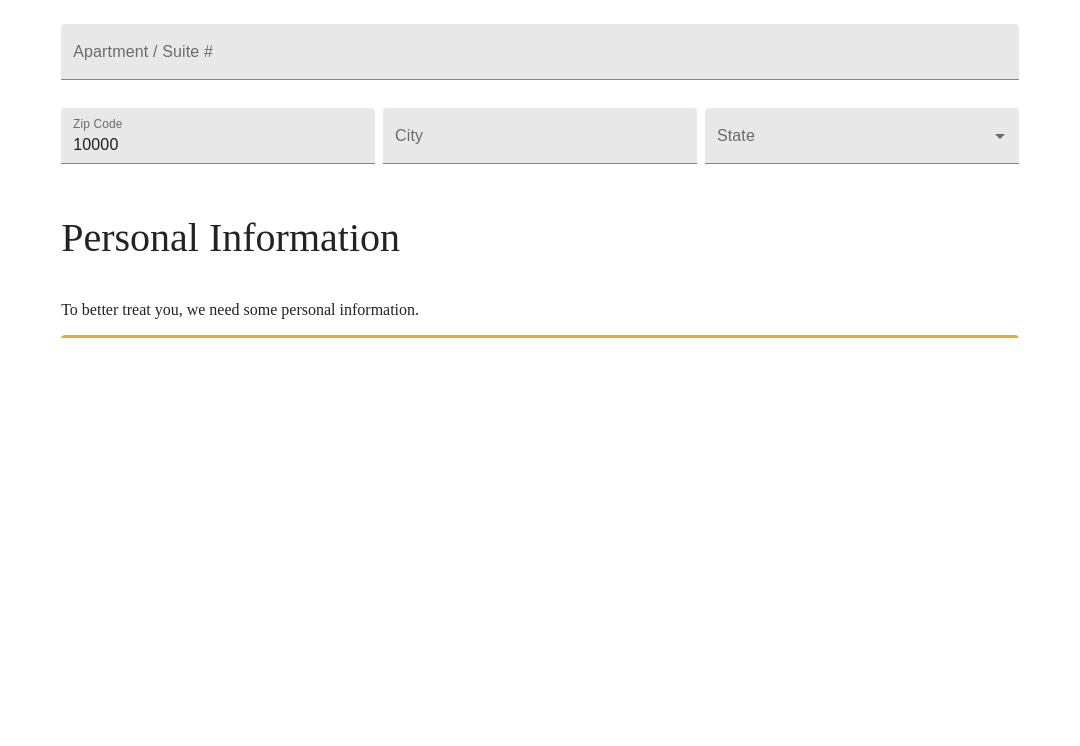 scroll, scrollTop: 238, scrollLeft: 0, axis: vertical 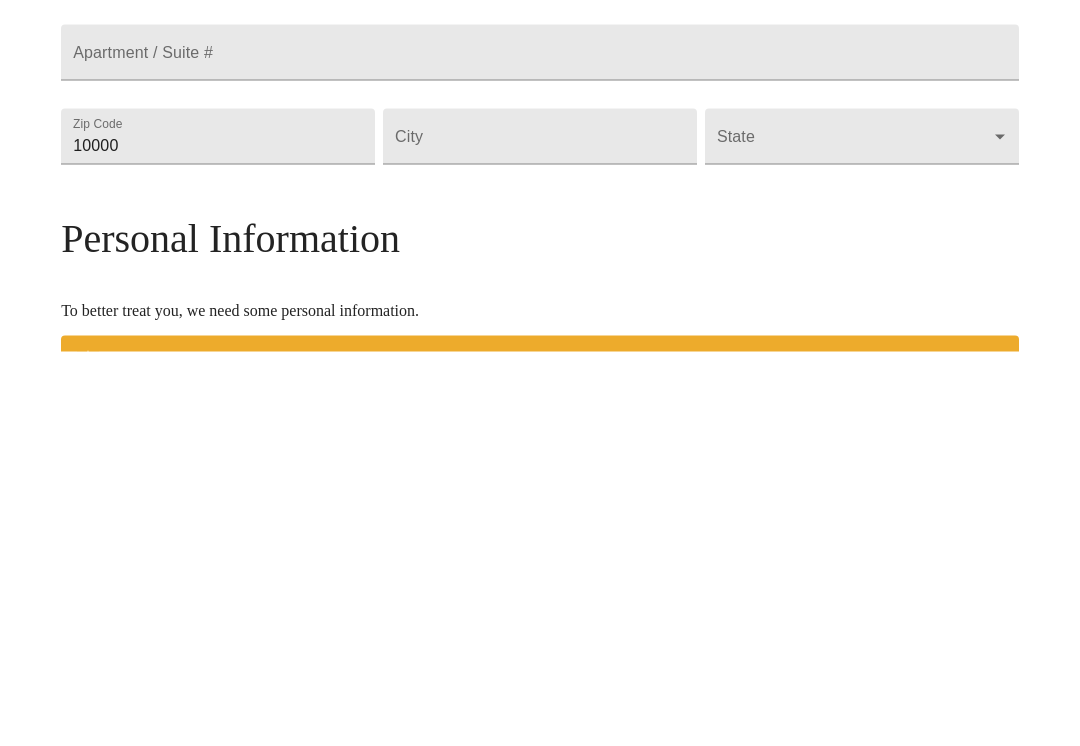 type on "[STREET_ADDRESS][PERSON_NAME]" 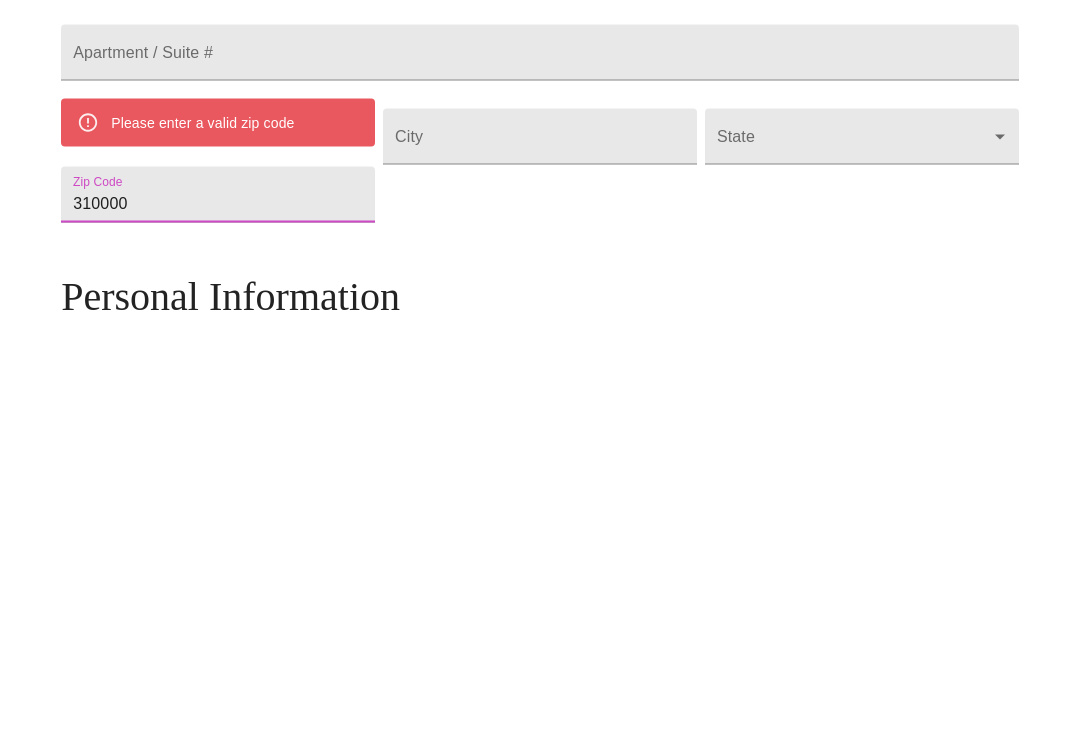 click on "310000" at bounding box center (218, 589) 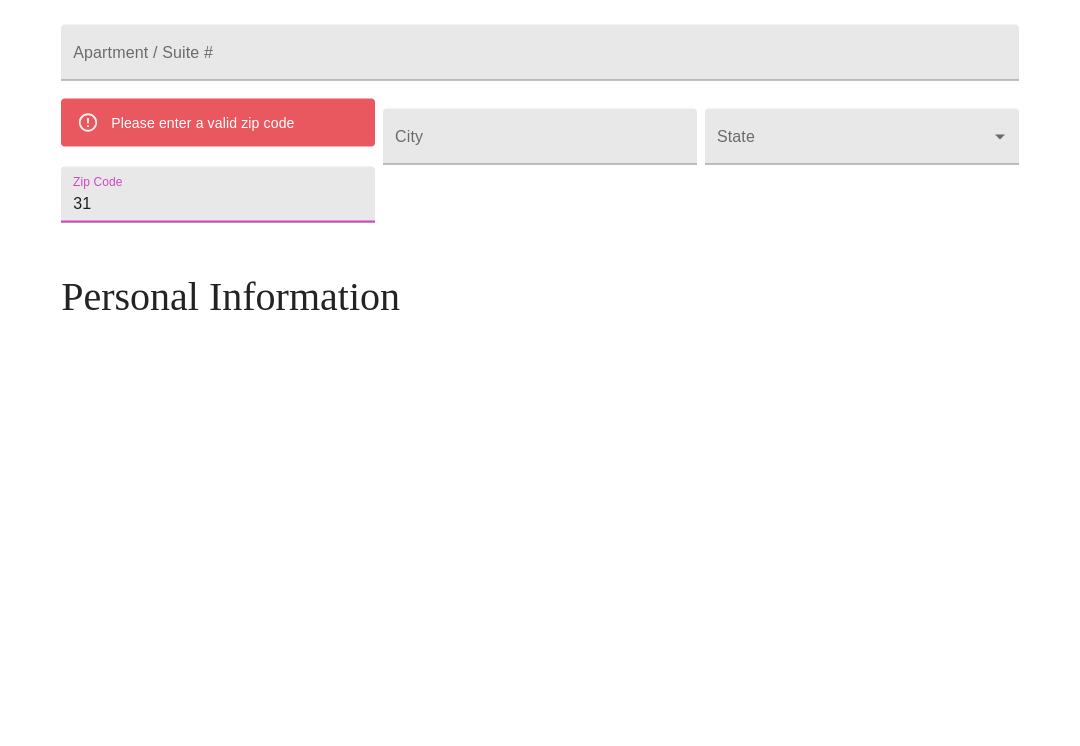 type on "3" 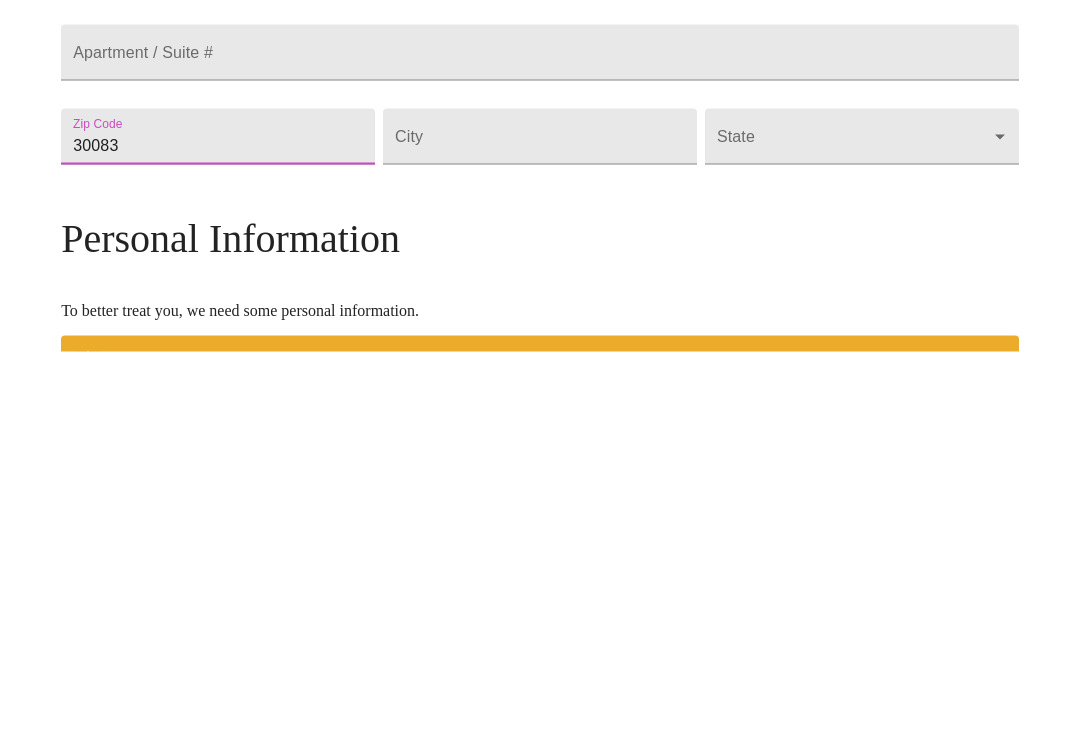 type on "30083" 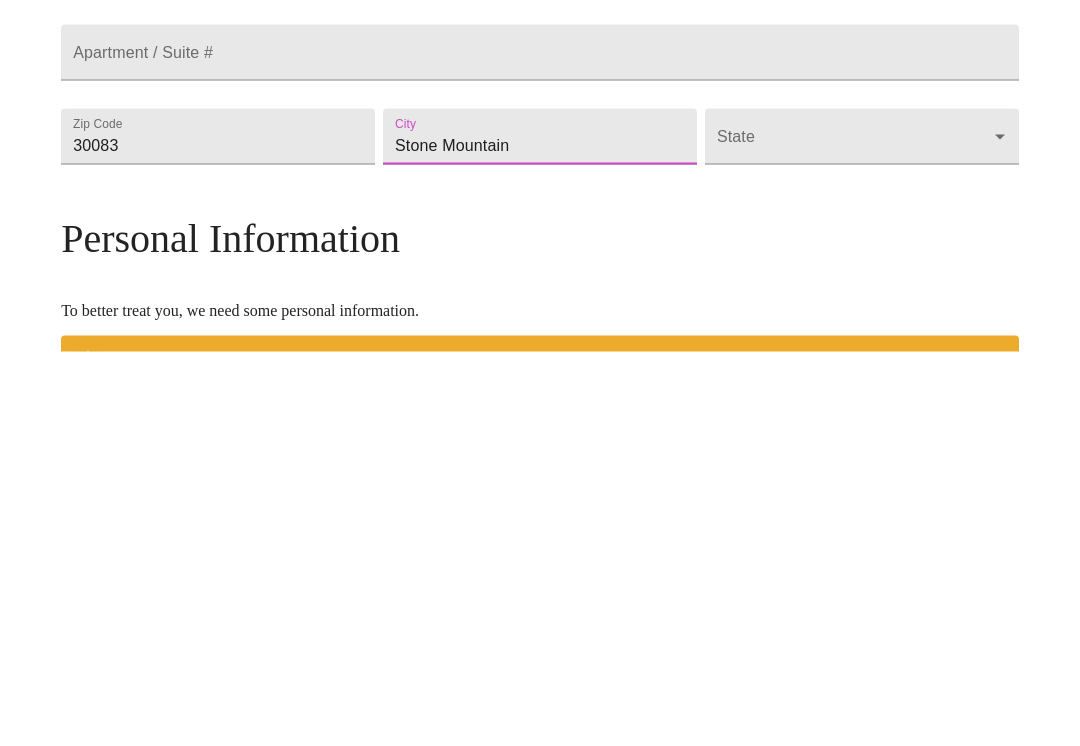 type on "Stone Mountain" 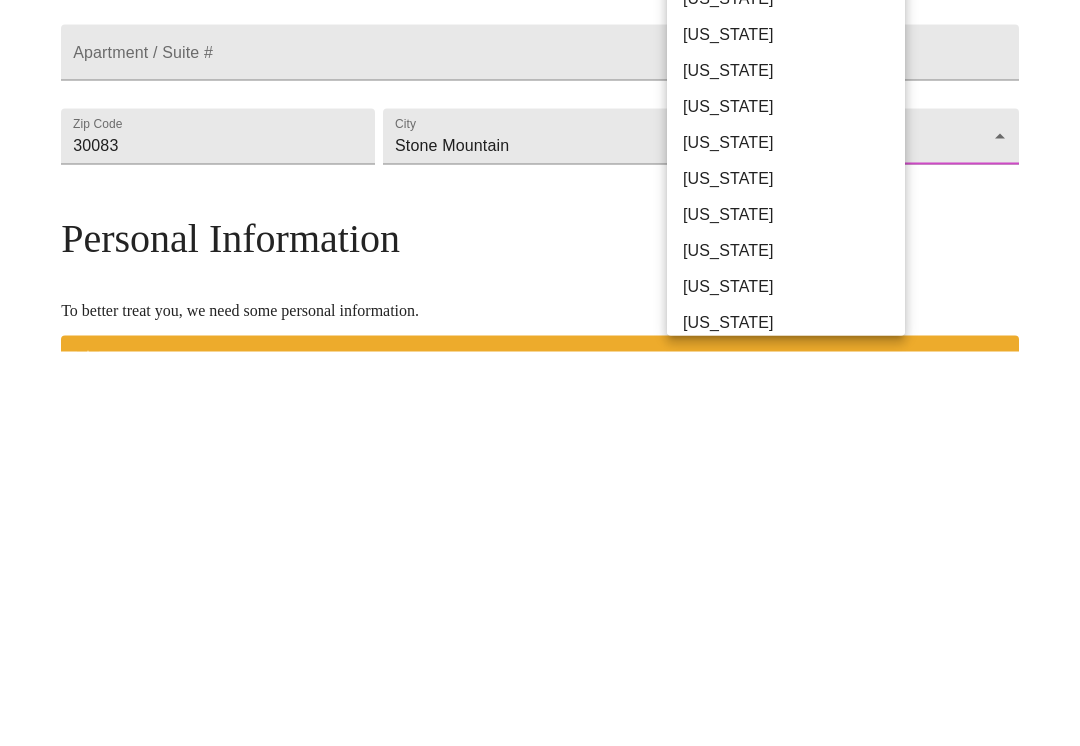 scroll, scrollTop: 633, scrollLeft: 0, axis: vertical 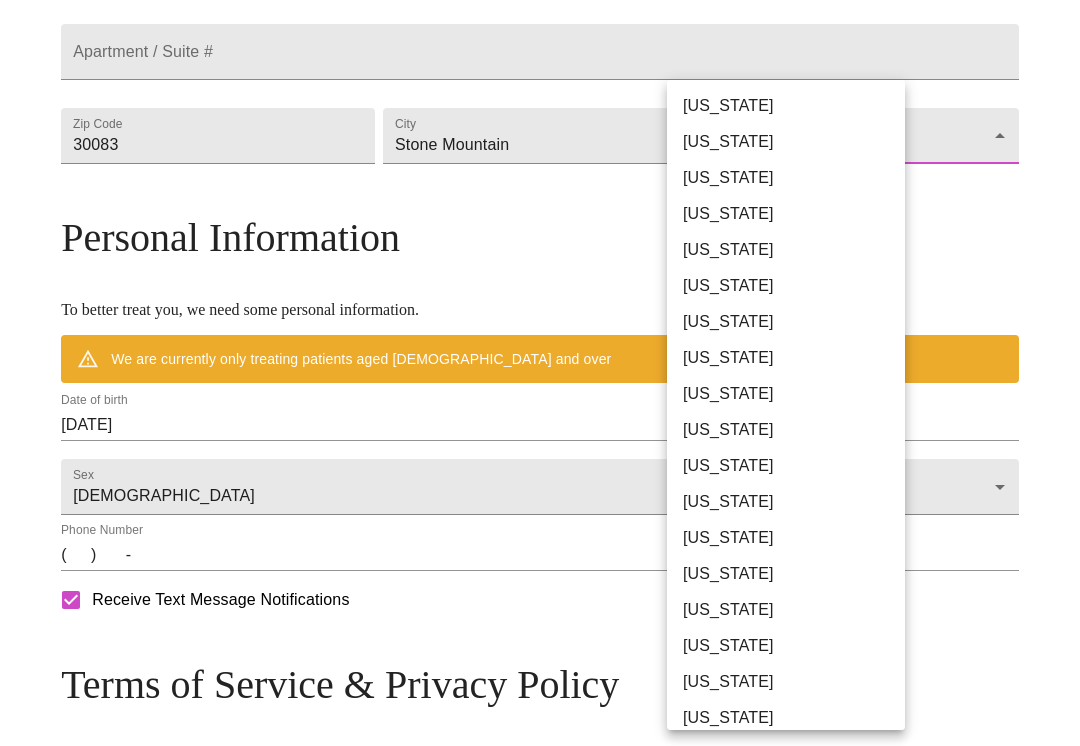 click on "[US_STATE]" at bounding box center (786, 430) 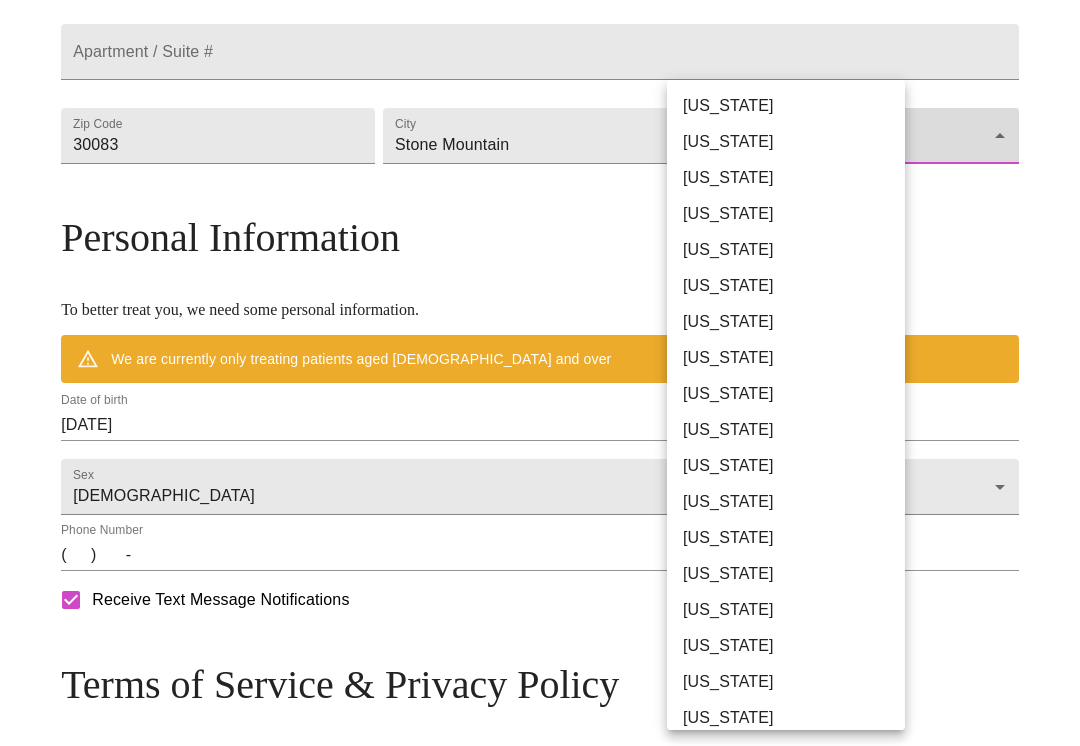 type on "[US_STATE]" 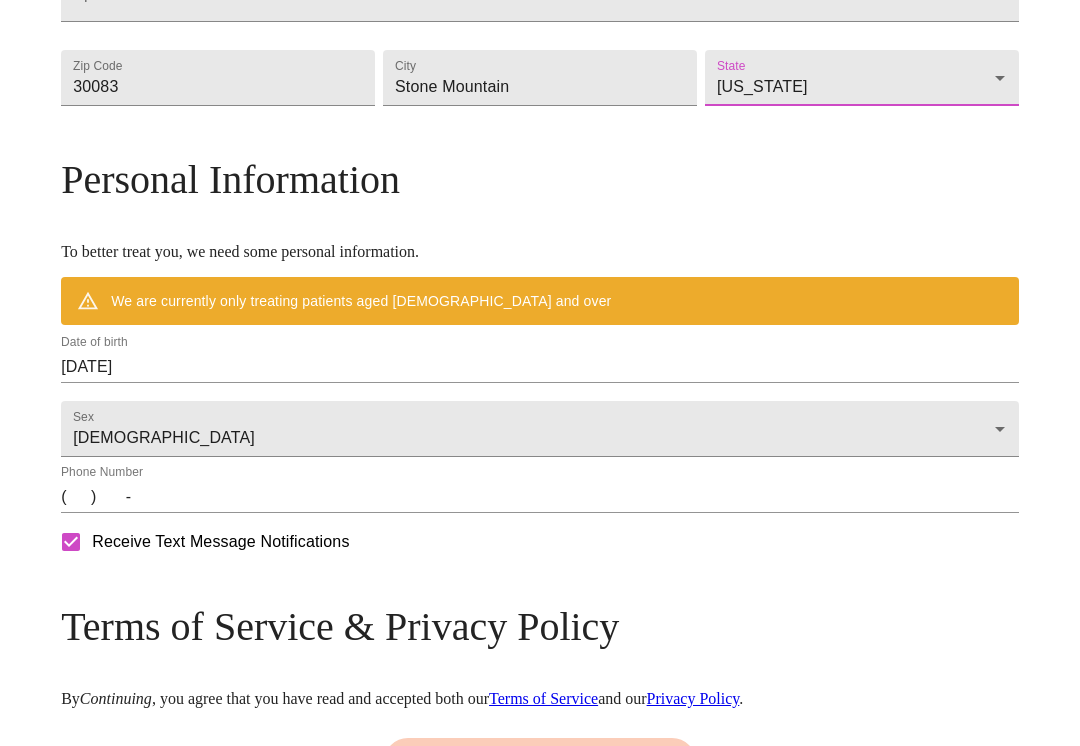 click on "[DATE]" at bounding box center (540, 367) 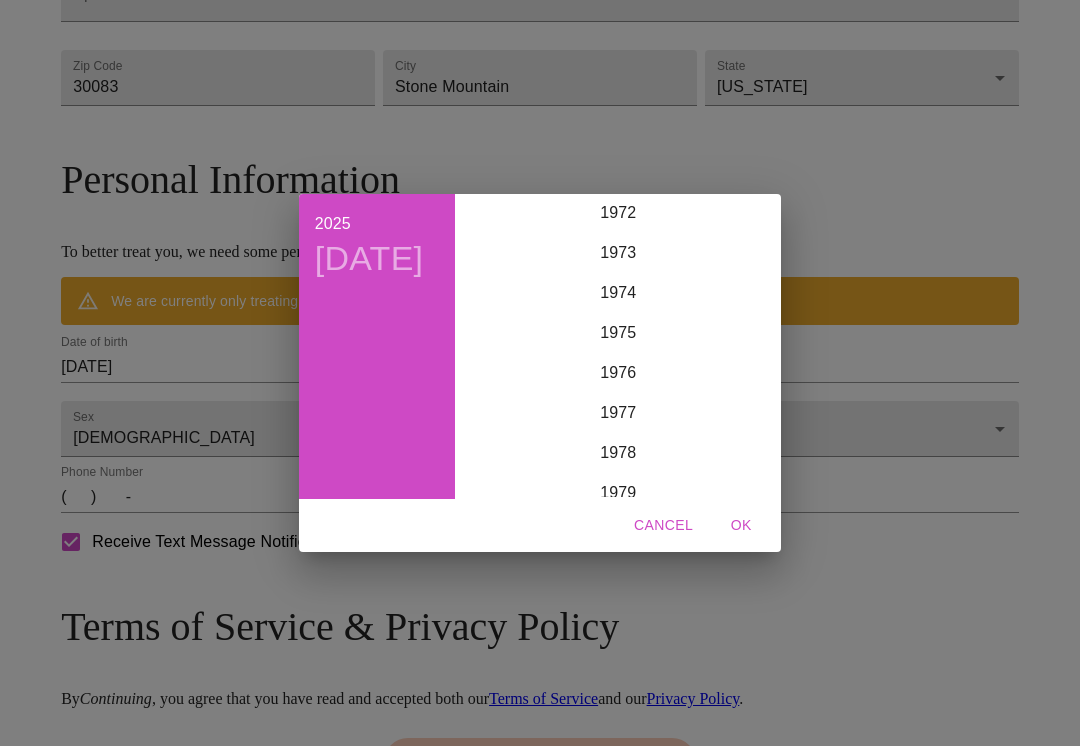 scroll, scrollTop: 2922, scrollLeft: 0, axis: vertical 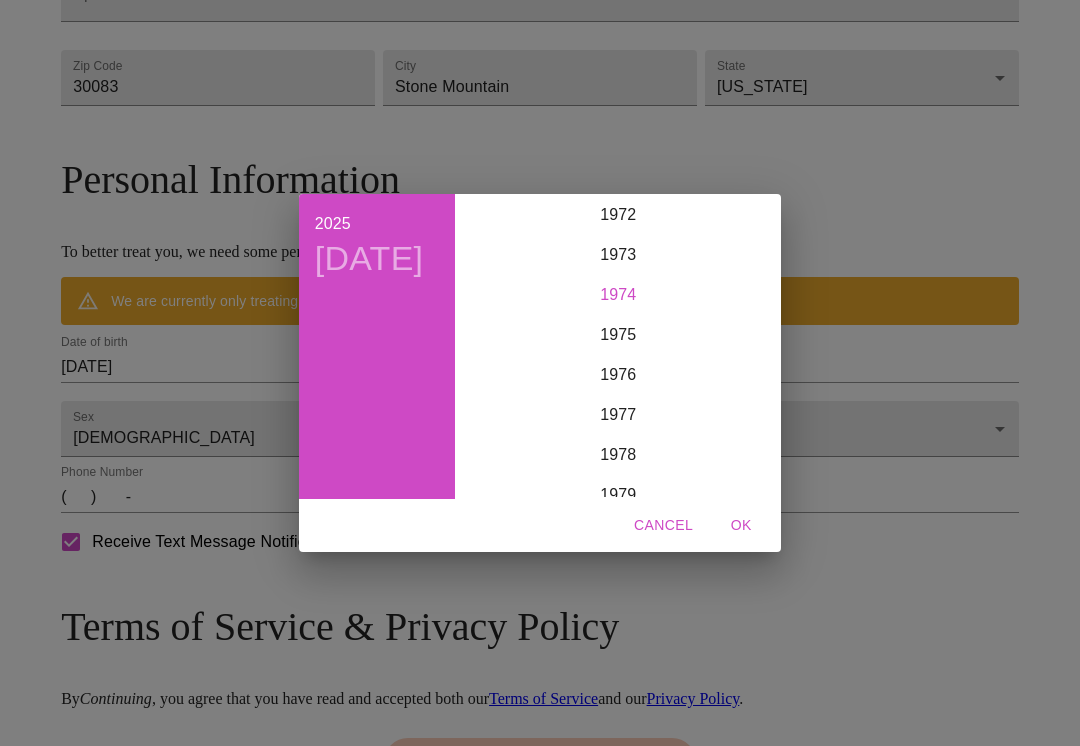 click on "1974" at bounding box center [618, 295] 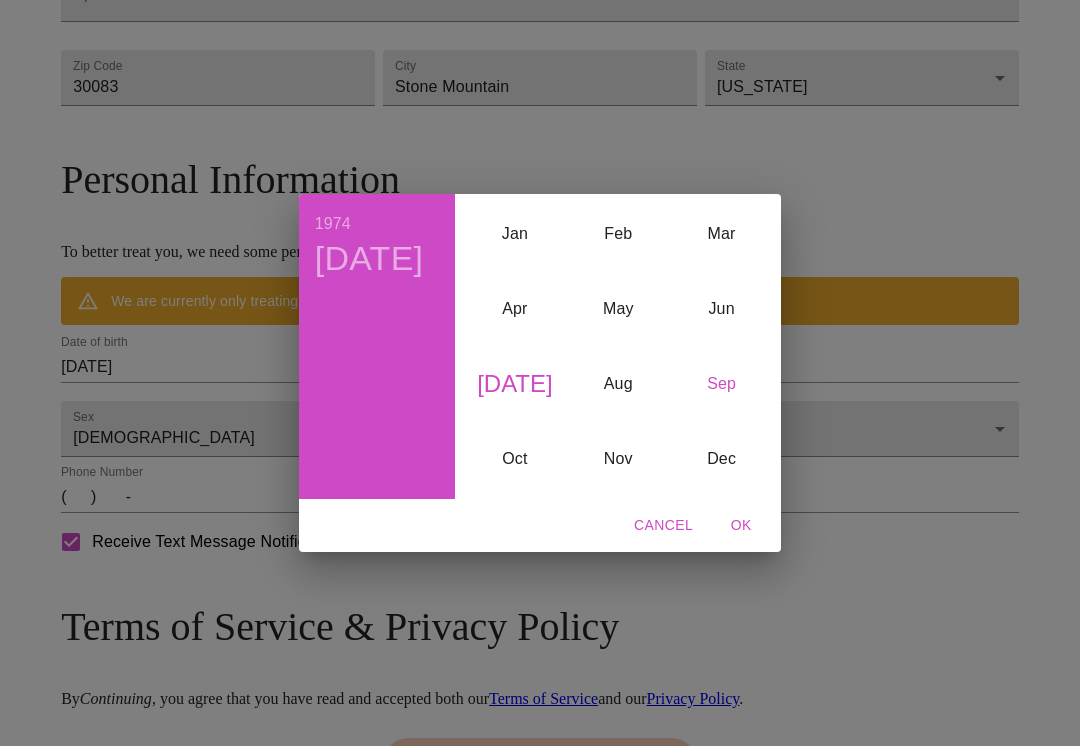 click on "Sep" at bounding box center (721, 384) 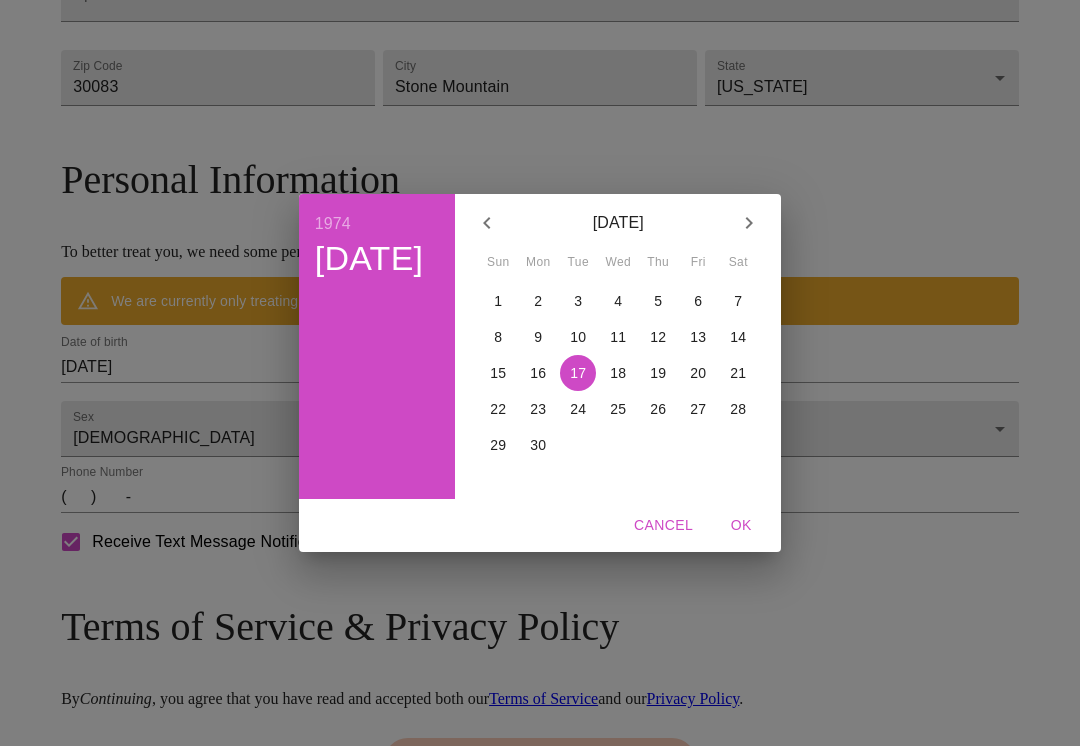 click on "20" at bounding box center [698, 373] 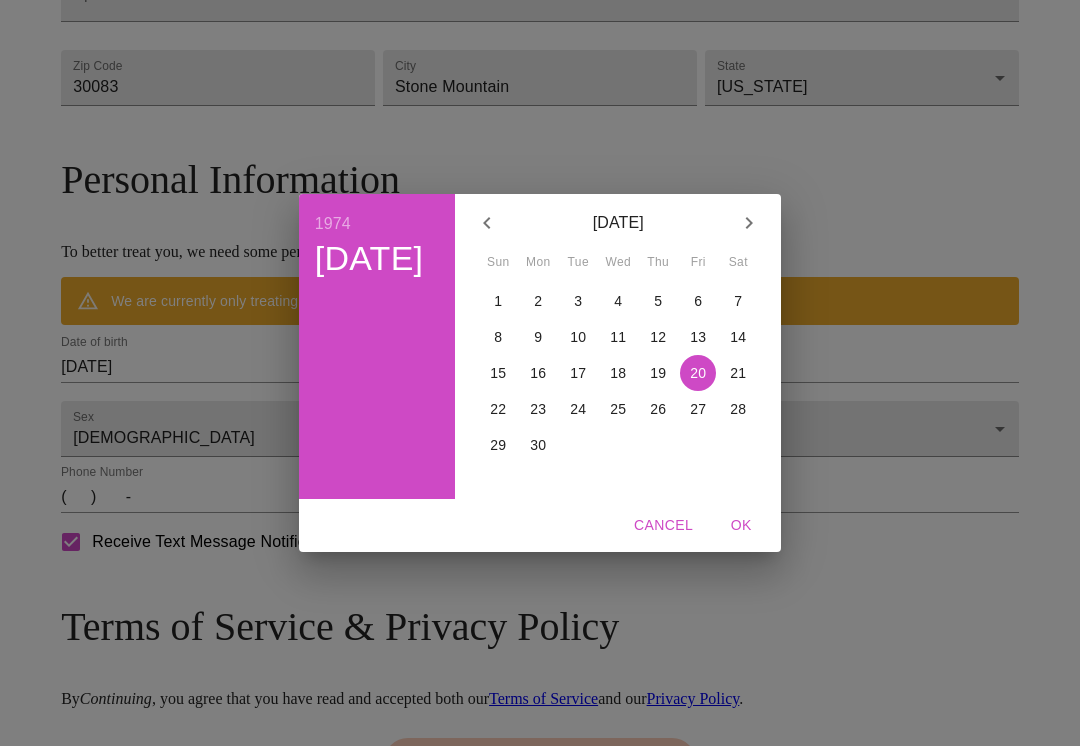 click on "OK" at bounding box center (741, 525) 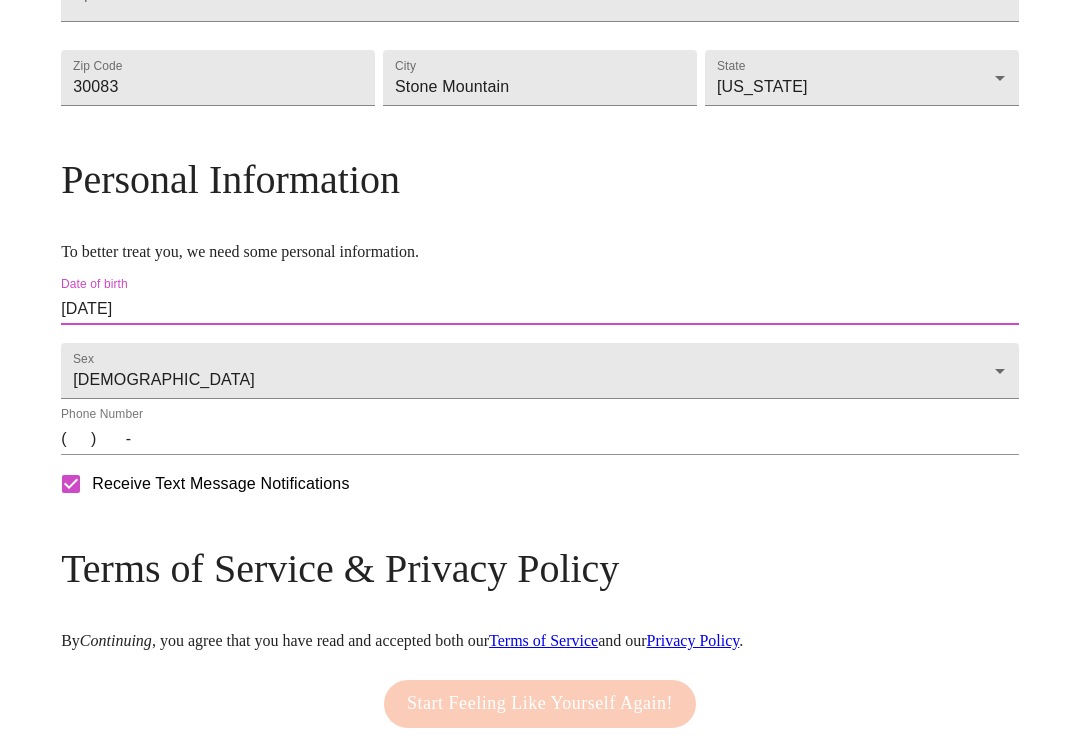 click on "(   )    -" at bounding box center [540, 439] 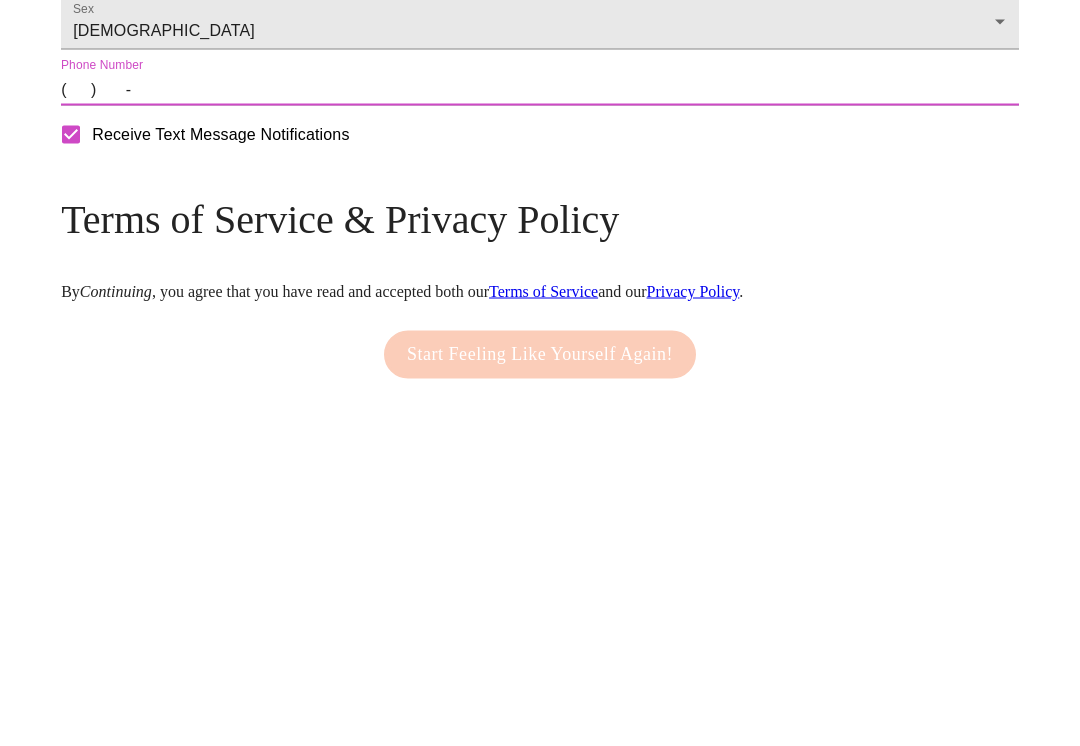 click on "(   )    -" at bounding box center [540, 439] 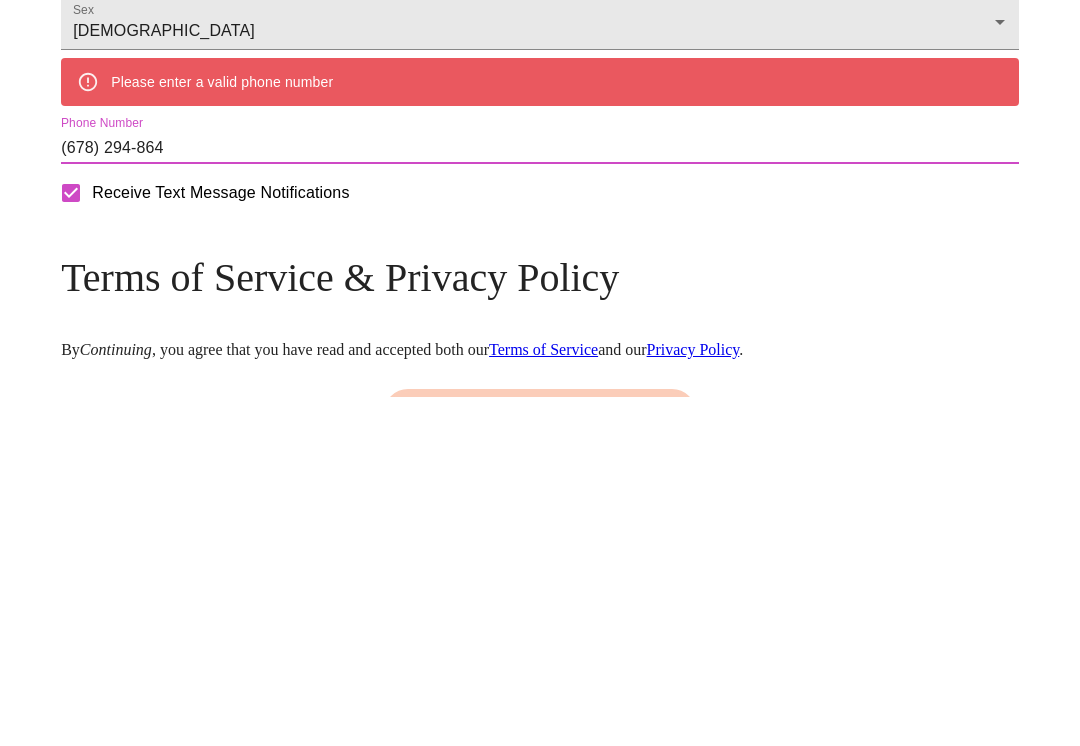 type on "[PHONE_NUMBER]" 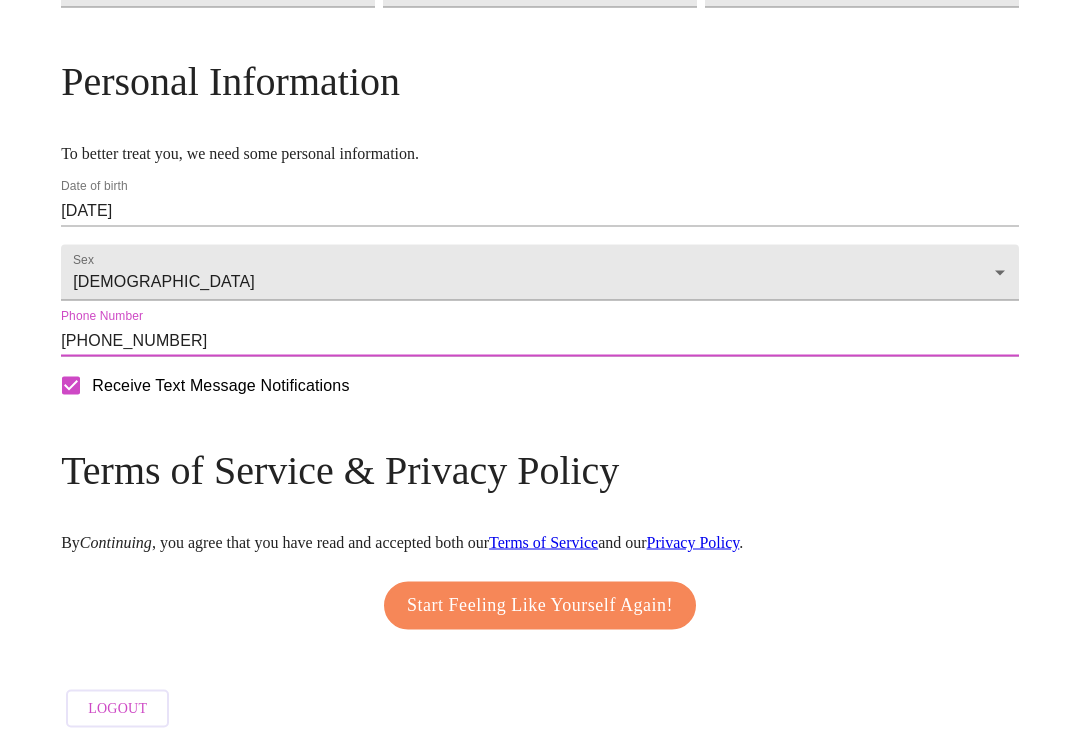 scroll, scrollTop: 816, scrollLeft: 0, axis: vertical 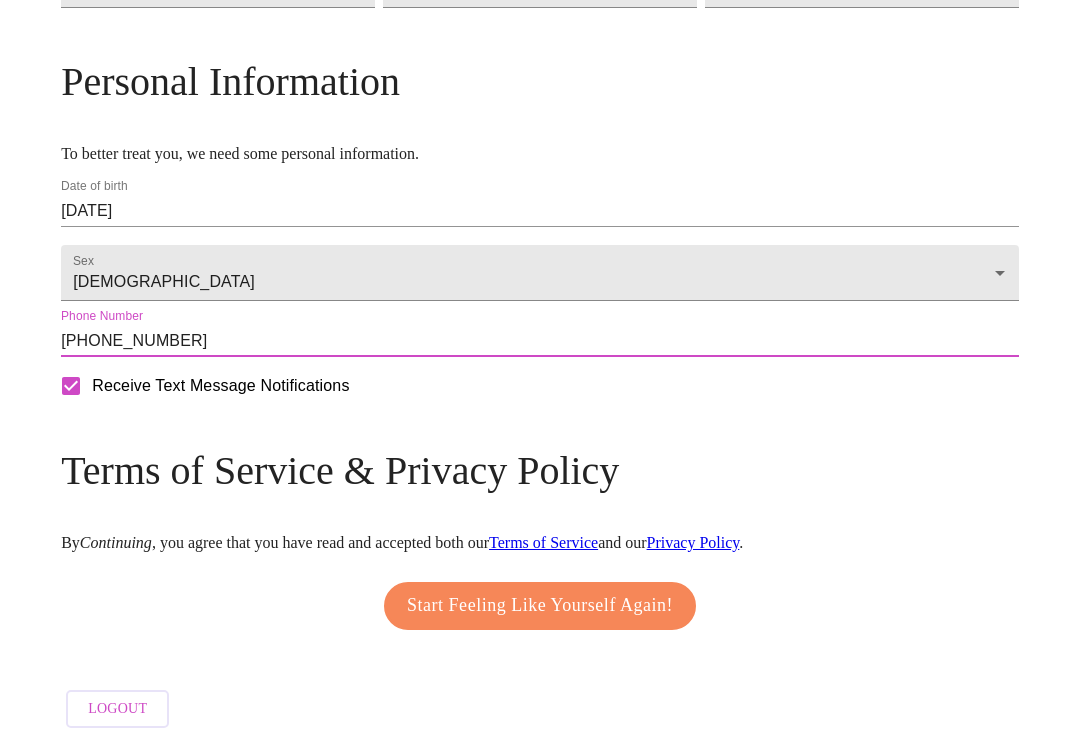 click on "Start Feeling Like Yourself Again!" at bounding box center [540, 606] 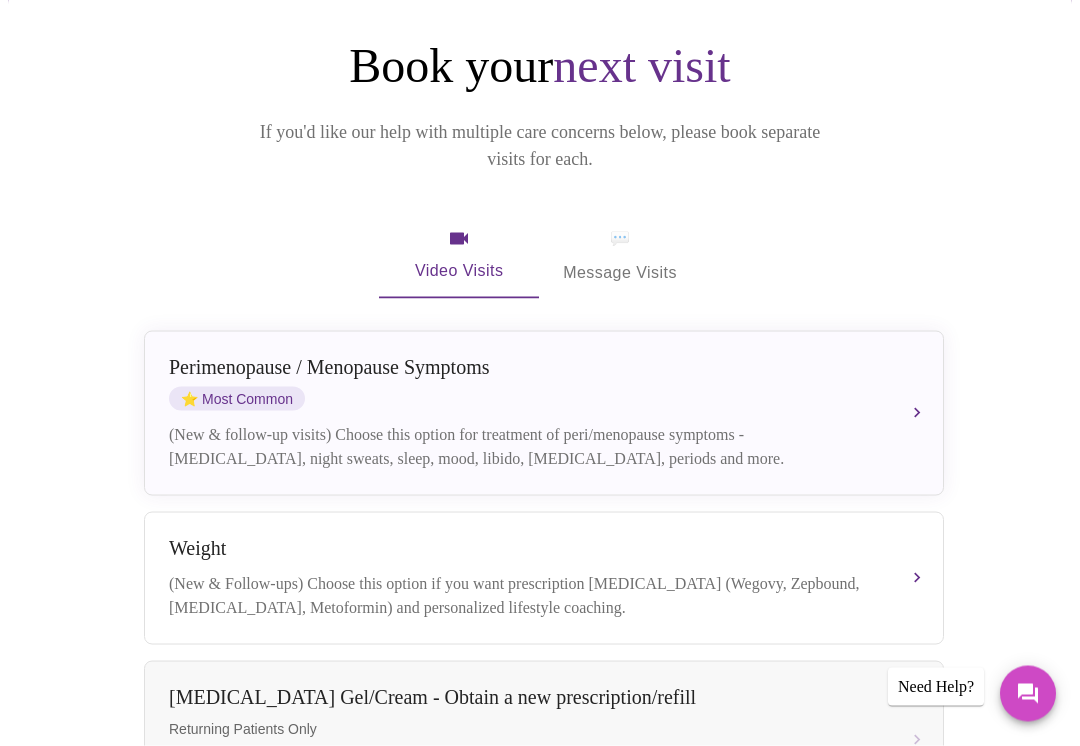 scroll, scrollTop: 183, scrollLeft: 0, axis: vertical 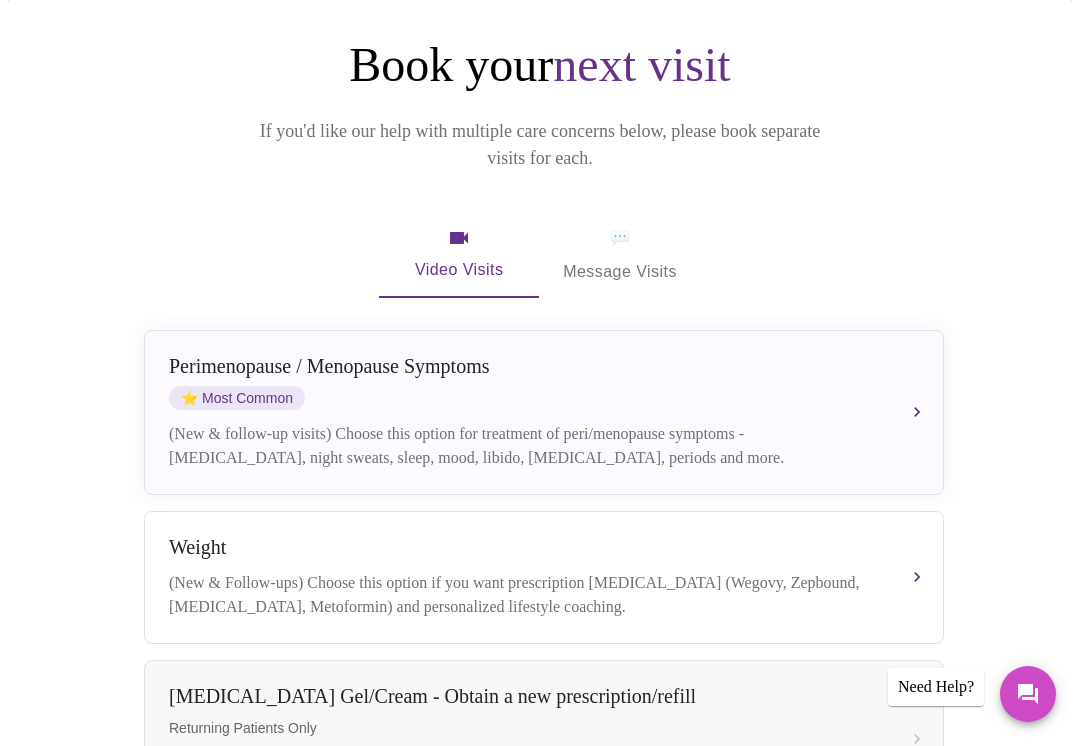 click on "[MEDICAL_DATA] / Menopause Symptoms  ⭐  Most Common" at bounding box center (524, 382) 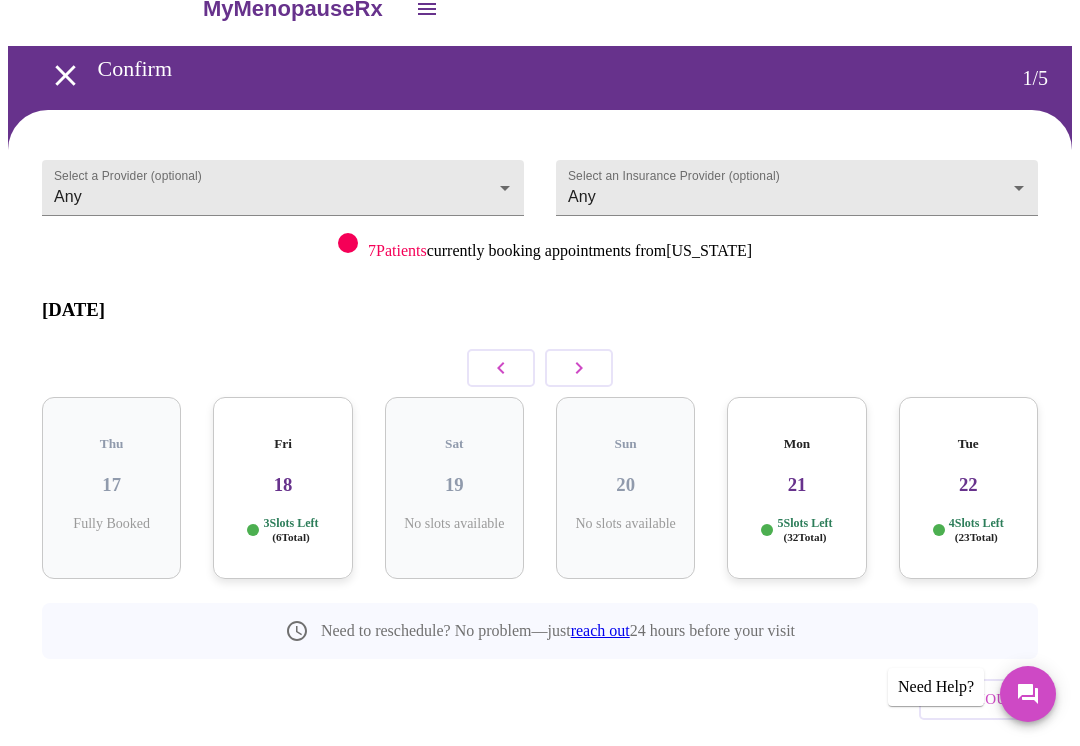 click on "18" at bounding box center [282, 485] 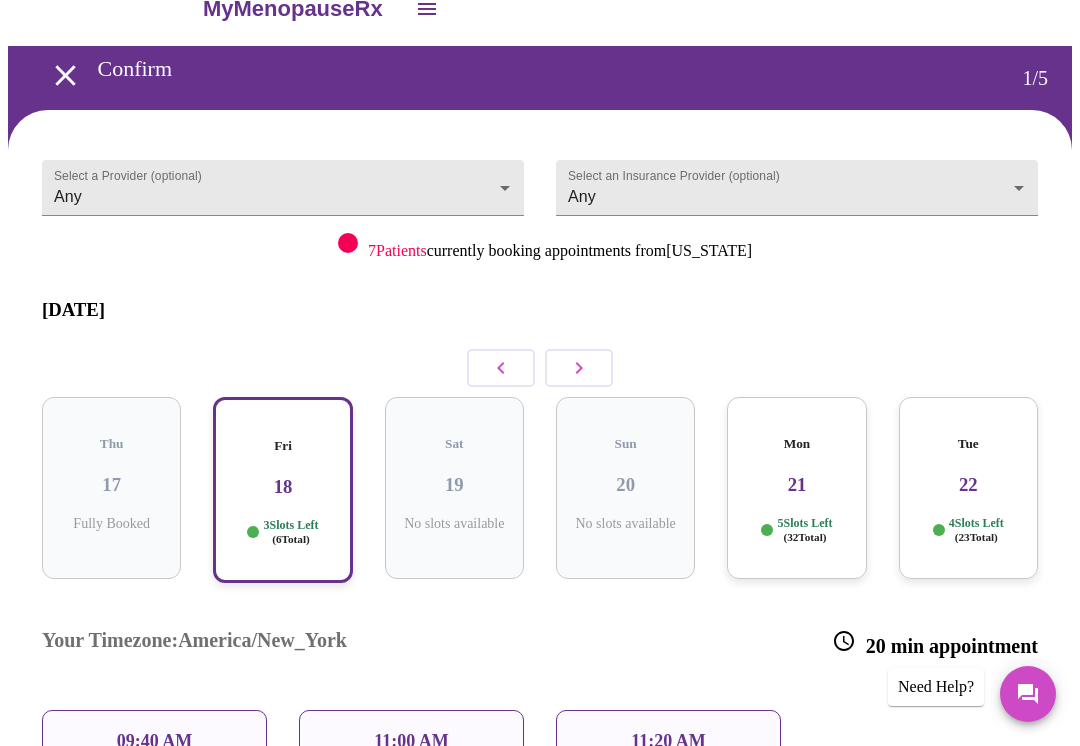 click on "11:20 AM" at bounding box center (668, 741) 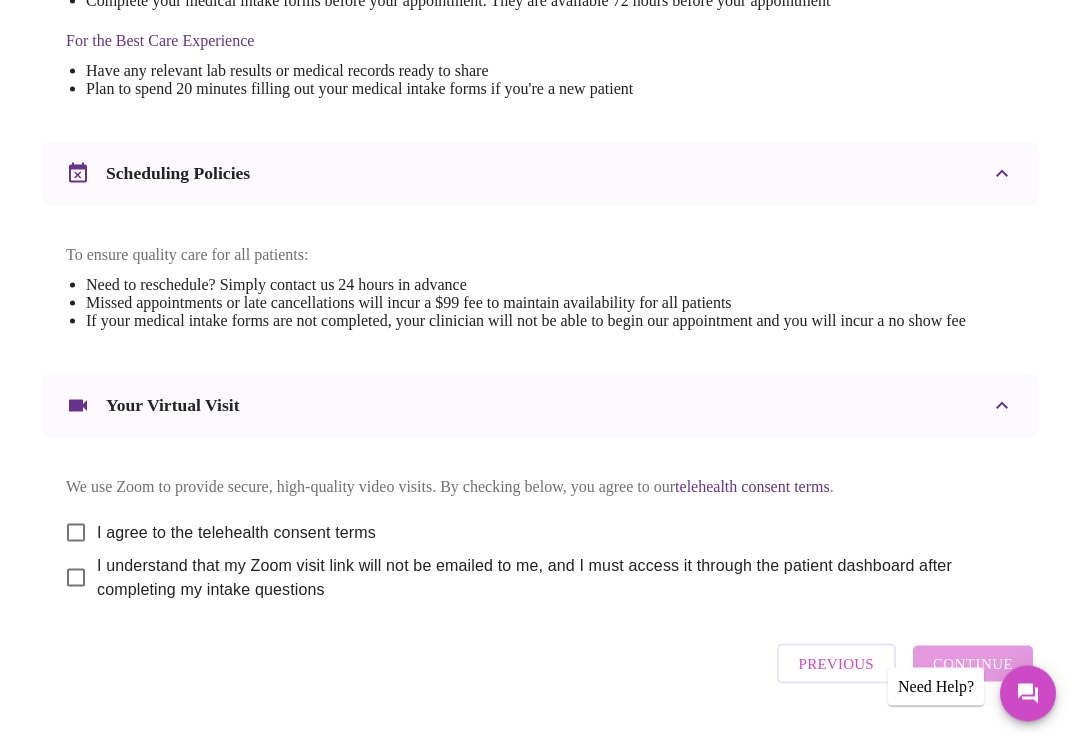 scroll, scrollTop: 610, scrollLeft: 0, axis: vertical 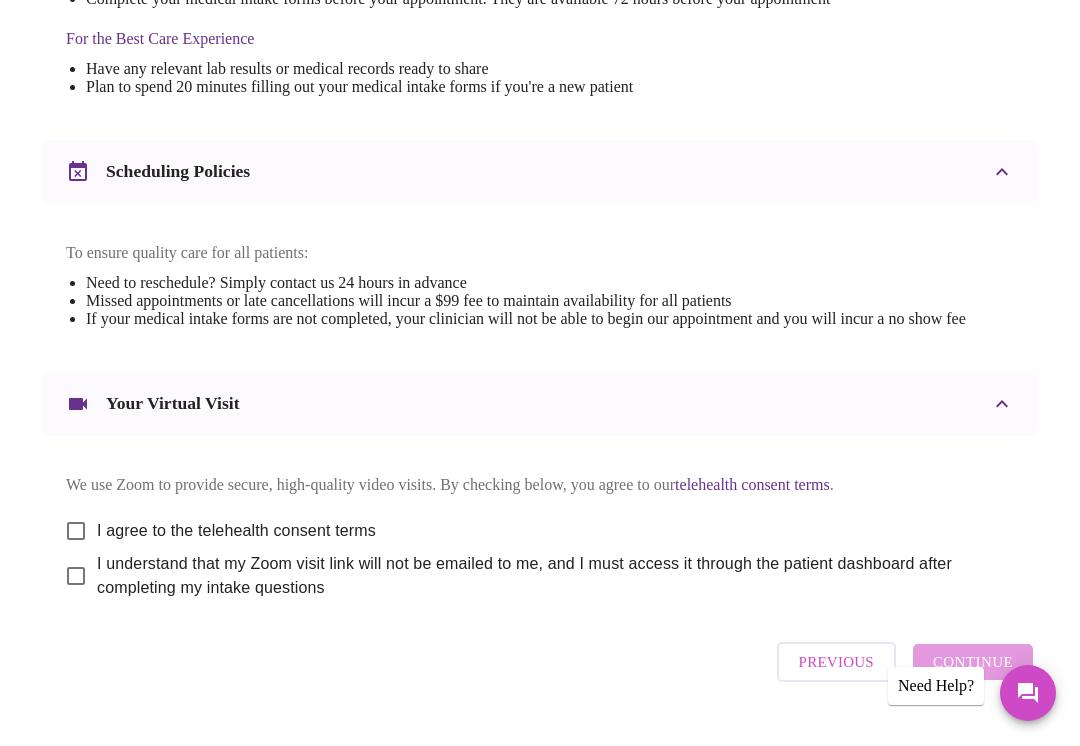 click on "I agree to the telehealth consent terms" at bounding box center (76, 532) 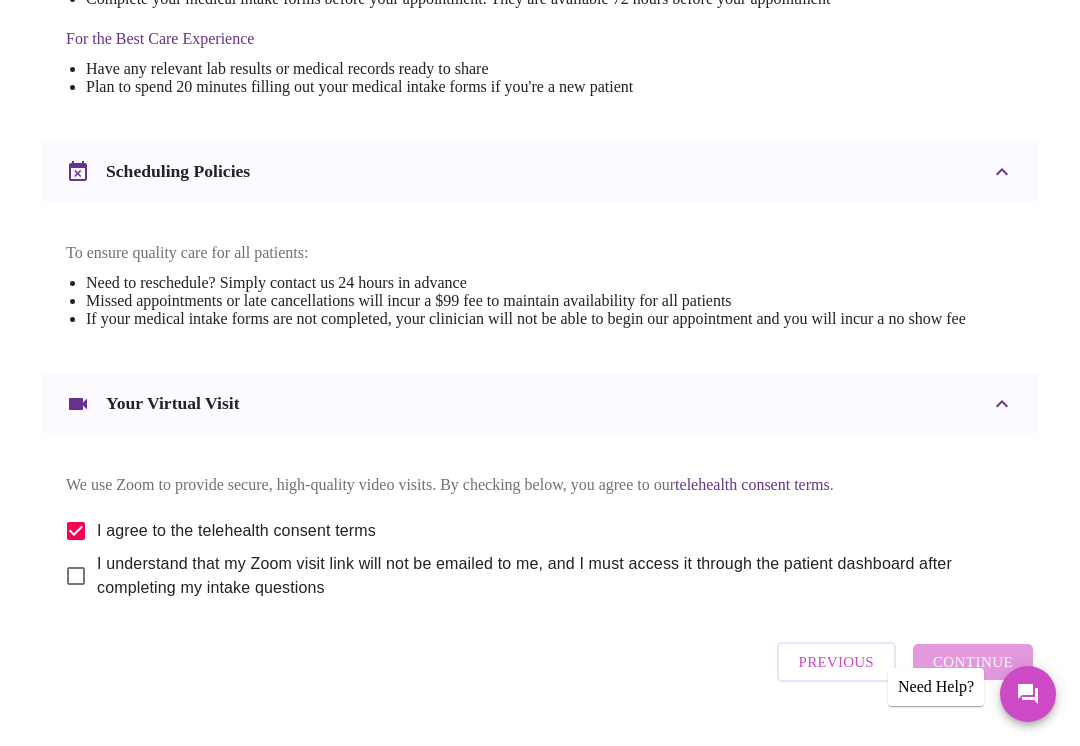 click on "I understand that my Zoom visit link will not be emailed to me, and I must access it through the patient dashboard after completing my intake questions" at bounding box center [76, 576] 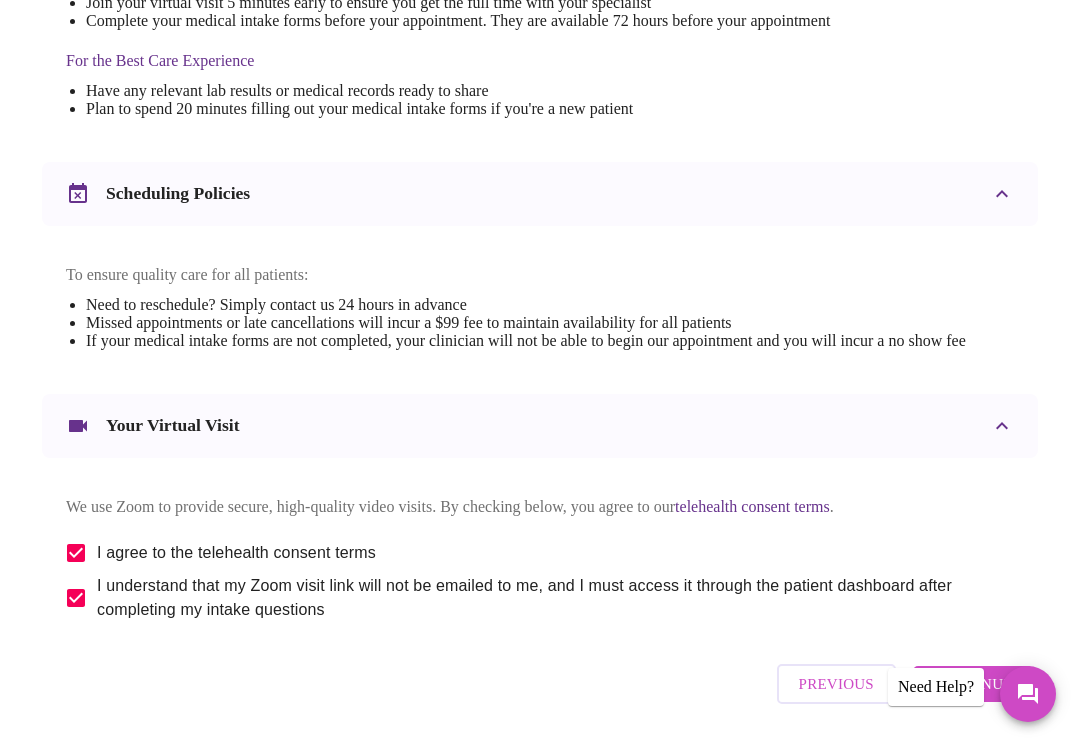 scroll, scrollTop: 694, scrollLeft: 0, axis: vertical 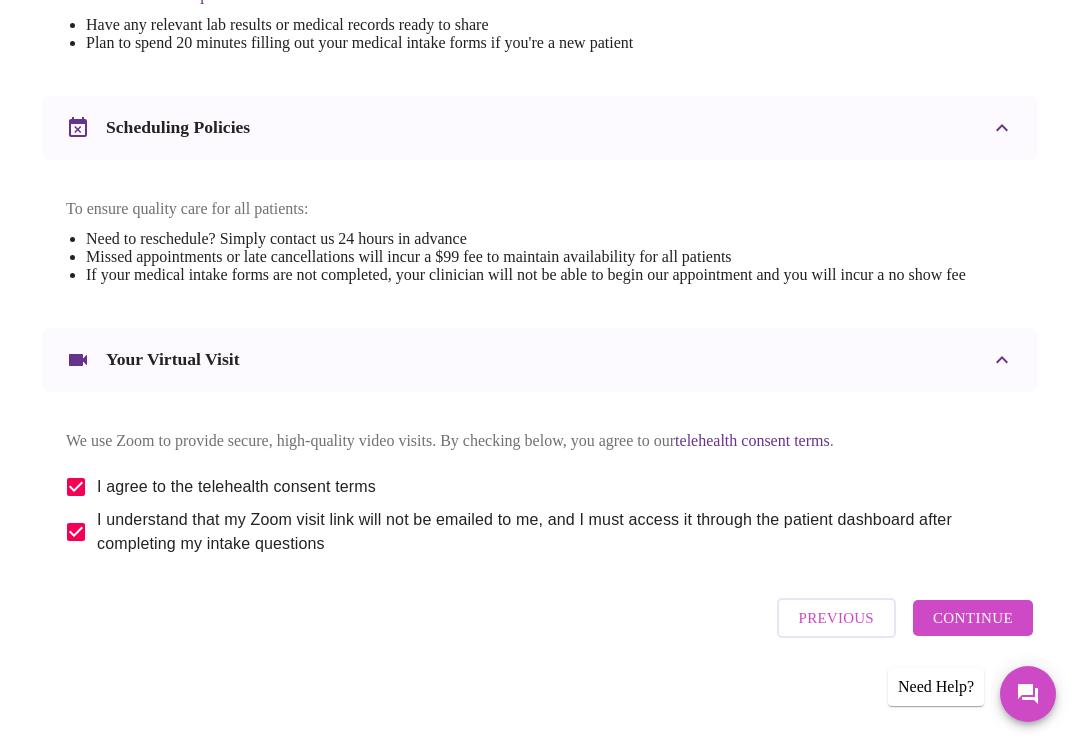 click on "Continue" at bounding box center (973, 618) 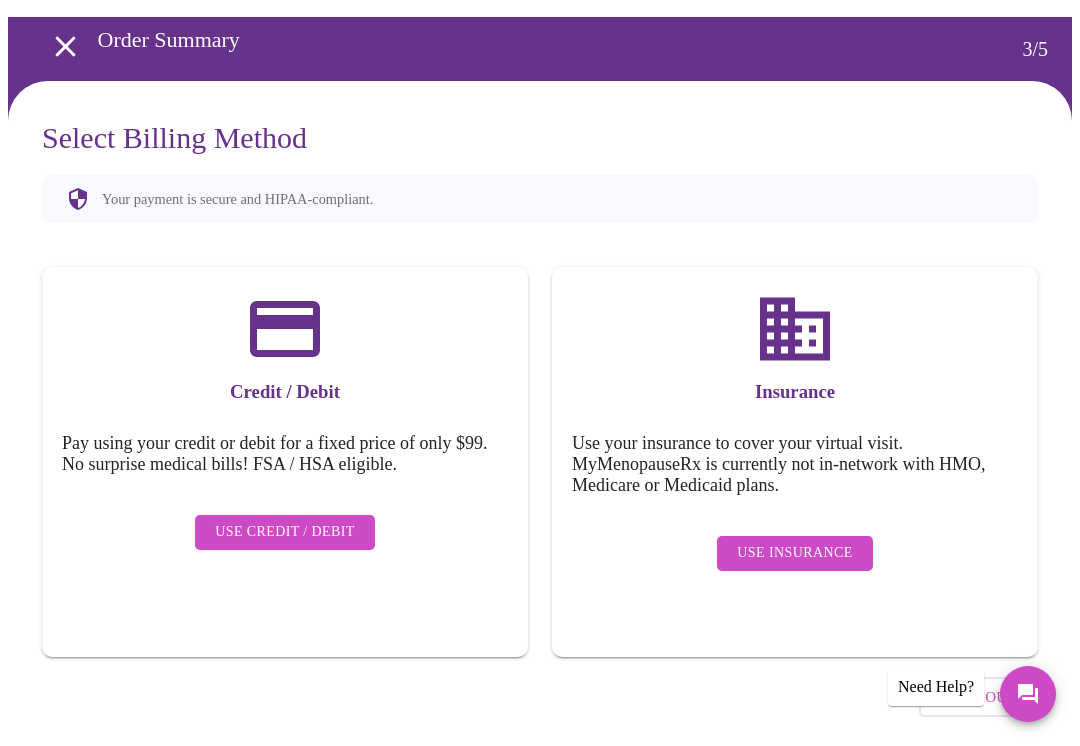 click on "Use Credit / Debit" at bounding box center (285, 532) 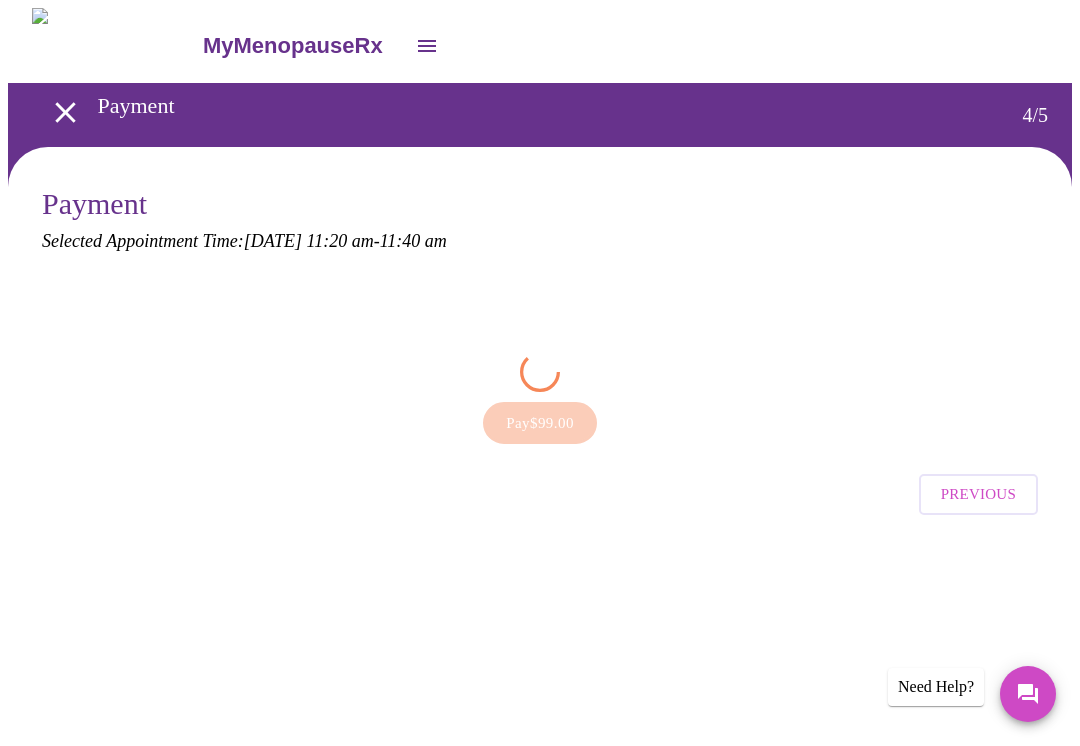 scroll, scrollTop: 0, scrollLeft: 0, axis: both 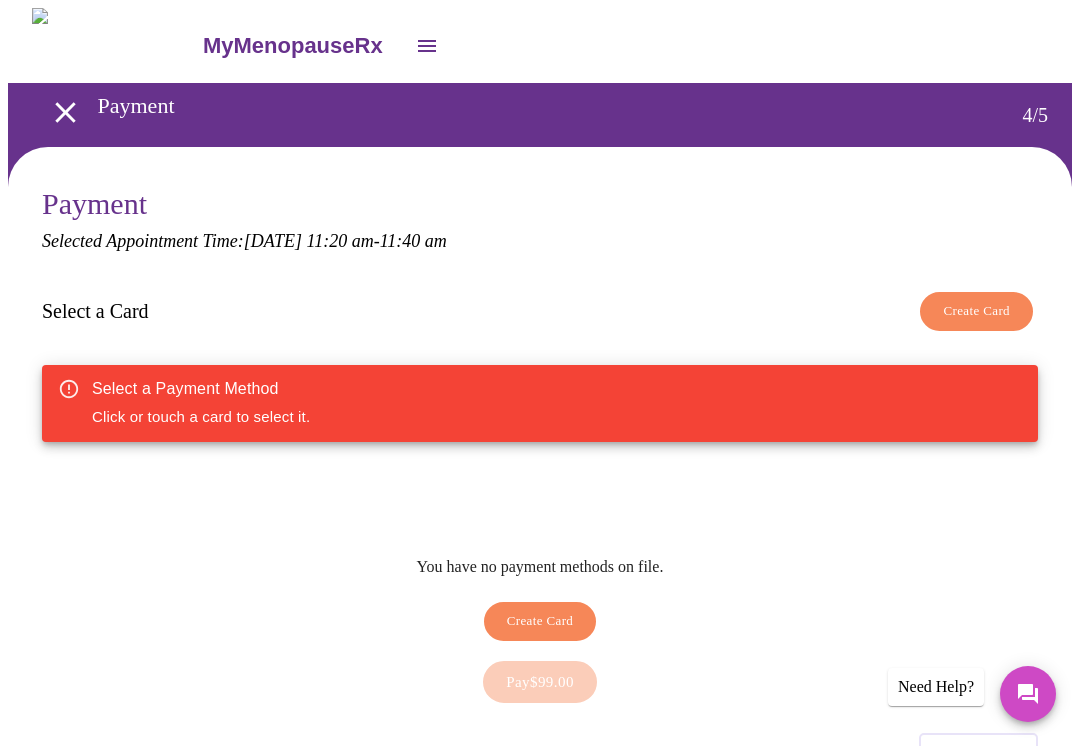 click on "Create Card" at bounding box center (540, 621) 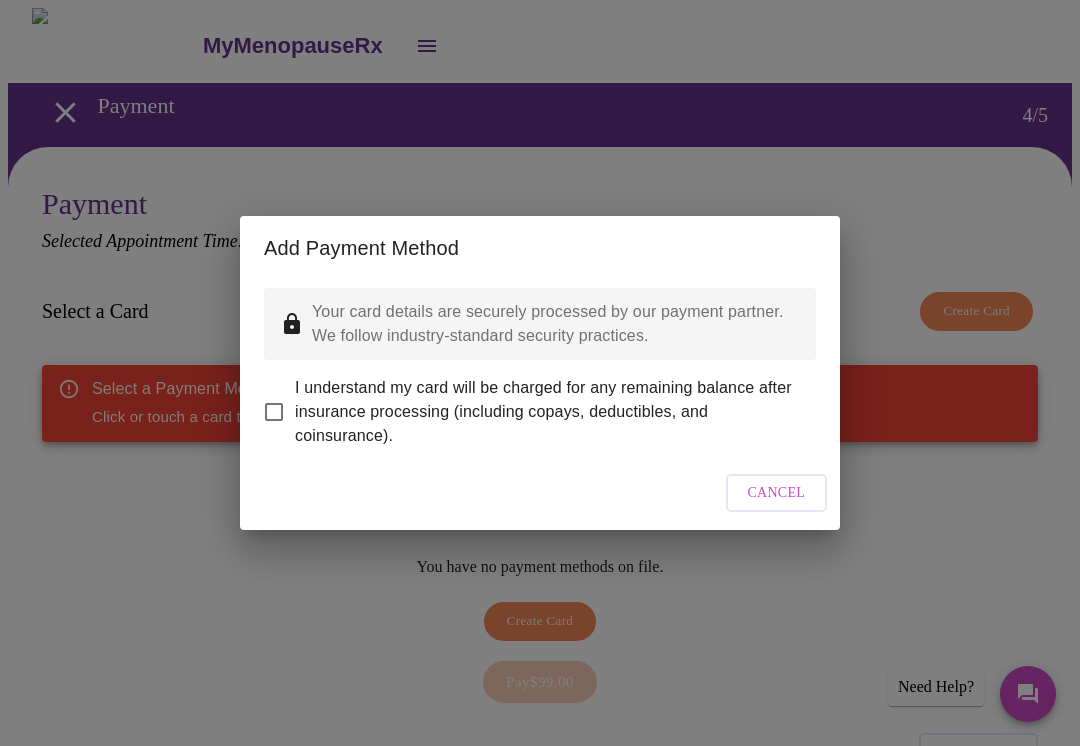 click on "I understand my card will be charged for any remaining balance after insurance processing (including copays, deductibles, and coinsurance)." at bounding box center [274, 412] 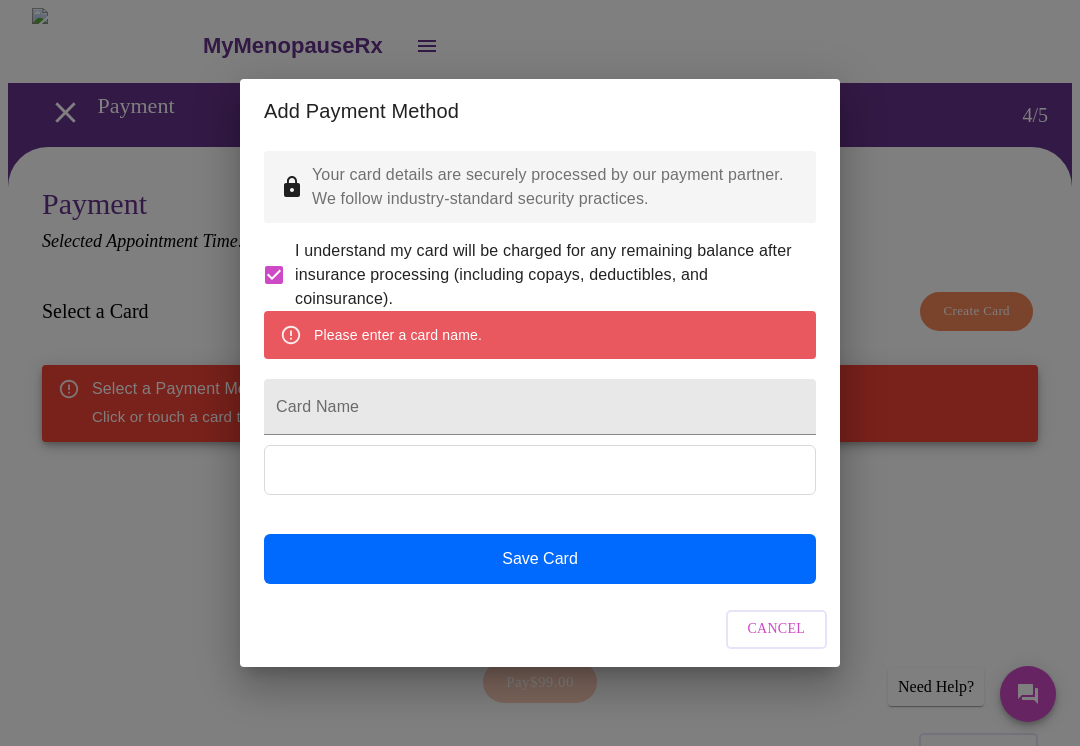 click on "Card Name" at bounding box center [540, 407] 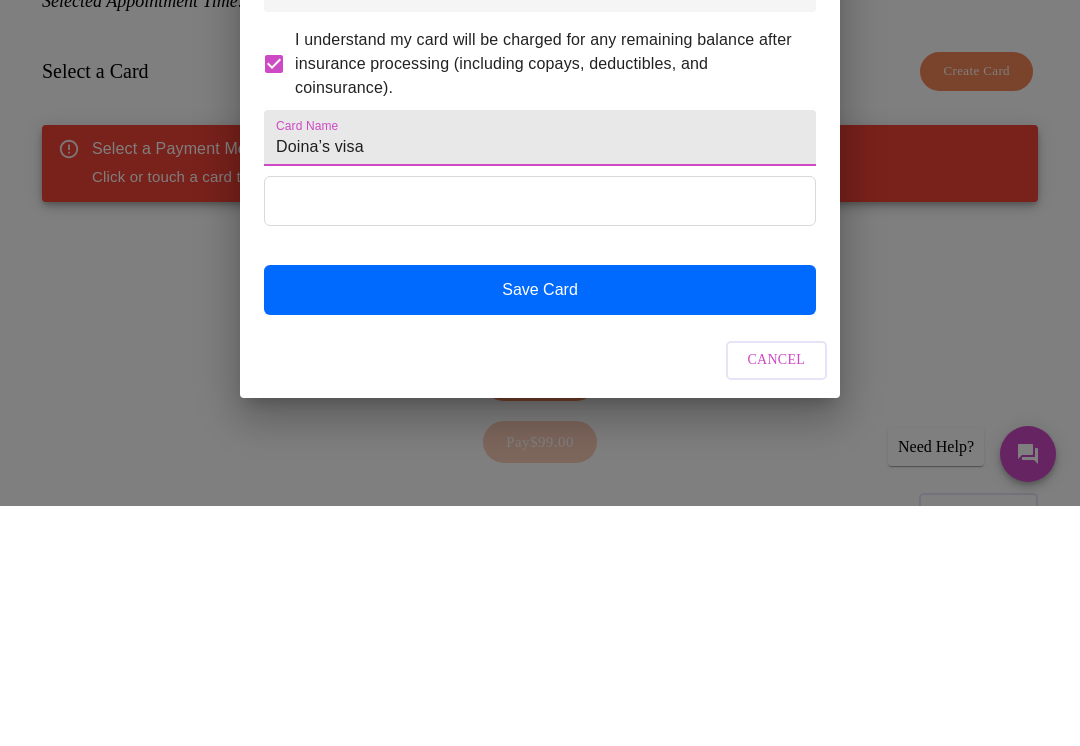 type on "Doina’s visa" 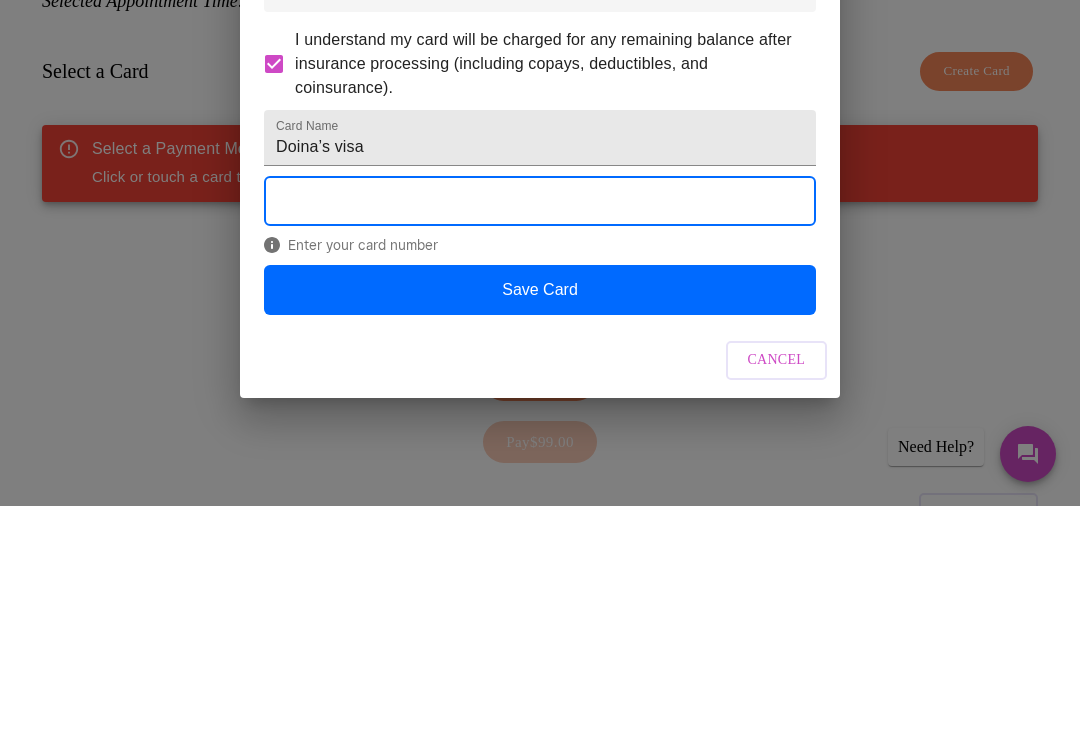scroll, scrollTop: 115, scrollLeft: 0, axis: vertical 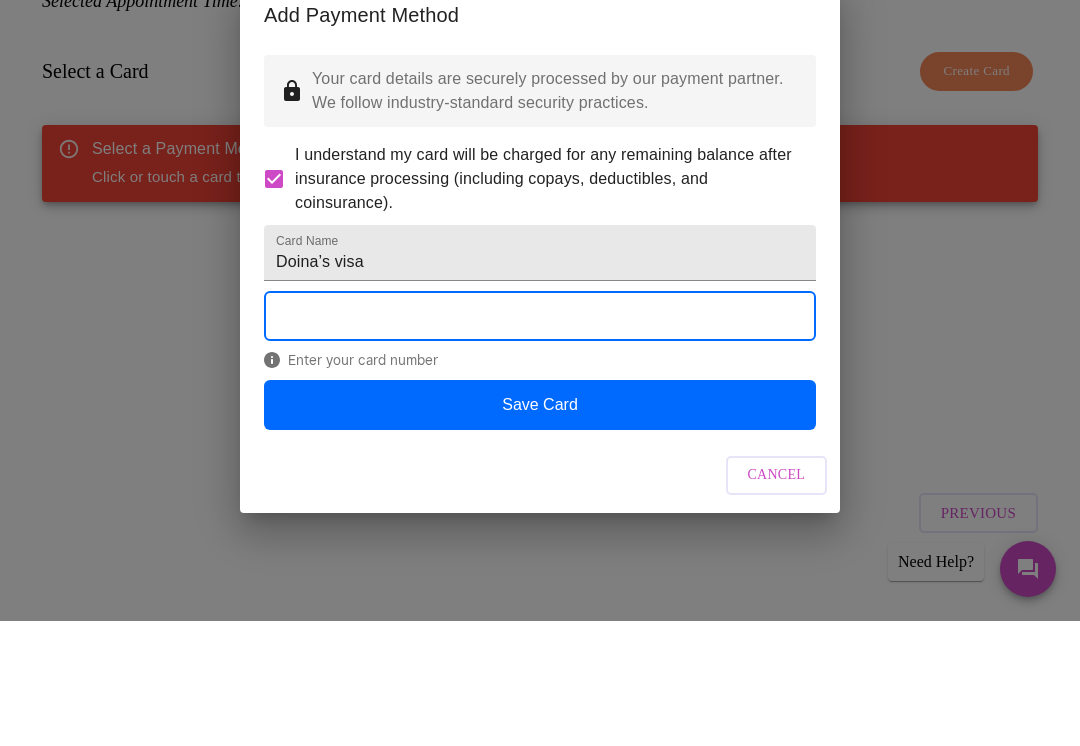 click at bounding box center (540, 441) 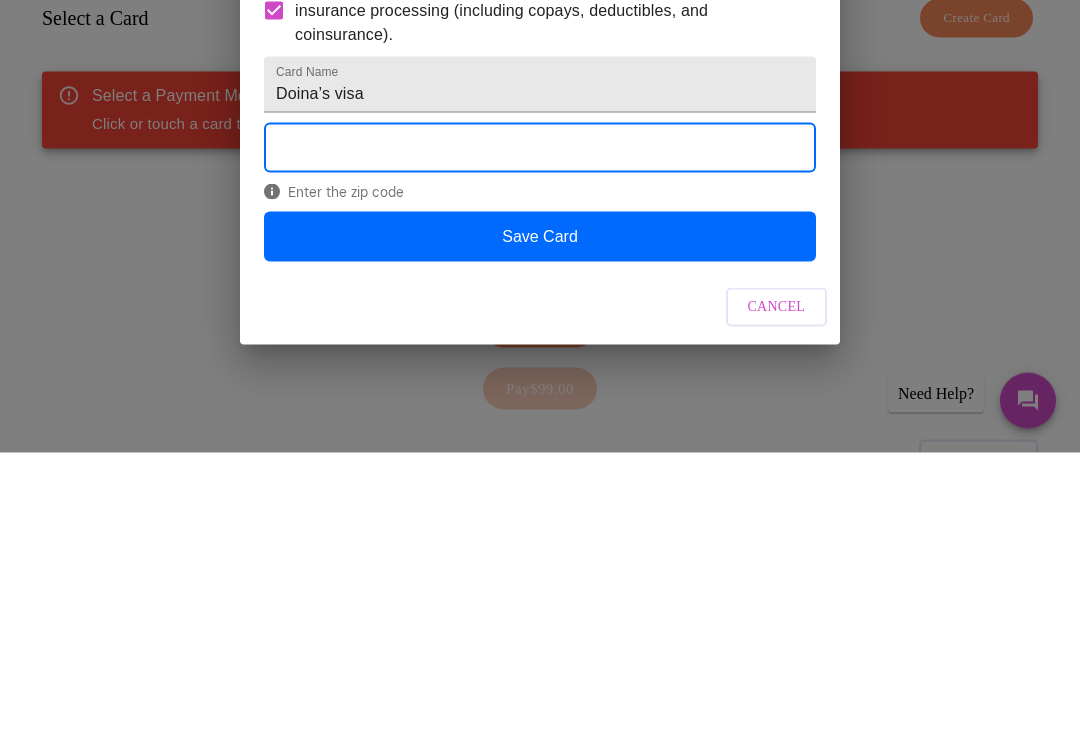 click on "Save Card" at bounding box center [540, 530] 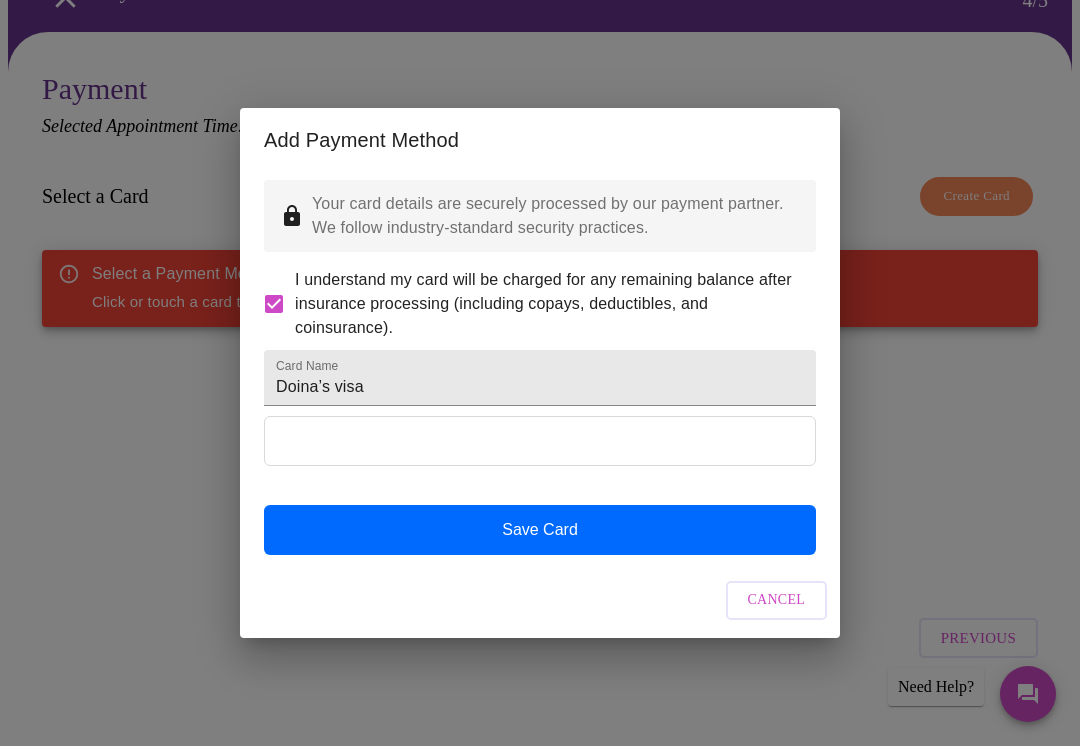 scroll, scrollTop: 0, scrollLeft: 0, axis: both 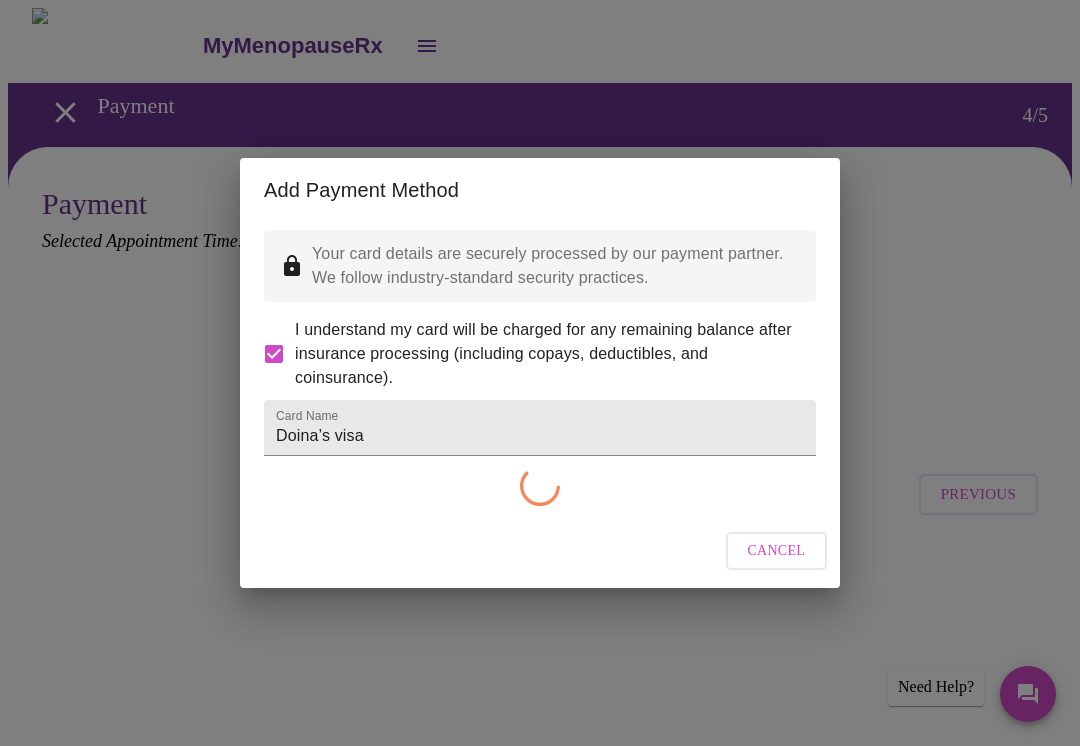 checkbox on "false" 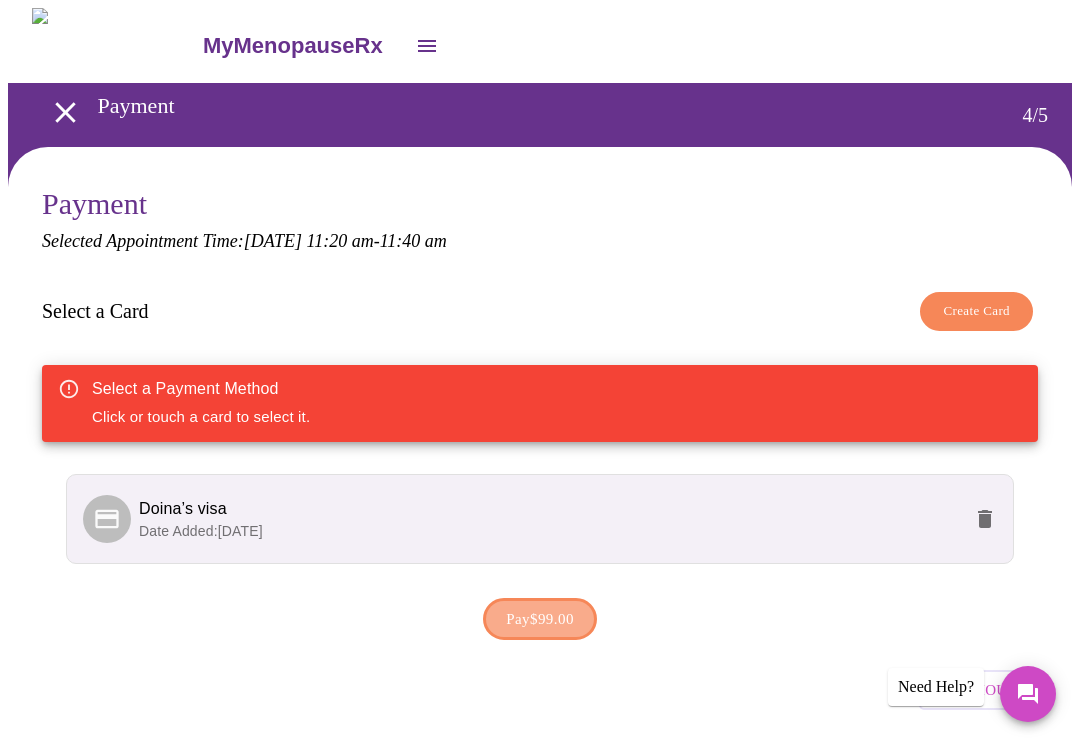 click on "Pay  $99.00" at bounding box center [540, 619] 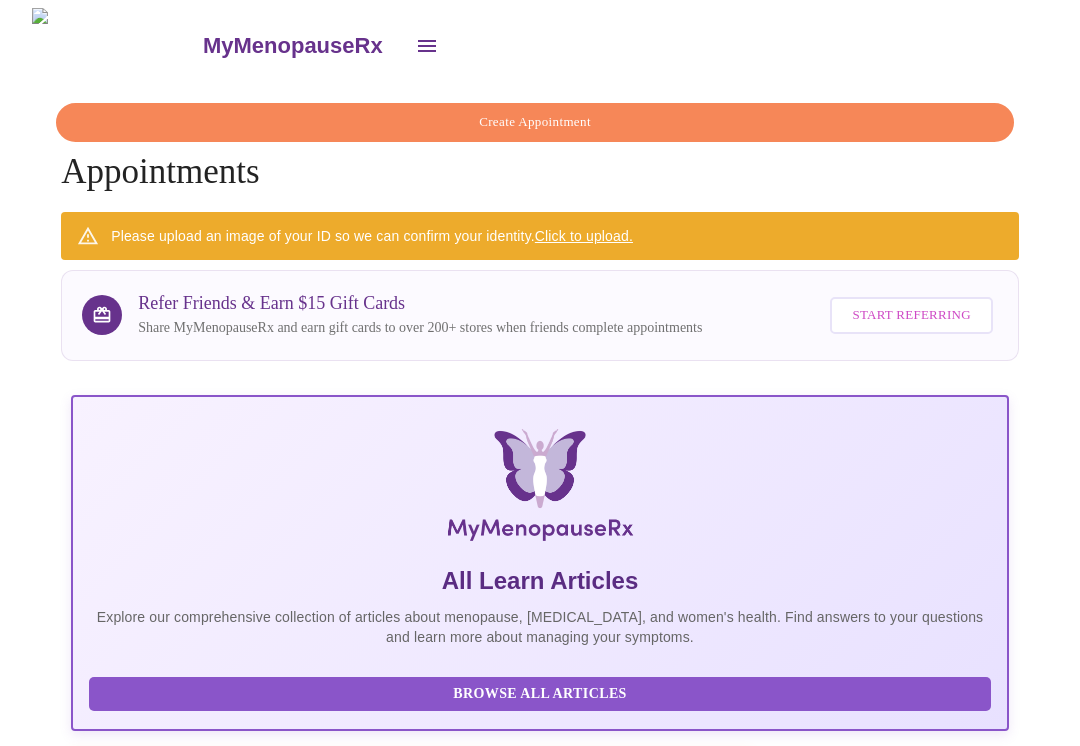 click on "Click to upload." at bounding box center [584, 236] 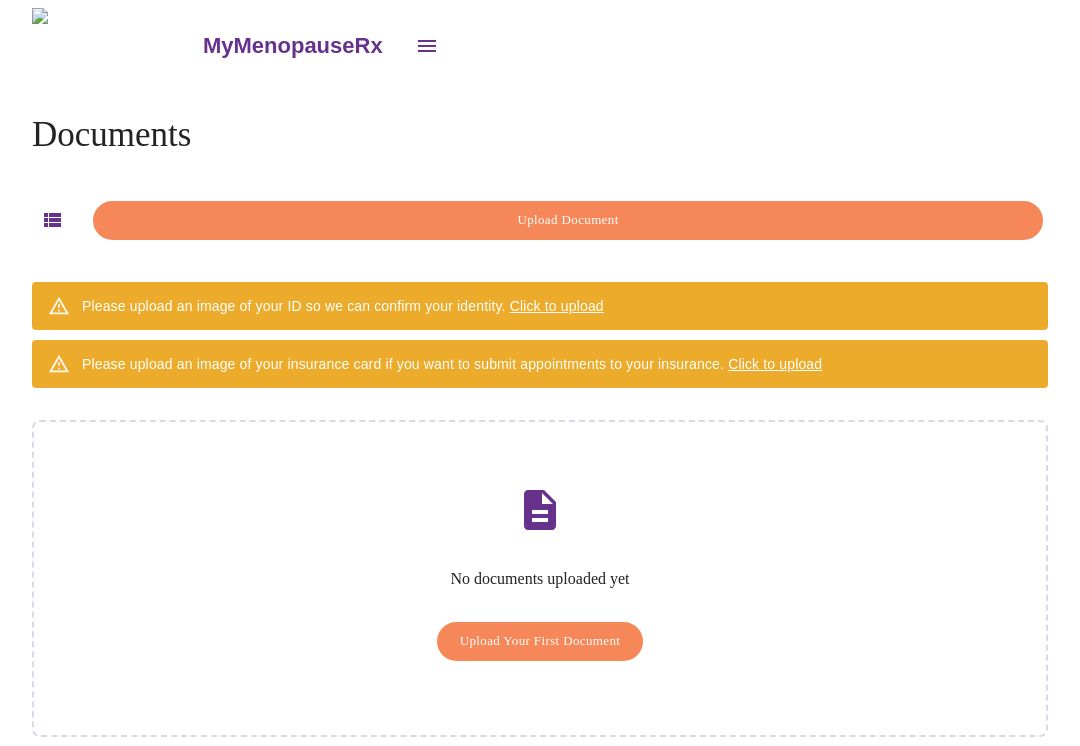 click on "Upload Document" at bounding box center [568, 220] 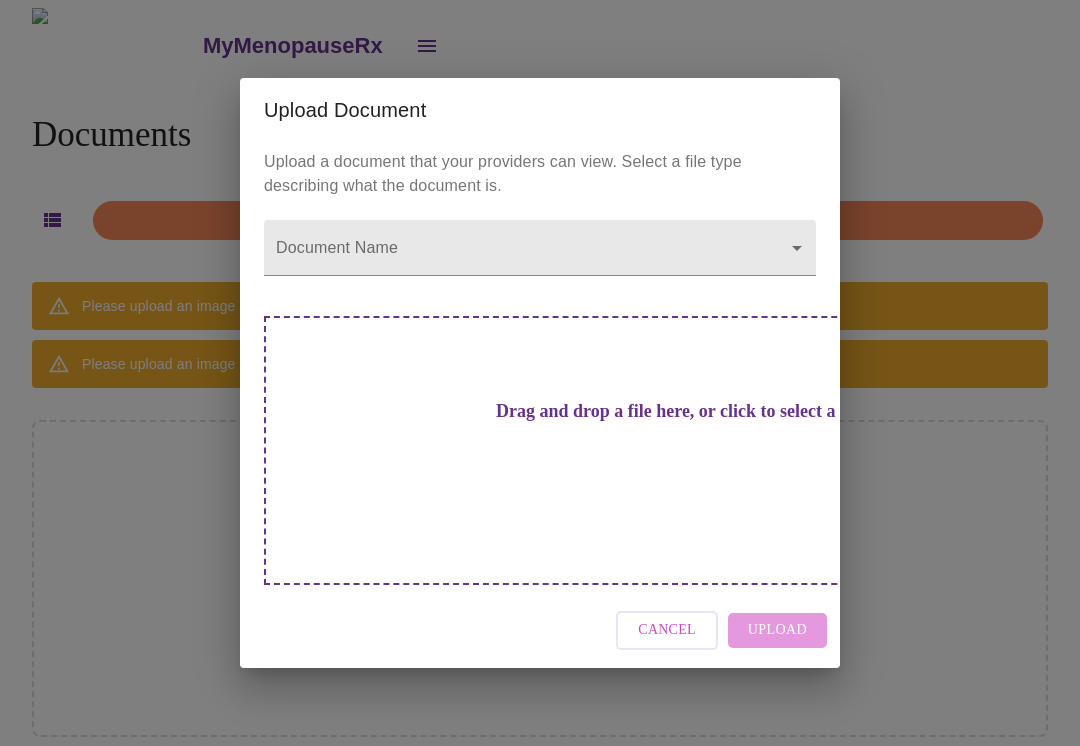 click on "Drag and drop a file here, or click to select a file" at bounding box center (680, 450) 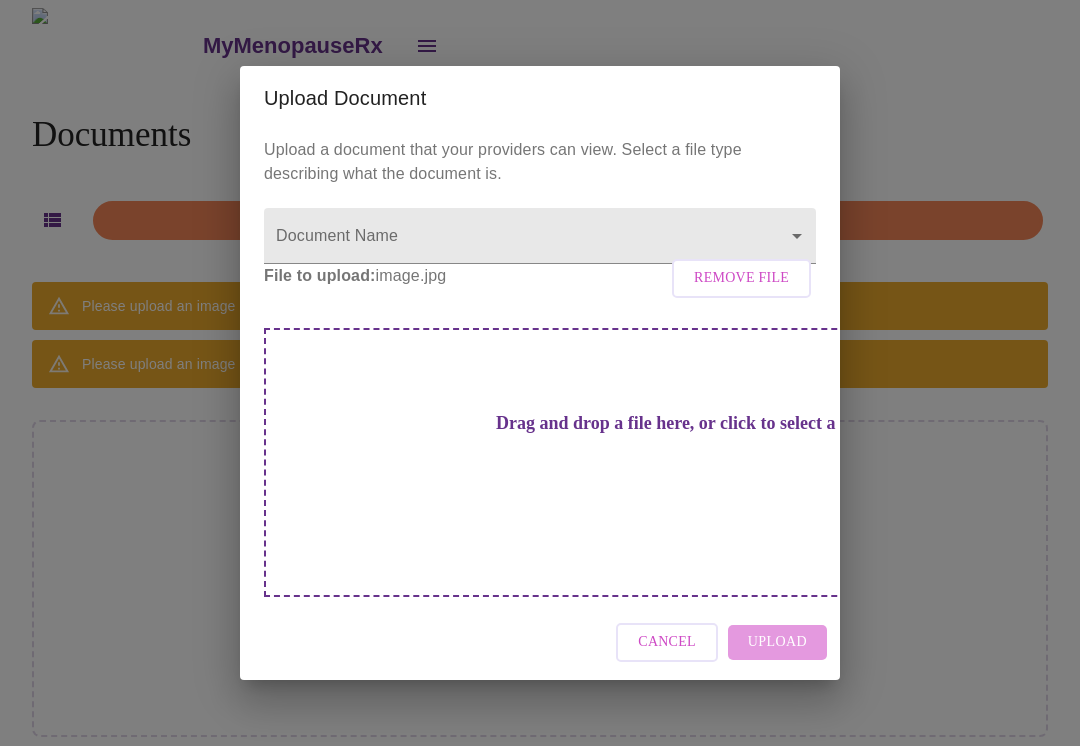 click on "MyMenopauseRx Documents Upload Document Please upload an image of your ID so we can confirm your identity.   Click to upload Please upload an image of your insurance card if you want to submit appointments to your insurance.   Click to upload No documents uploaded yet Upload Your First Document Upload Document Upload a document that your providers can view. Select a file type describing what the document is. Document Name ​ File to upload:  image.jpg   Remove File Drag and drop a file here, or click to select a file Cancel Upload" at bounding box center [540, 388] 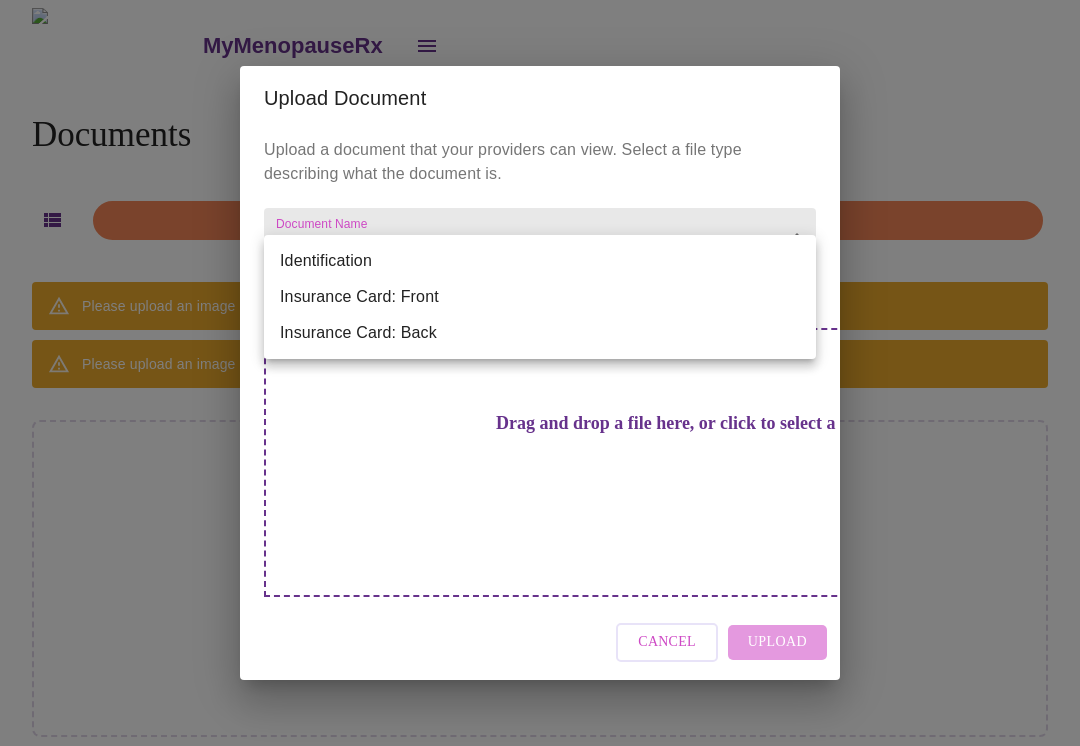 click on "Identification" at bounding box center [540, 261] 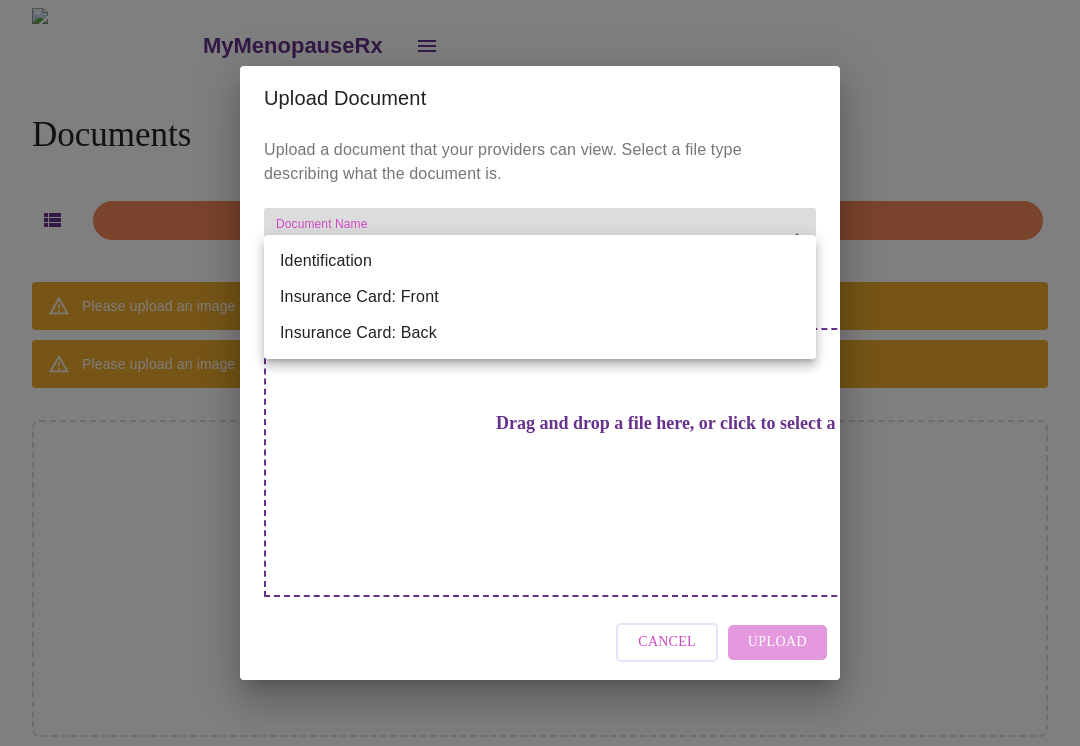 type on "Identification" 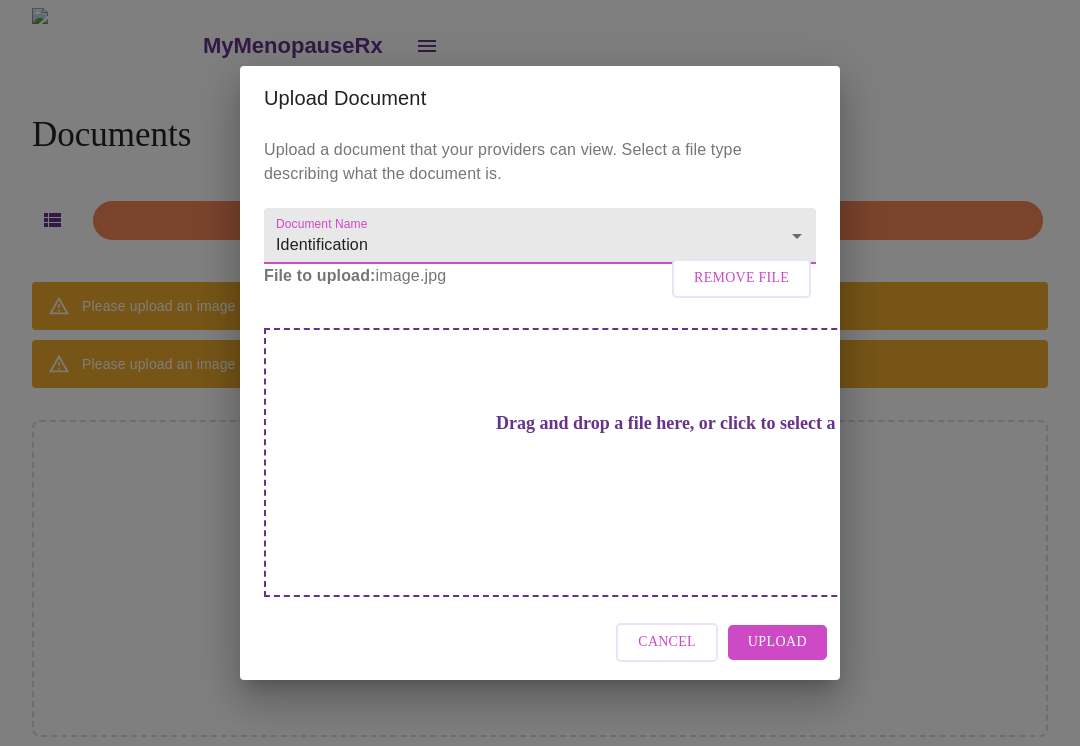 click on "Upload" at bounding box center (777, 642) 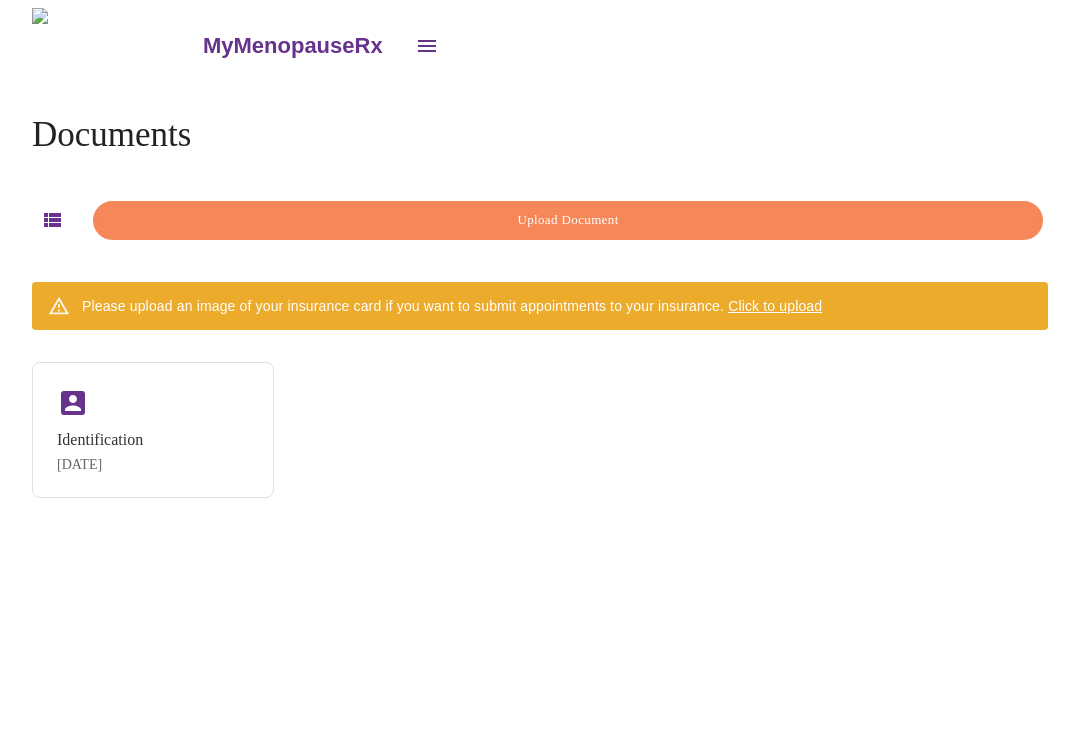 click on "Upload Document" at bounding box center (568, 220) 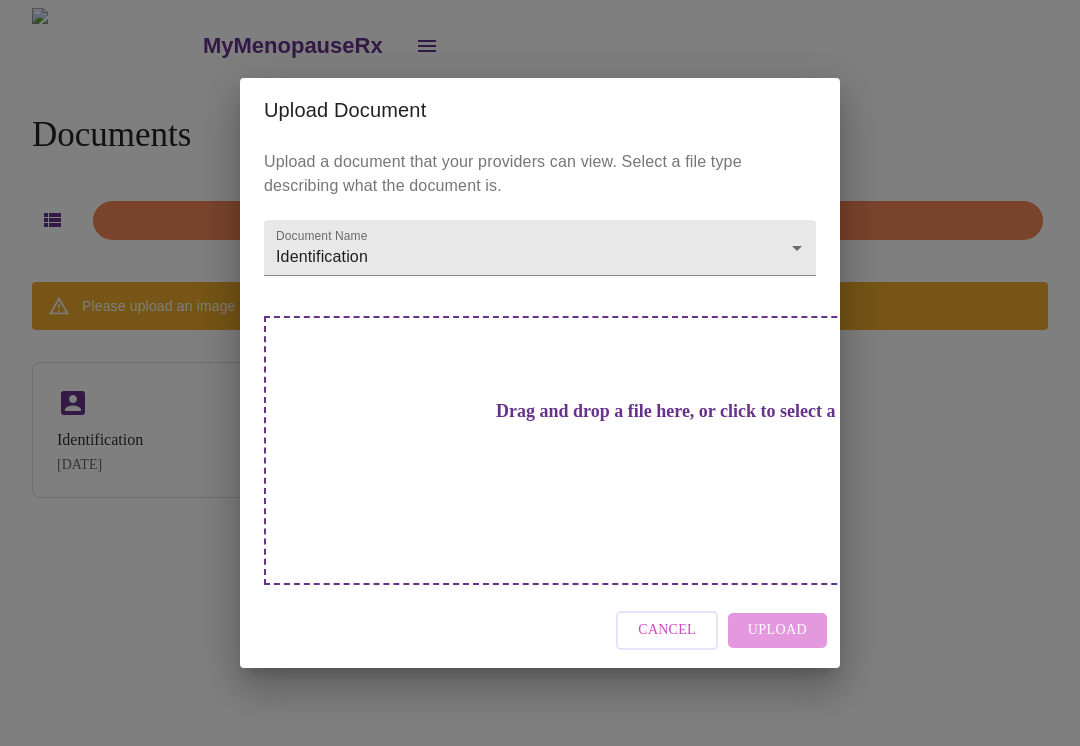 click on "Upload Document Upload a document that your providers can view. Select a file type describing what the document is. Document Name Identification Identification Drag and drop a file here, or click to select a file Cancel Upload" at bounding box center [540, 373] 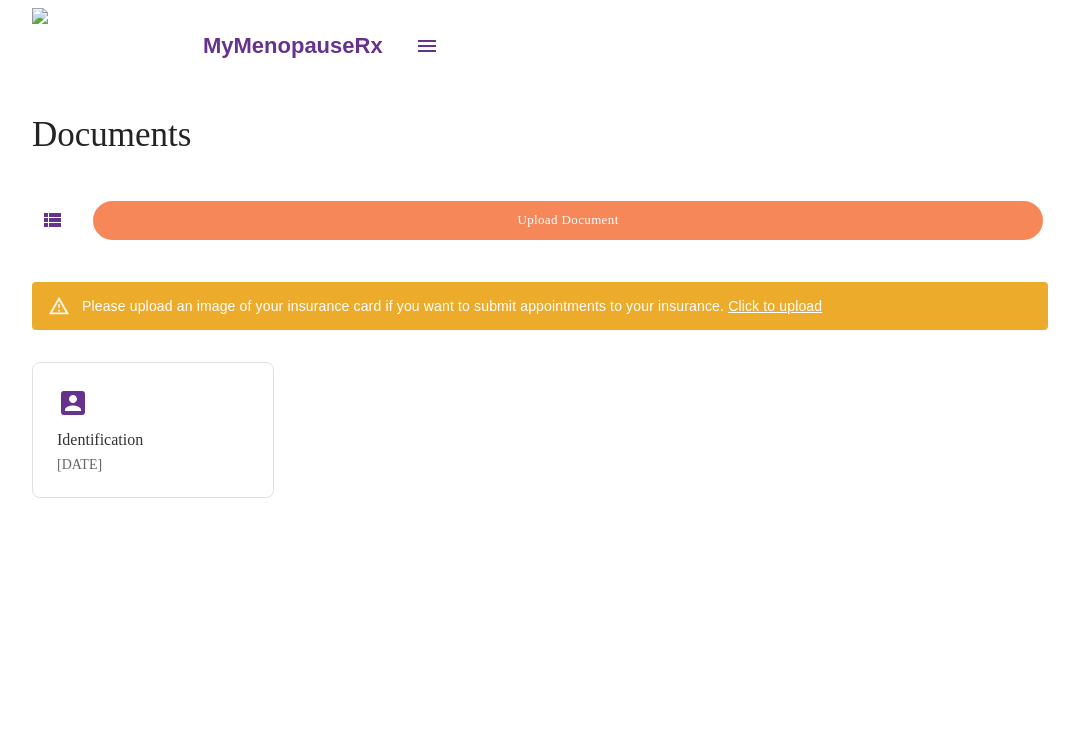 click on "MyMenopauseRx" at bounding box center (293, 46) 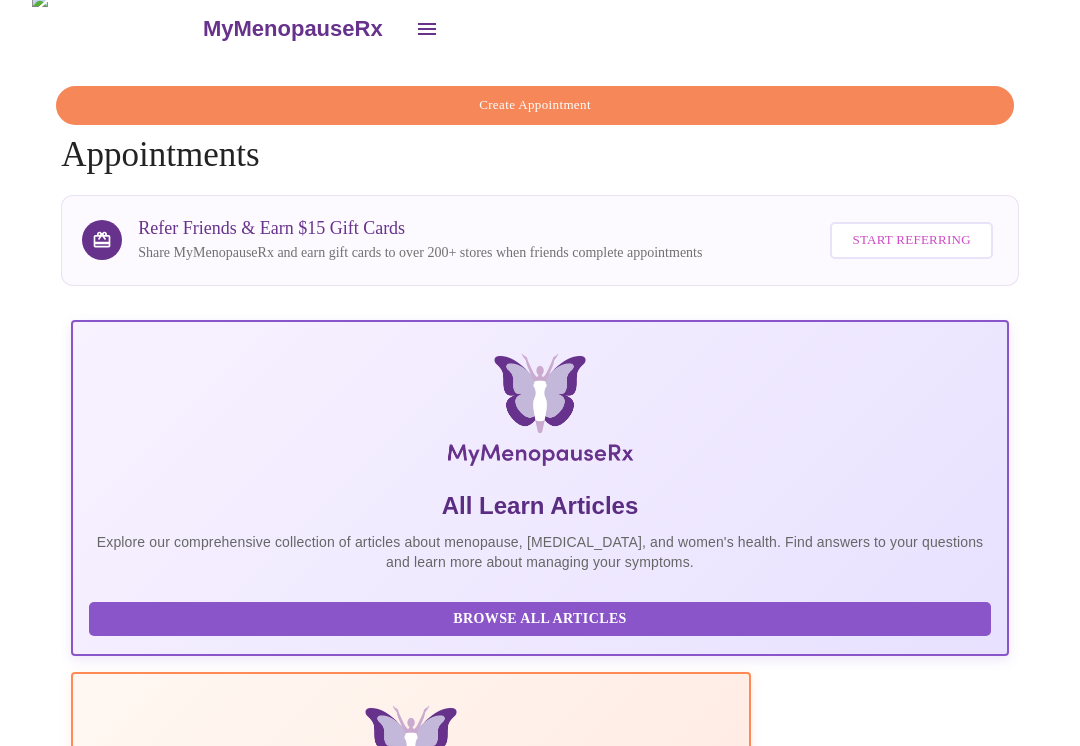 scroll, scrollTop: 46, scrollLeft: 0, axis: vertical 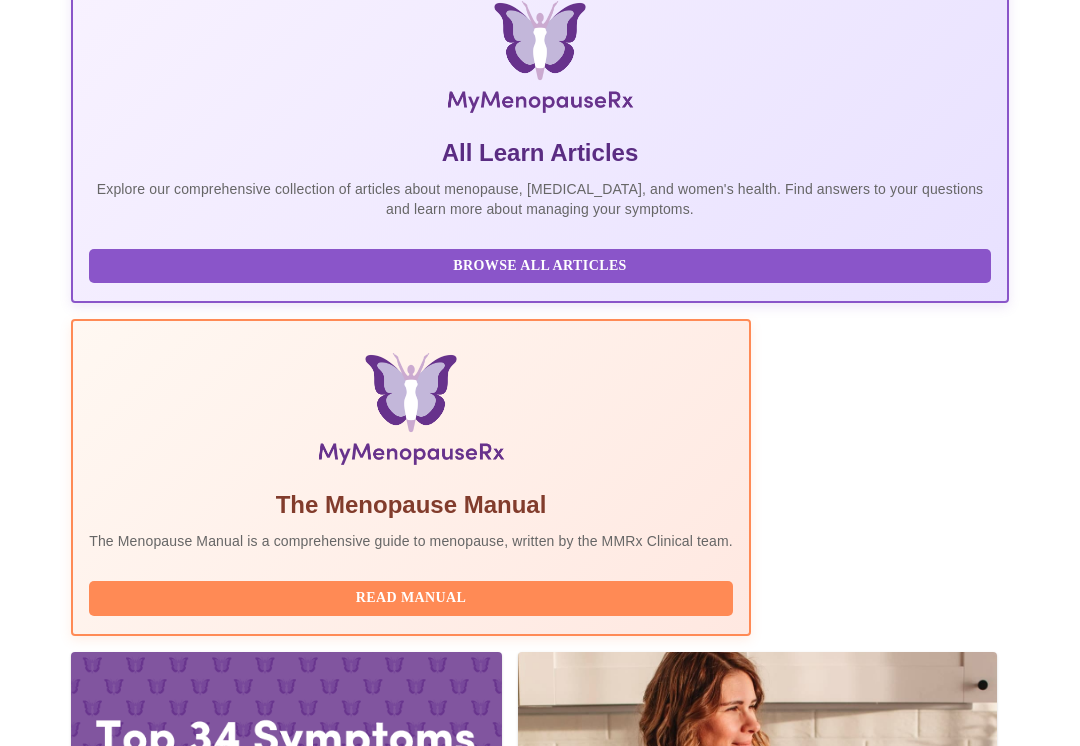 click on "Complete Pre-Assessment" at bounding box center (873, 2262) 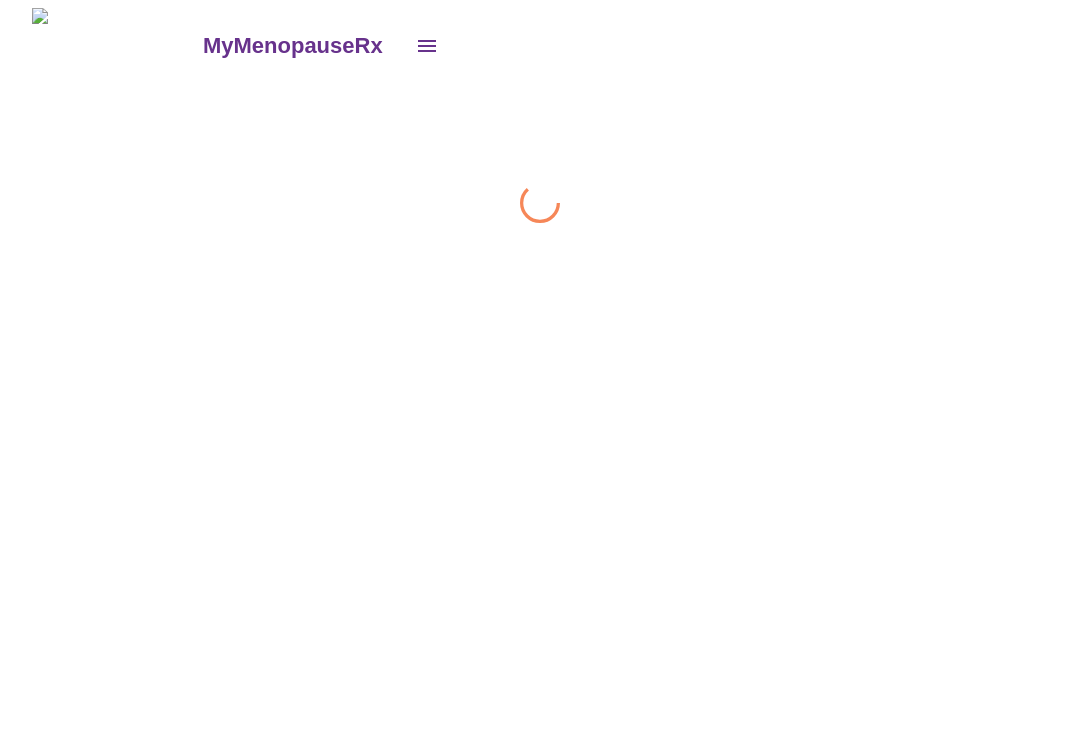 scroll, scrollTop: 0, scrollLeft: 0, axis: both 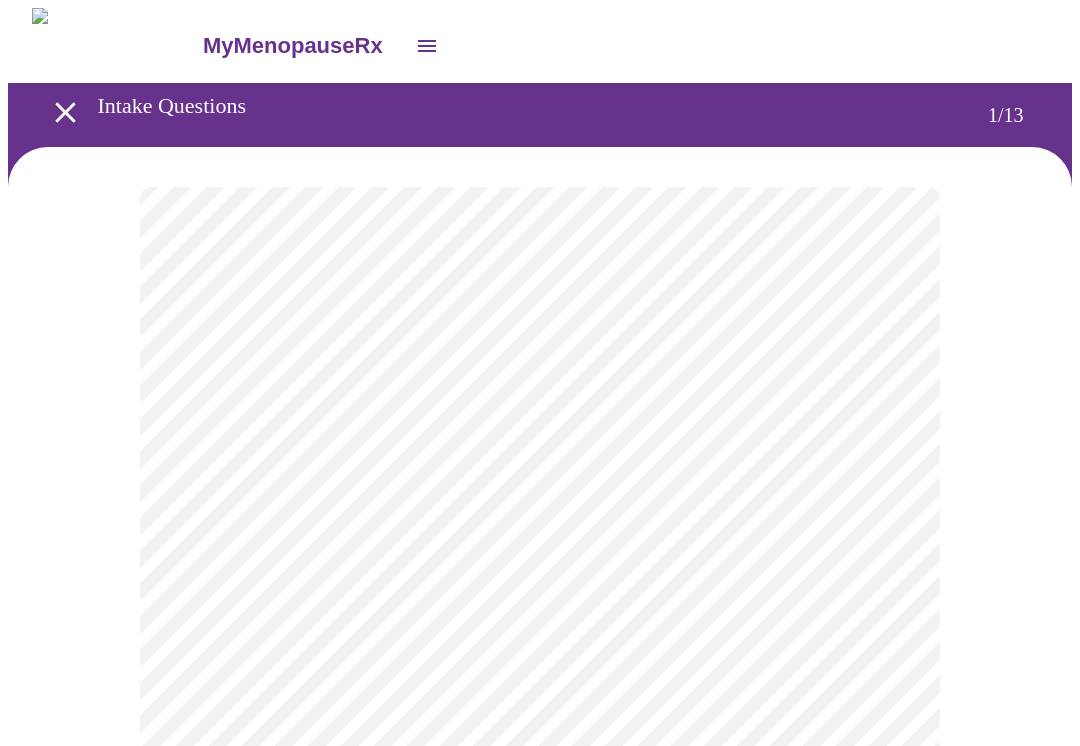 click on "MyMenopauseRx Intake Questions 1  /  13" at bounding box center (540, 925) 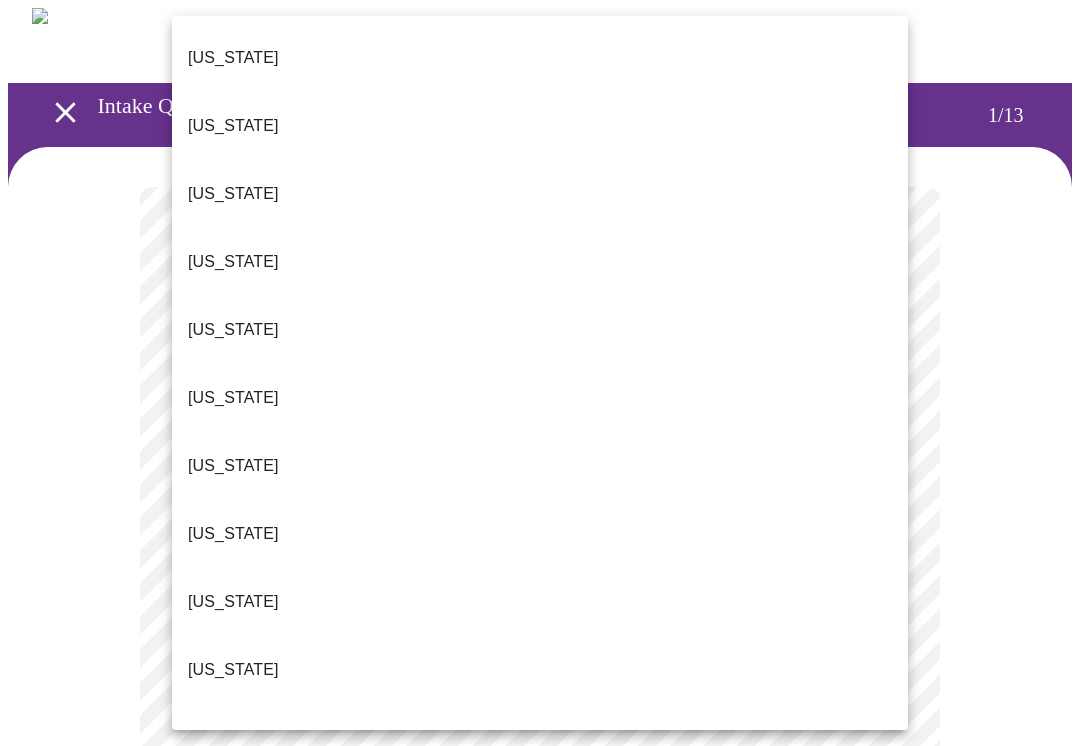 click on "[US_STATE]" at bounding box center (233, 670) 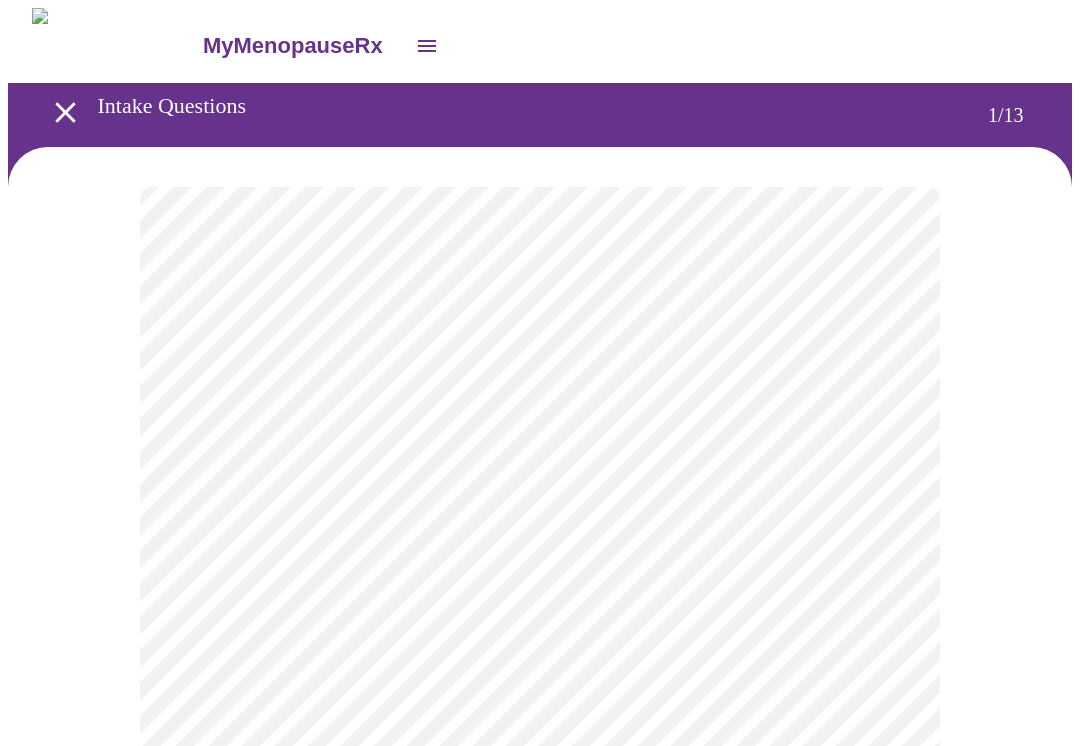 click on "MyMenopauseRx Intake Questions 1  /  13" at bounding box center (540, 920) 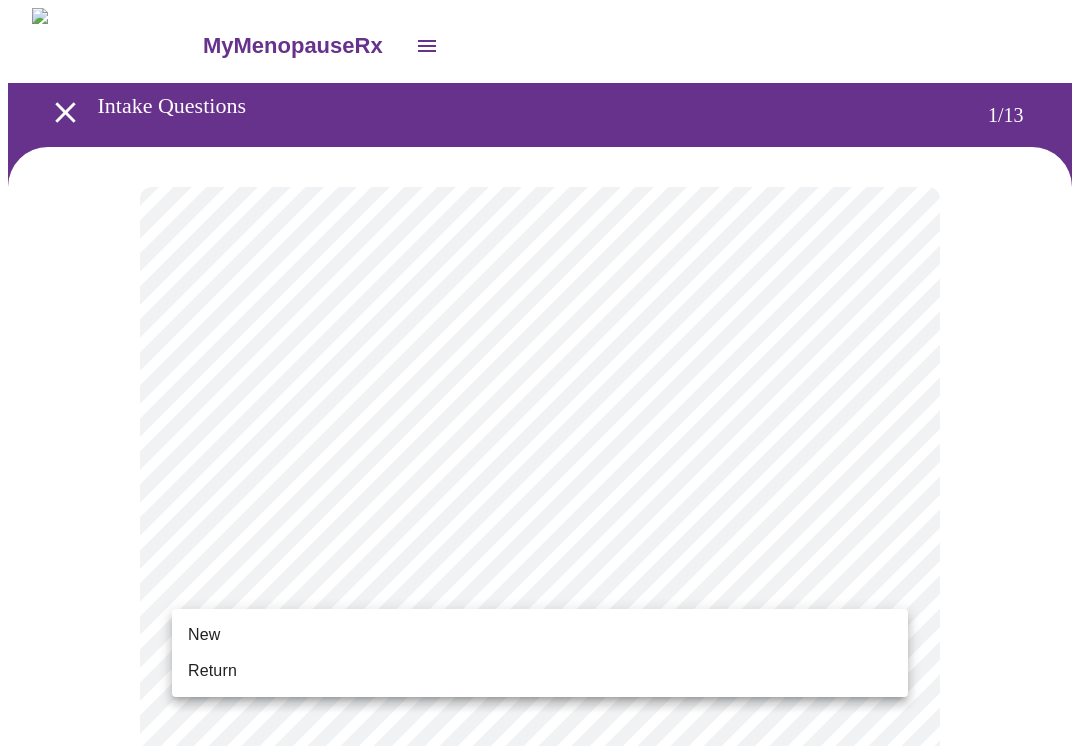 click on "New" at bounding box center (204, 635) 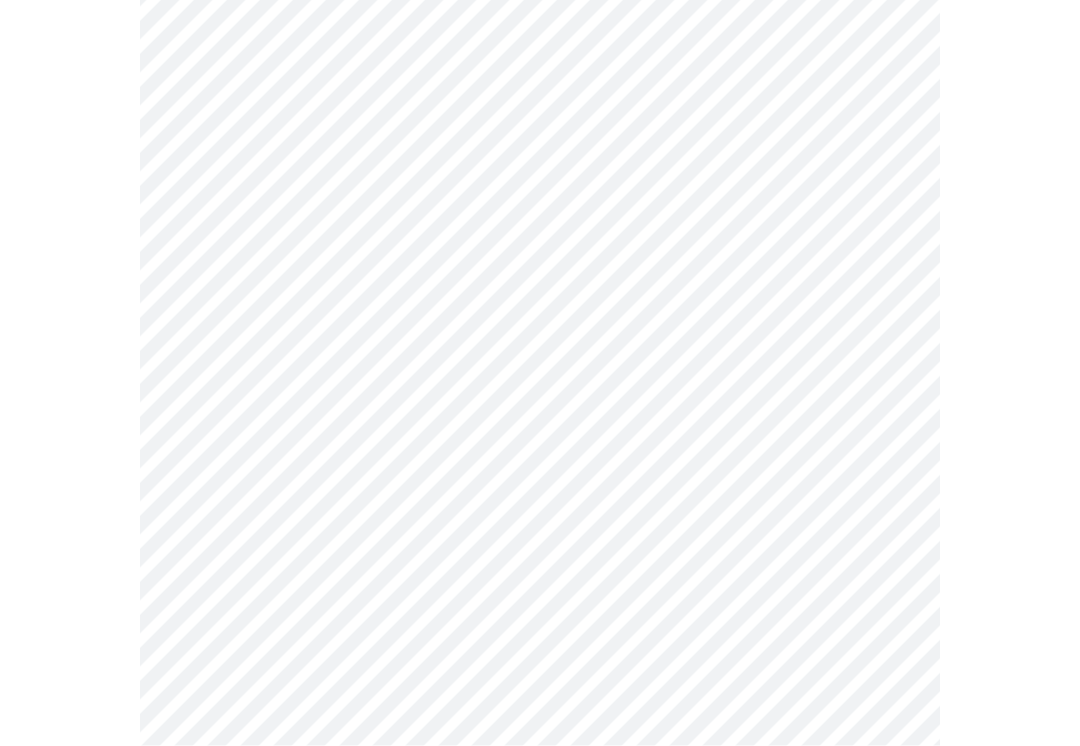 scroll, scrollTop: 1026, scrollLeft: 0, axis: vertical 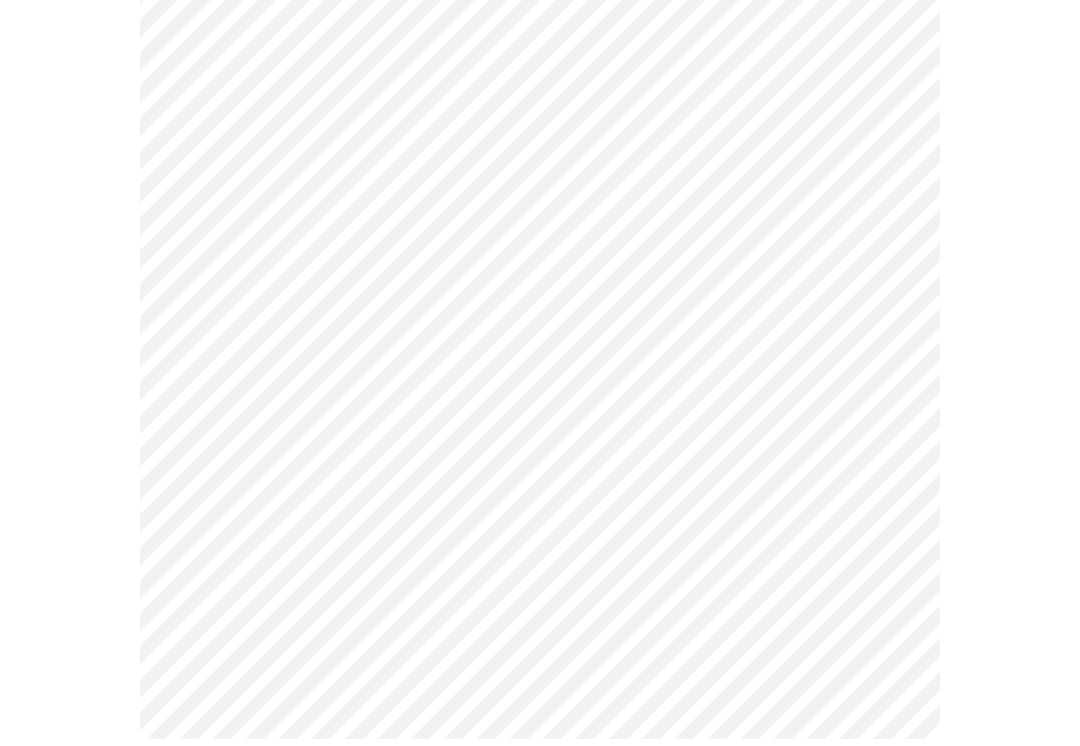 click on "MyMenopauseRx Intake Questions 1  /  13" at bounding box center [540, -120] 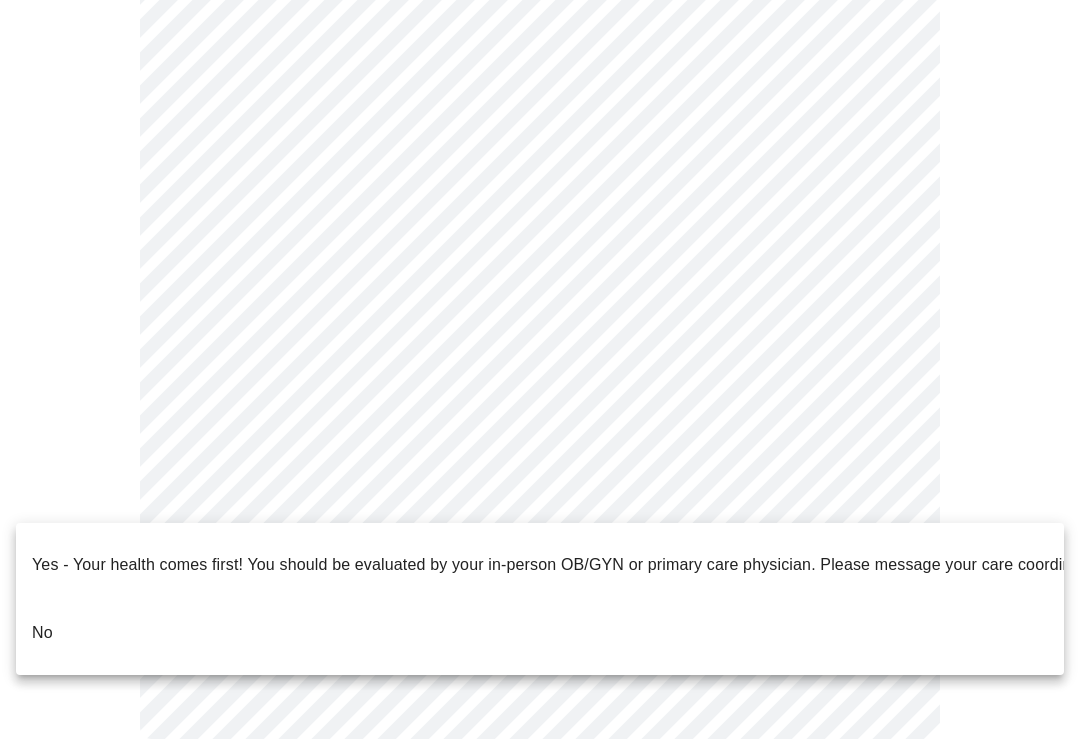 click on "No" at bounding box center (42, 633) 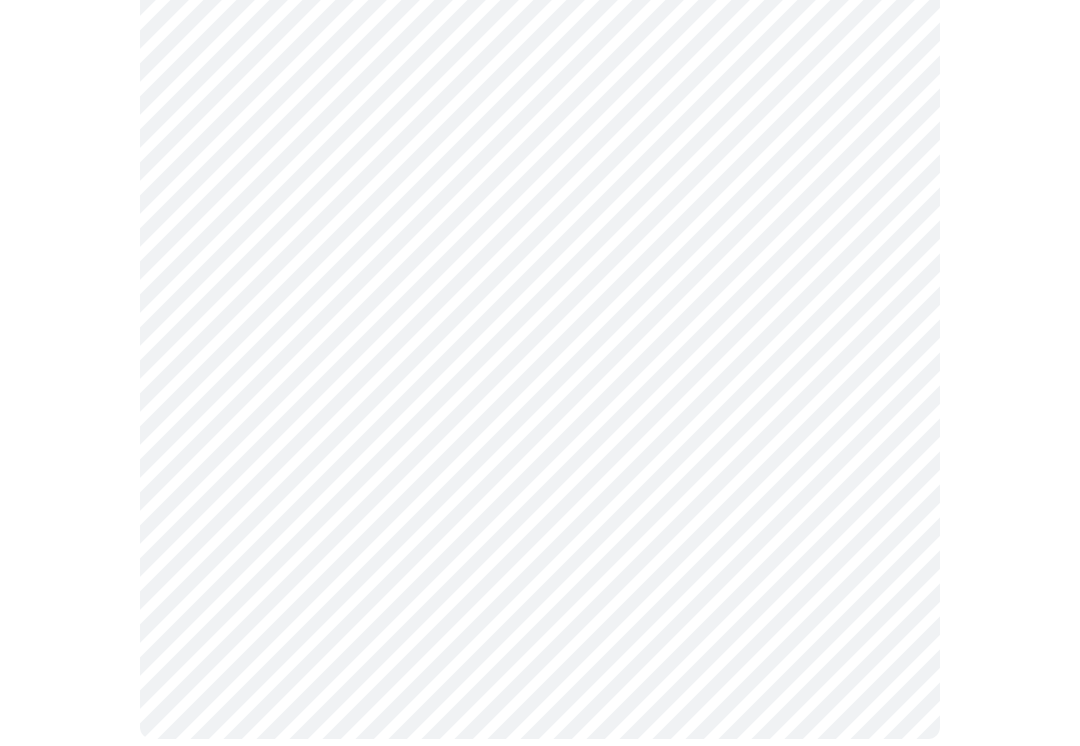 scroll, scrollTop: 0, scrollLeft: 0, axis: both 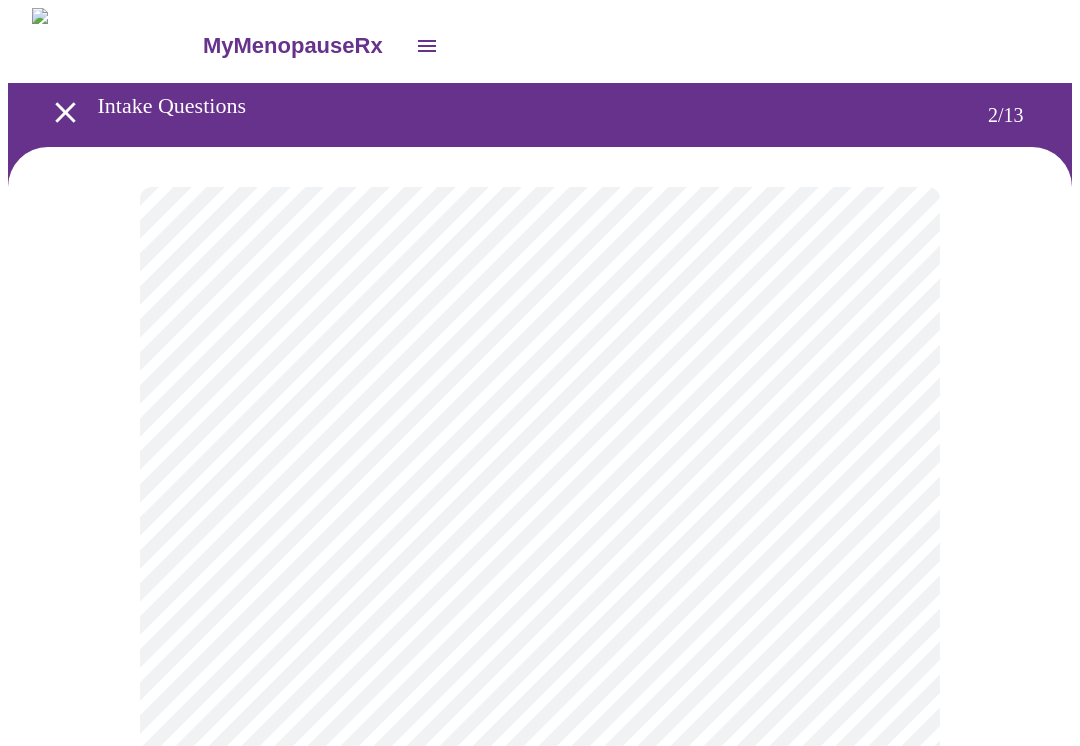 click on "MyMenopauseRx Intake Questions 2  /  13" at bounding box center (540, 607) 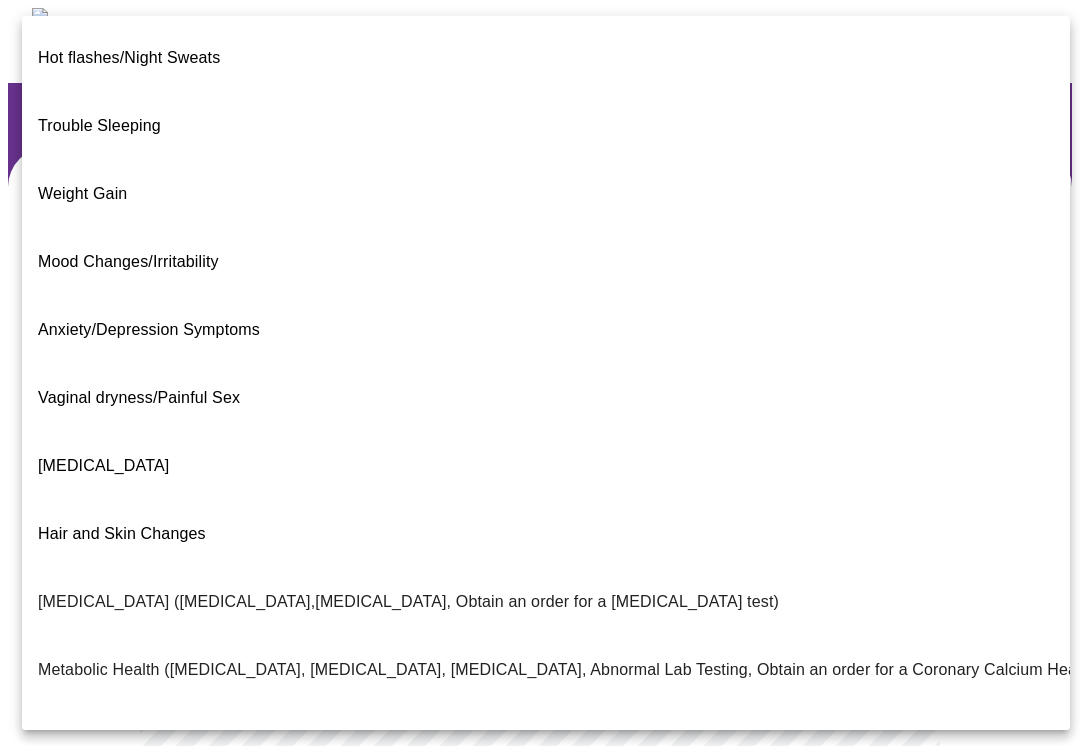 click on "Hot flashes/Night Sweats" at bounding box center (129, 58) 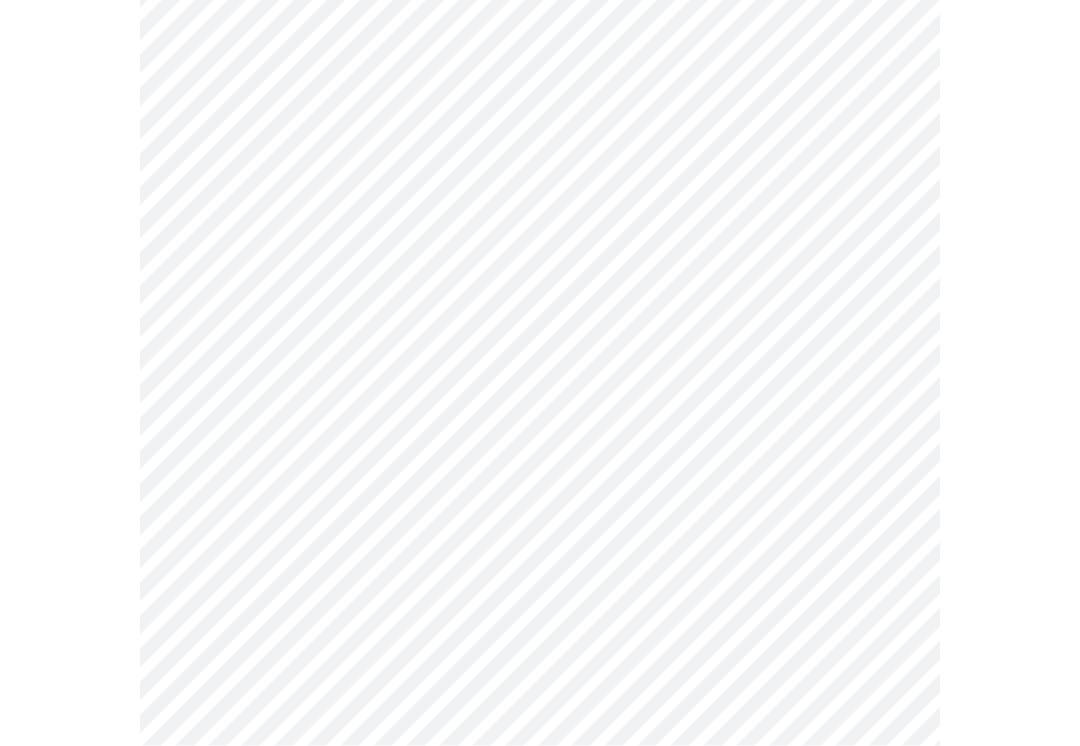 scroll, scrollTop: 233, scrollLeft: 0, axis: vertical 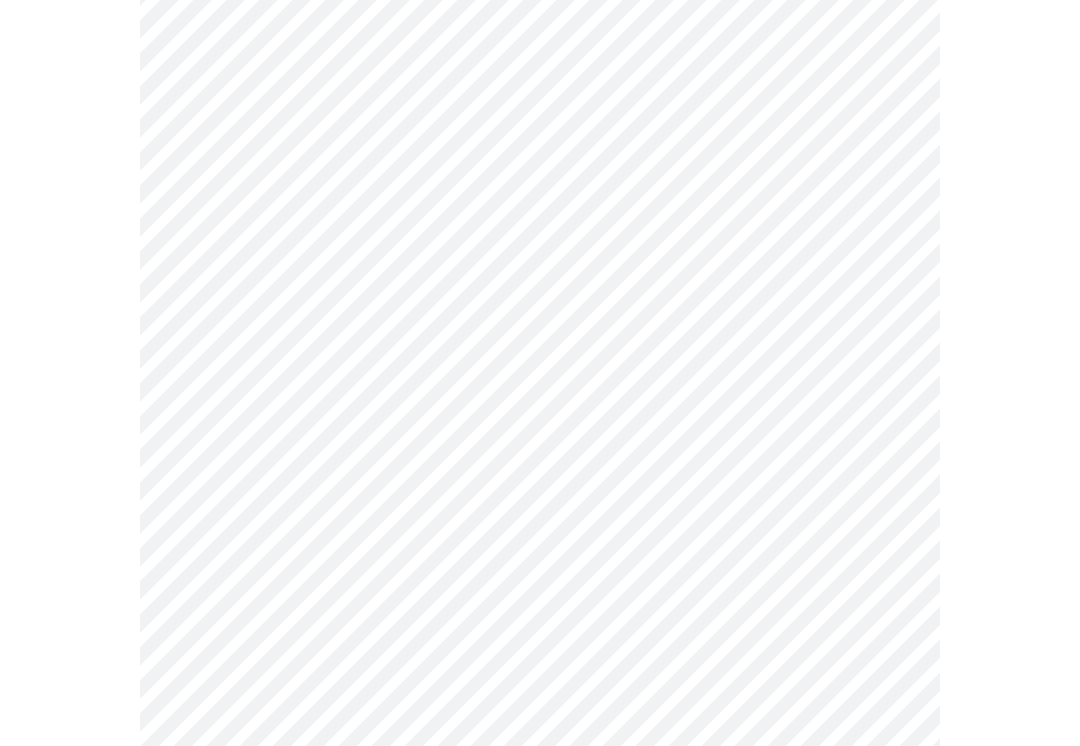 click on "MyMenopauseRx Intake Questions 2  /  13" at bounding box center [540, 369] 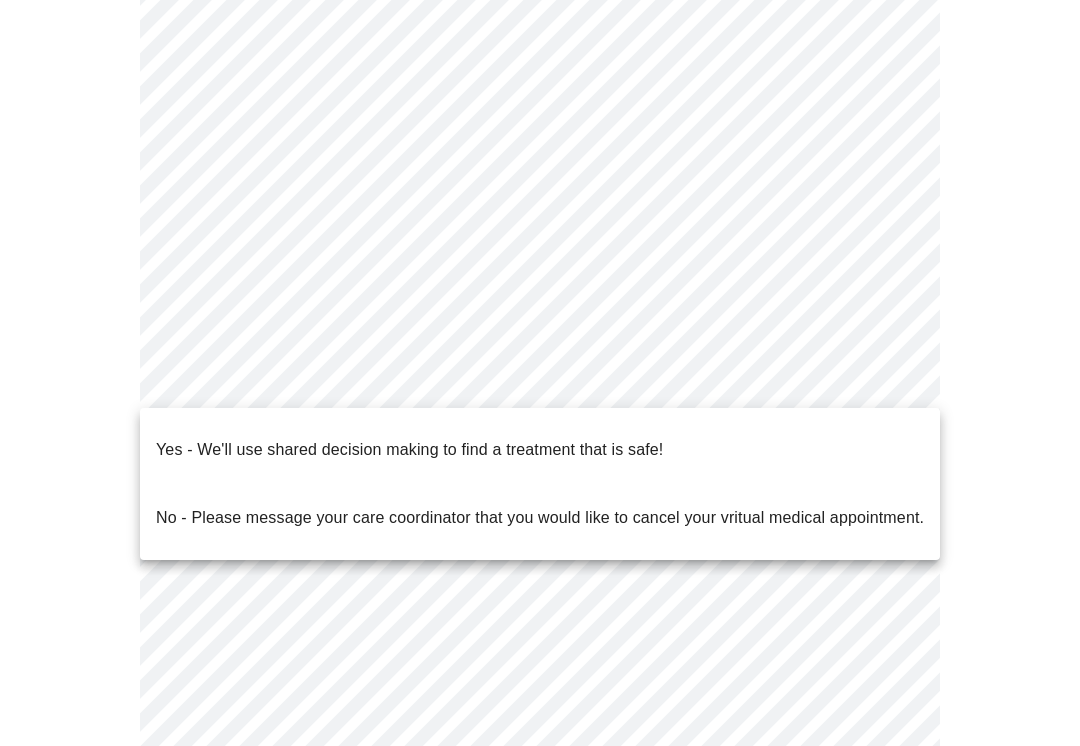 click on "Yes - We'll use shared decision making to find a treatment that is safe!" at bounding box center [409, 450] 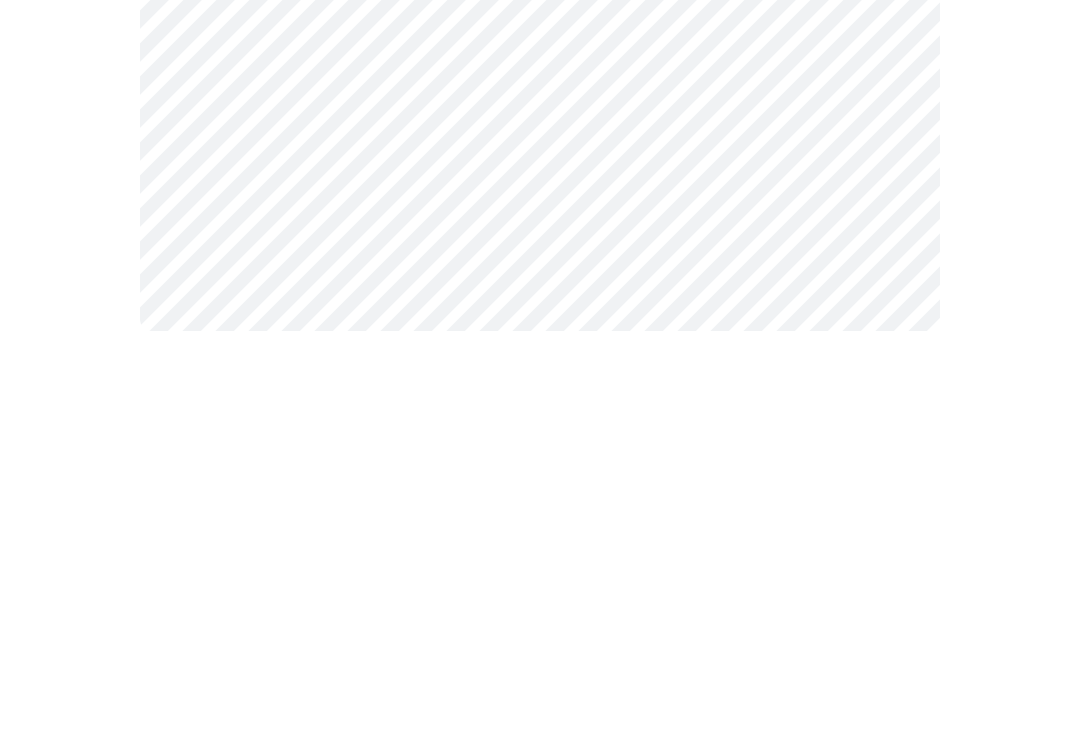 scroll, scrollTop: 0, scrollLeft: 0, axis: both 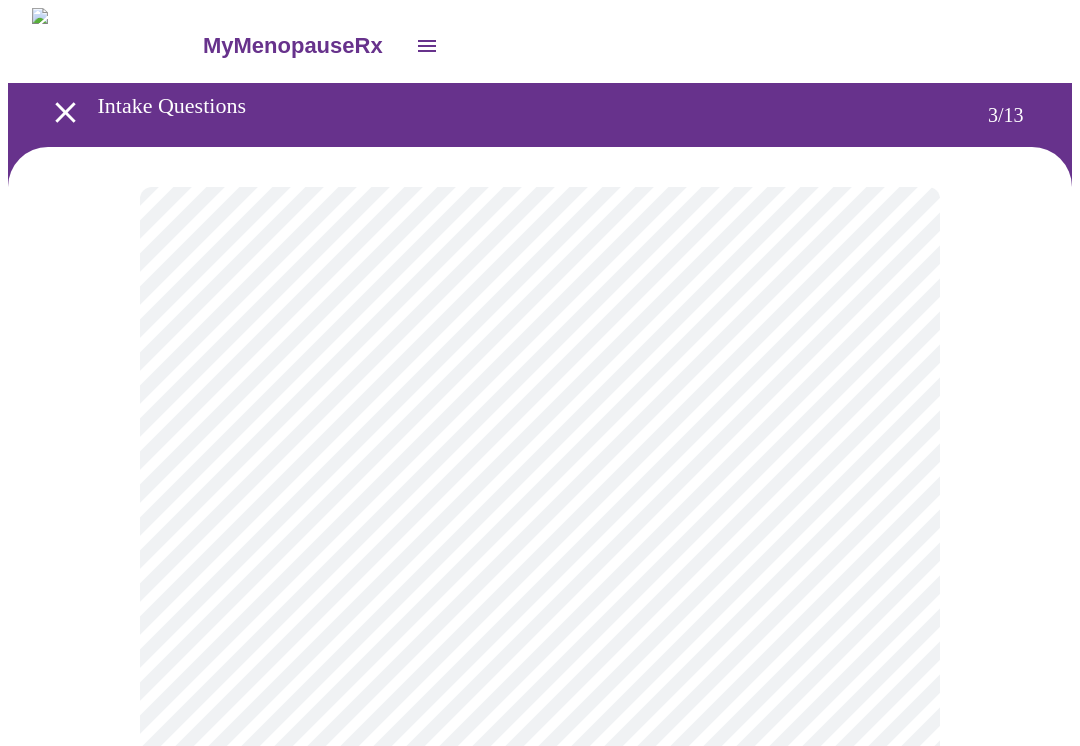 click on "MyMenopauseRx Intake Questions 3  /  13" at bounding box center [540, 1354] 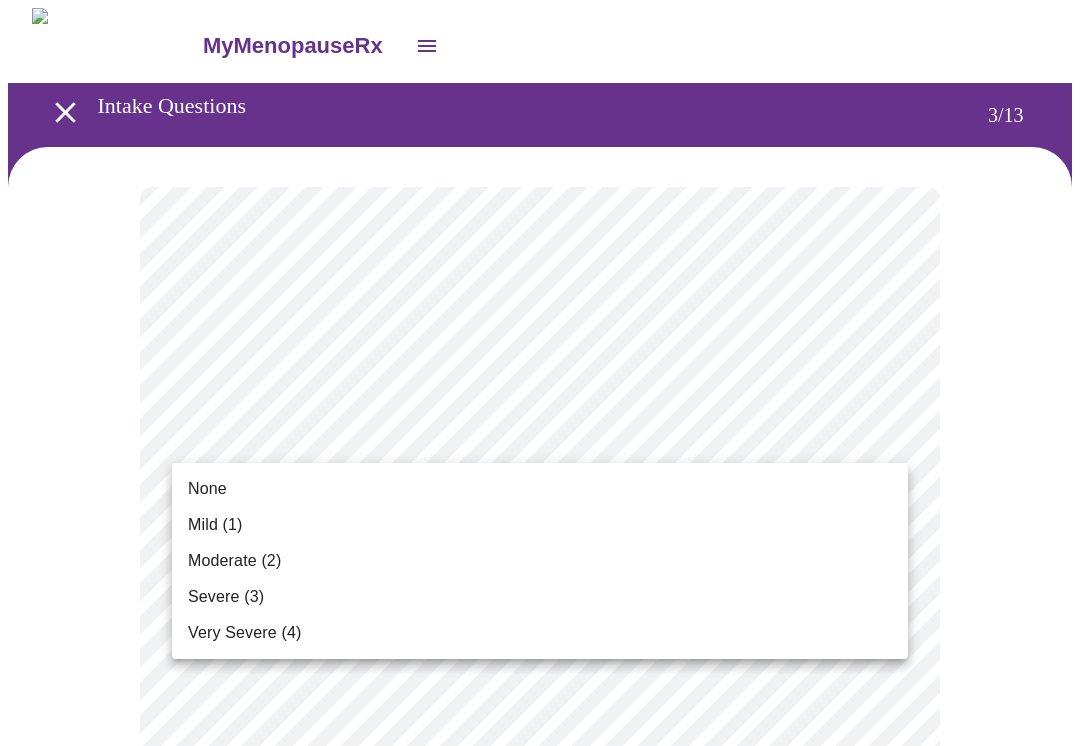 click on "Severe (3)" at bounding box center (226, 597) 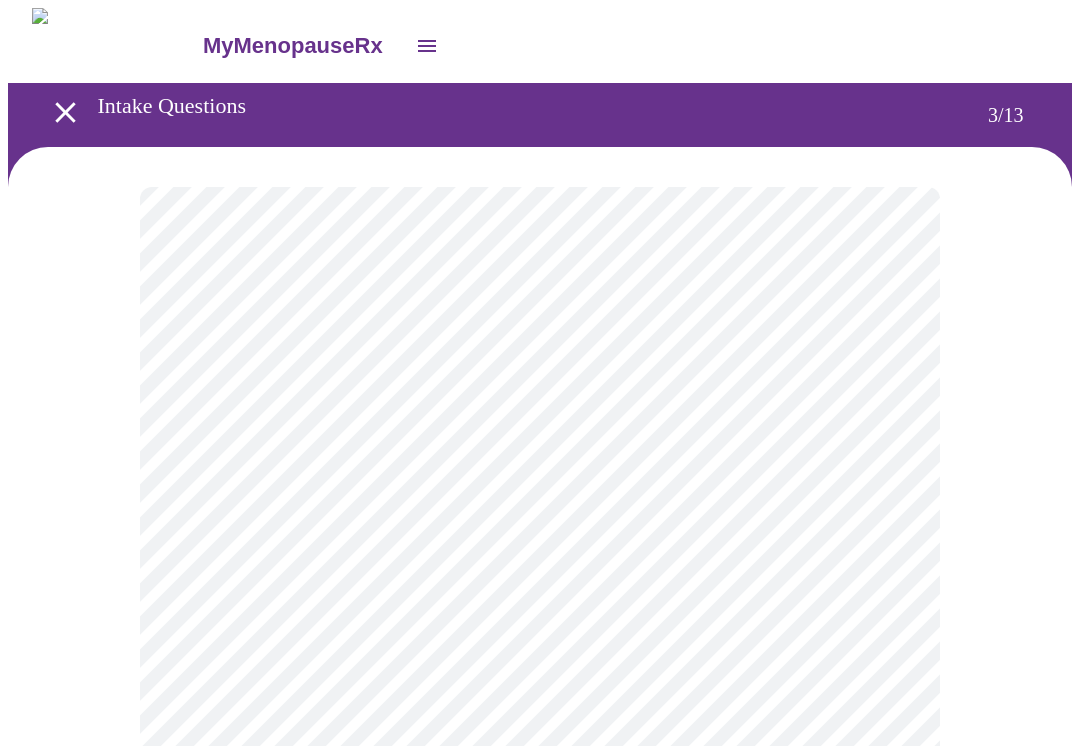 click on "MyMenopauseRx Intake Questions 3  /  13" at bounding box center (540, 1319) 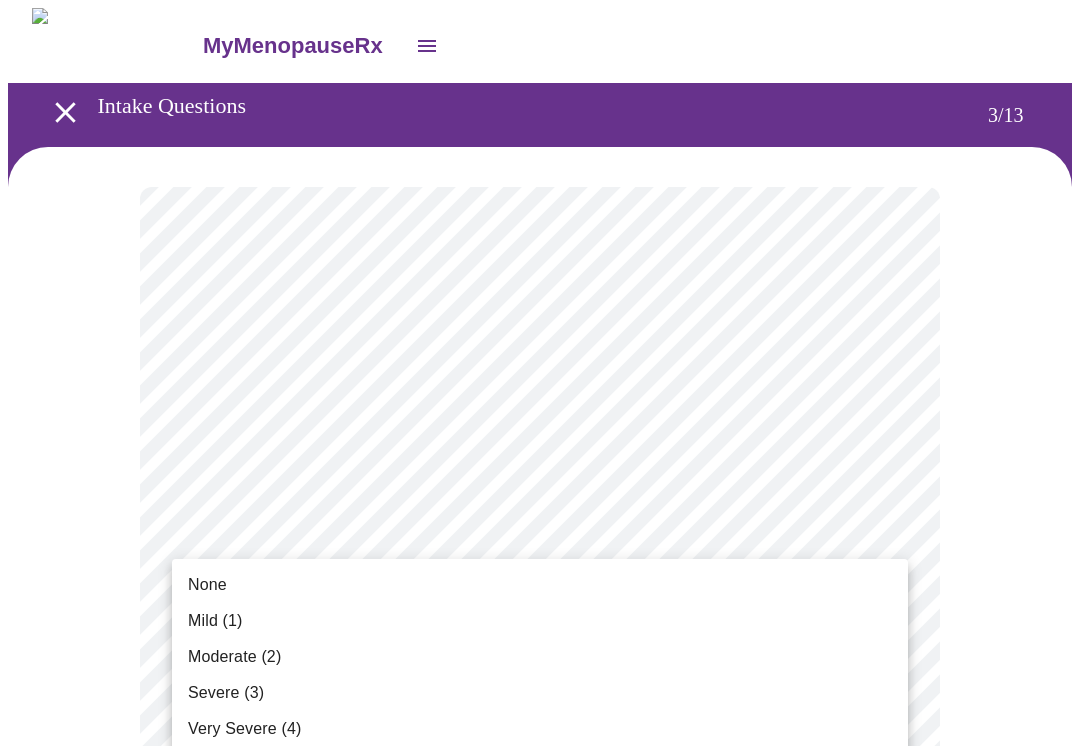 click on "None" at bounding box center (207, 585) 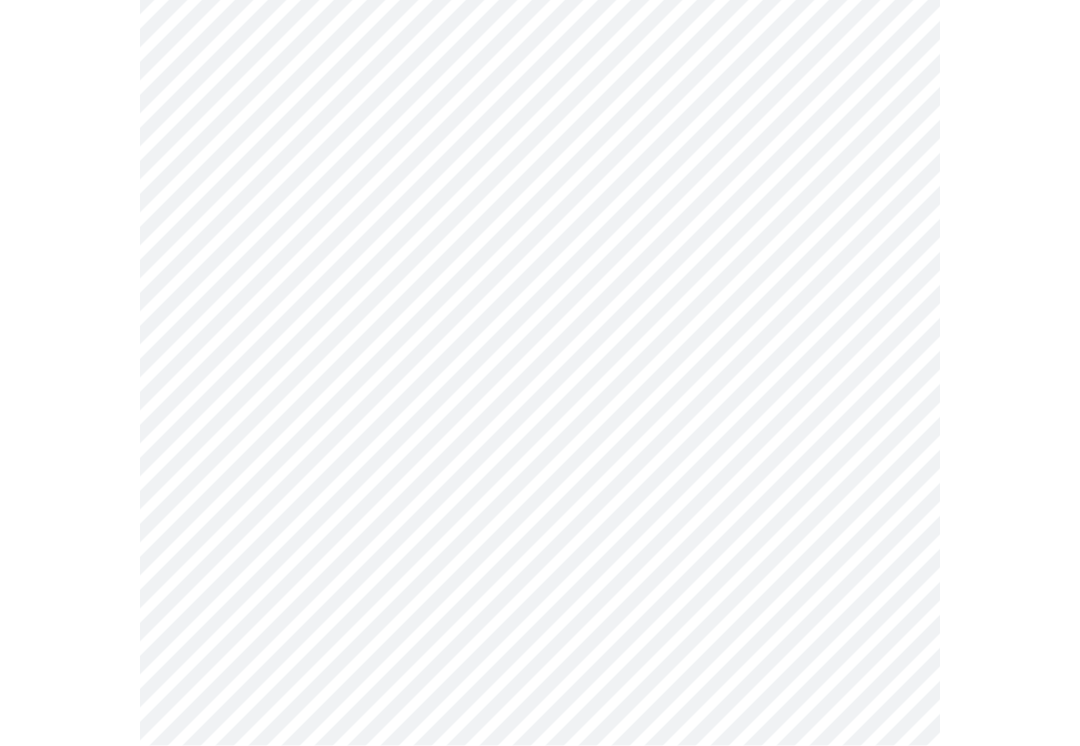 scroll, scrollTop: 310, scrollLeft: 0, axis: vertical 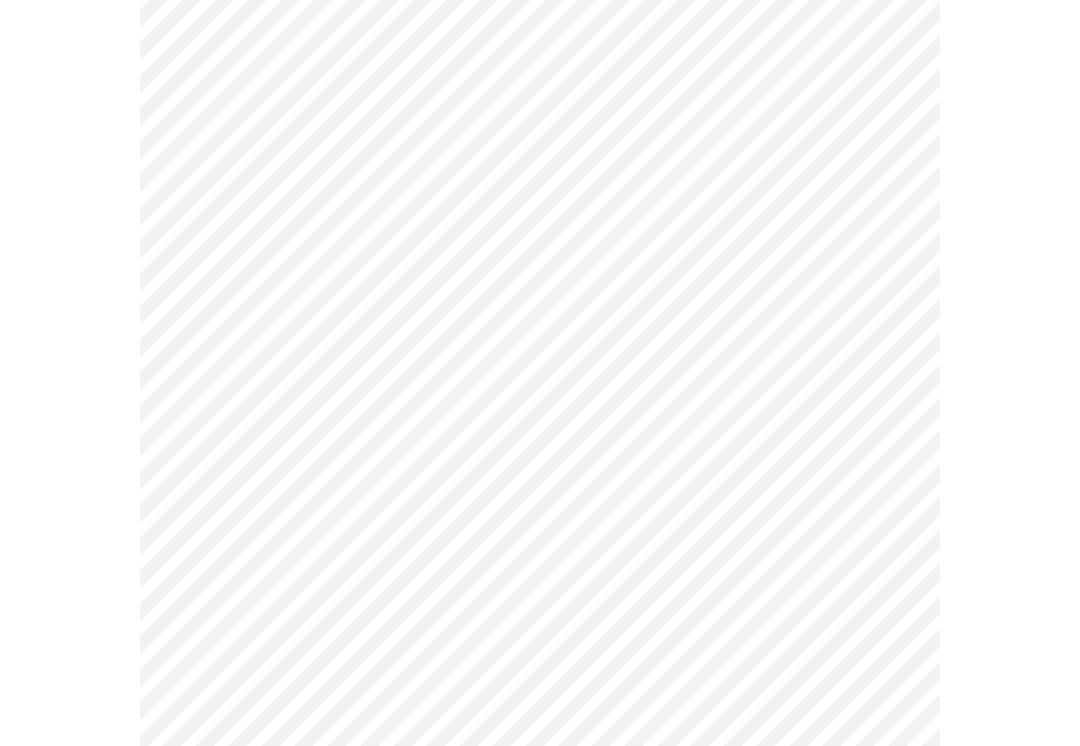 click on "MyMenopauseRx Intake Questions 3  /  13" at bounding box center [540, 995] 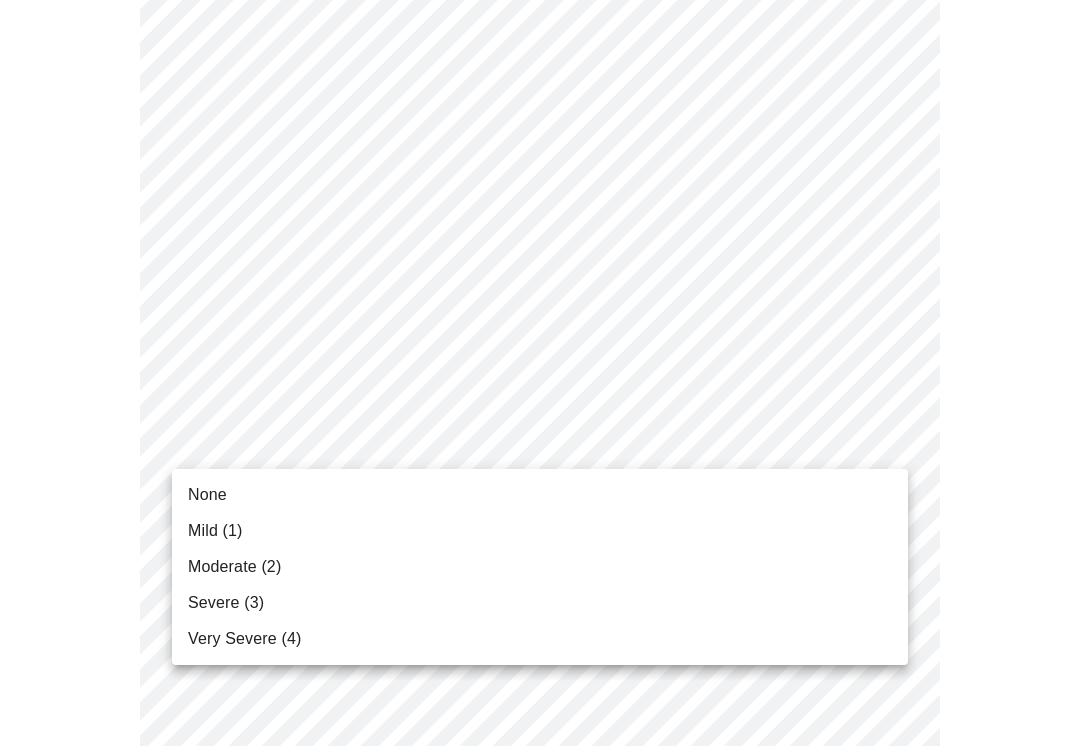 click on "Severe (3)" at bounding box center (226, 603) 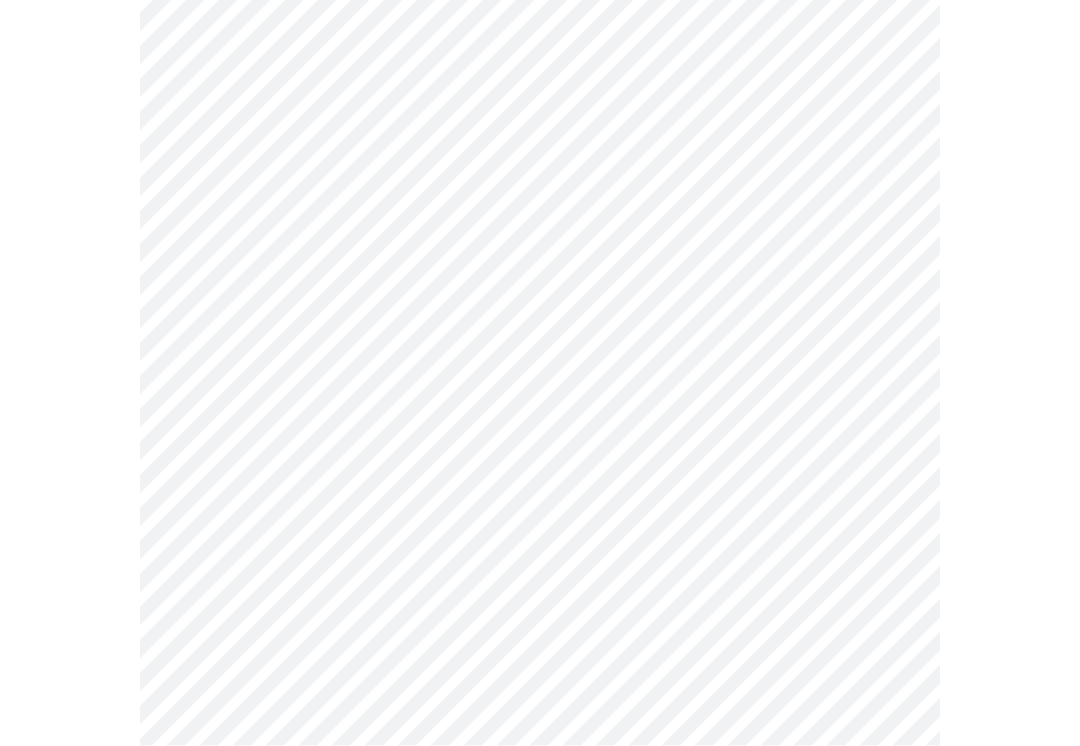 scroll, scrollTop: 439, scrollLeft: 0, axis: vertical 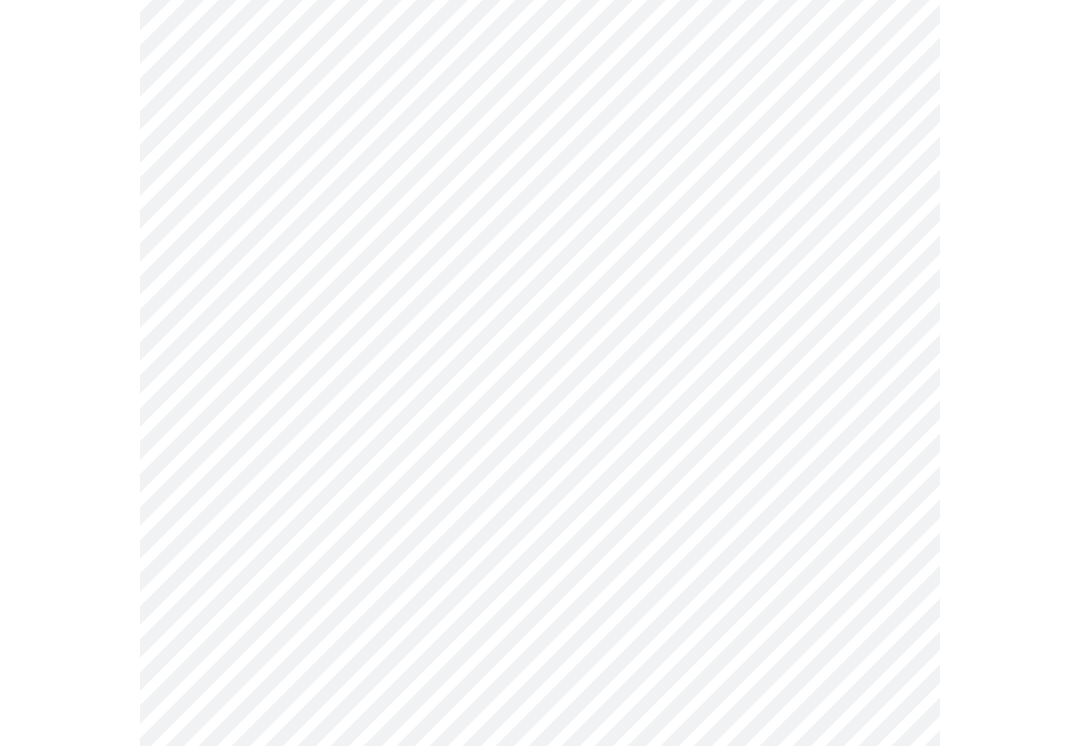 click on "MyMenopauseRx Intake Questions 3  /  13" at bounding box center [540, 853] 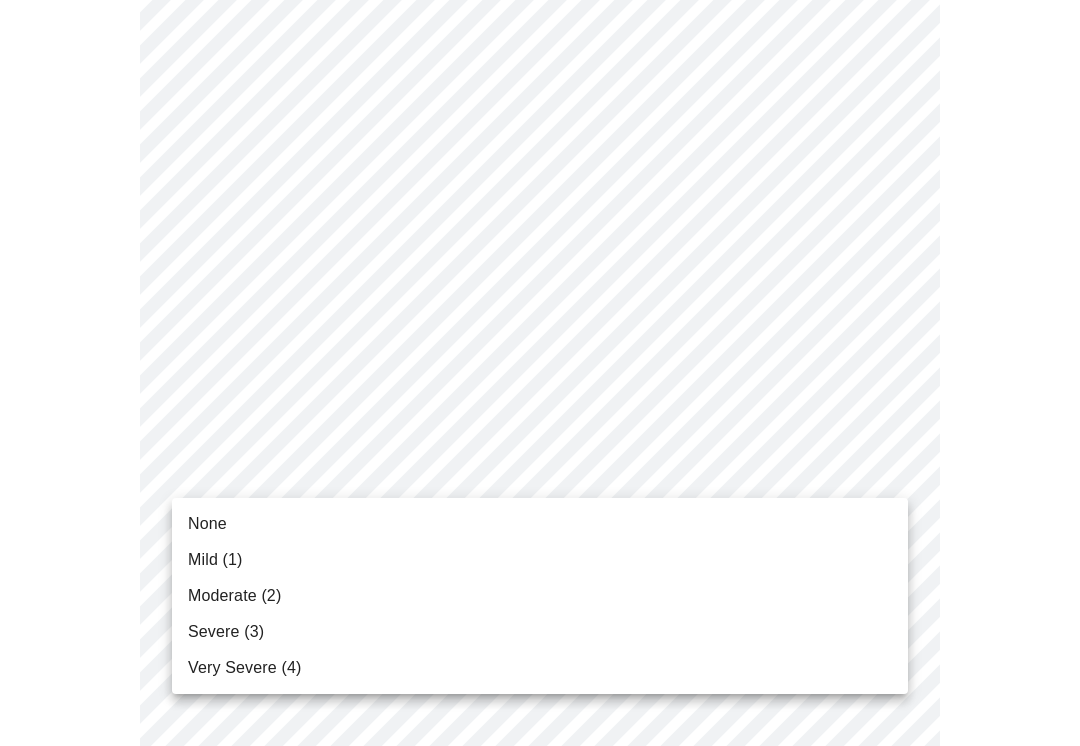 click on "None" at bounding box center (207, 524) 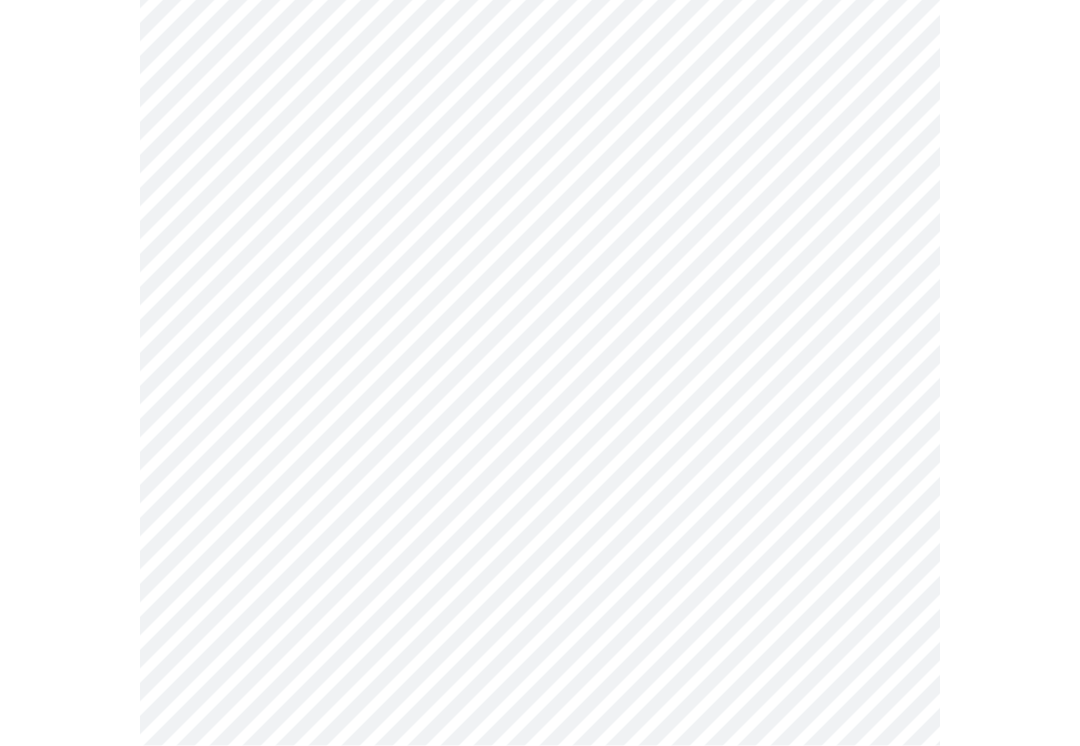 scroll, scrollTop: 598, scrollLeft: 0, axis: vertical 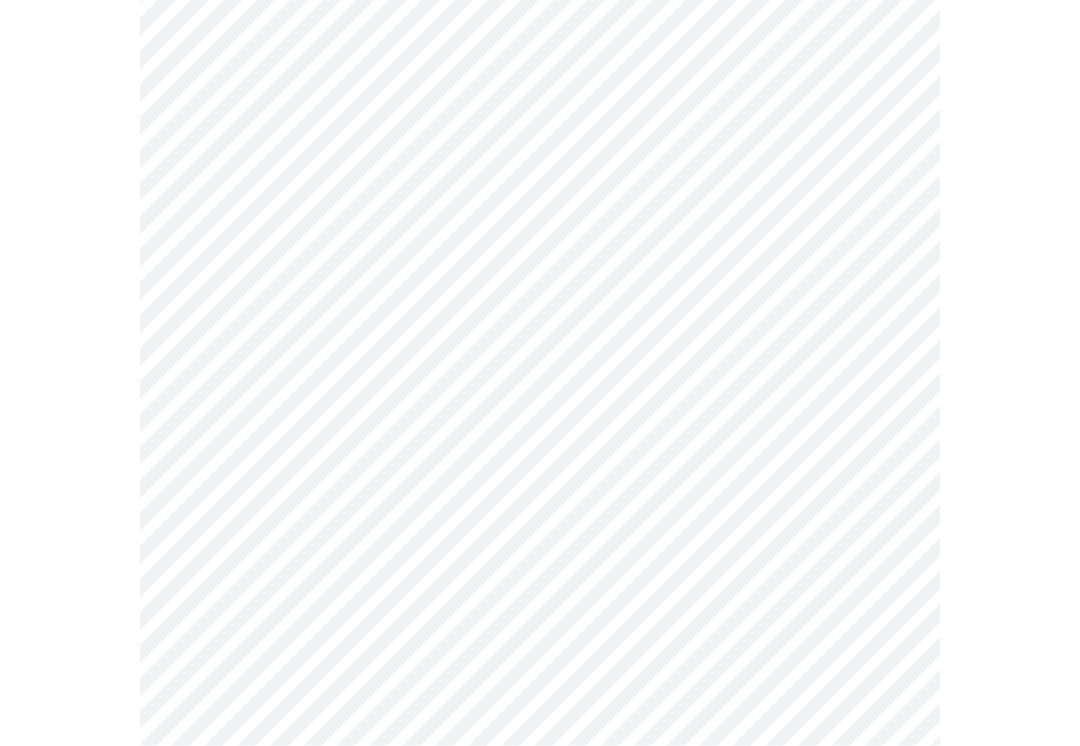 click on "MyMenopauseRx Intake Questions 3  /  13" at bounding box center [540, 680] 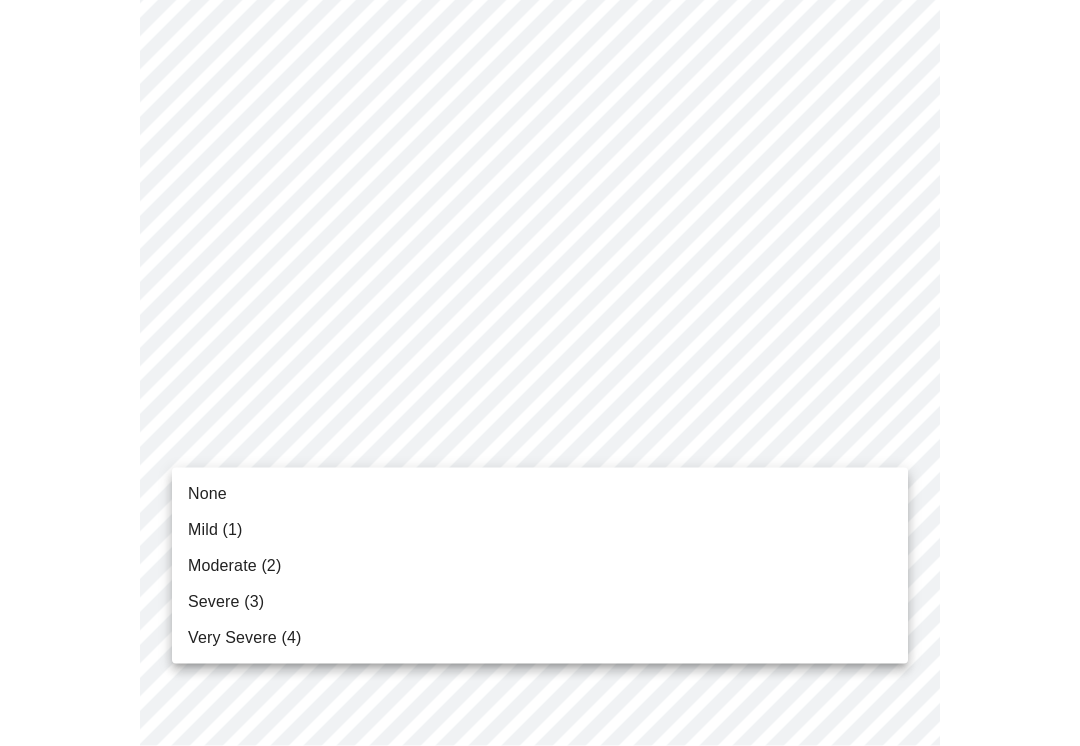 scroll, scrollTop: 599, scrollLeft: 0, axis: vertical 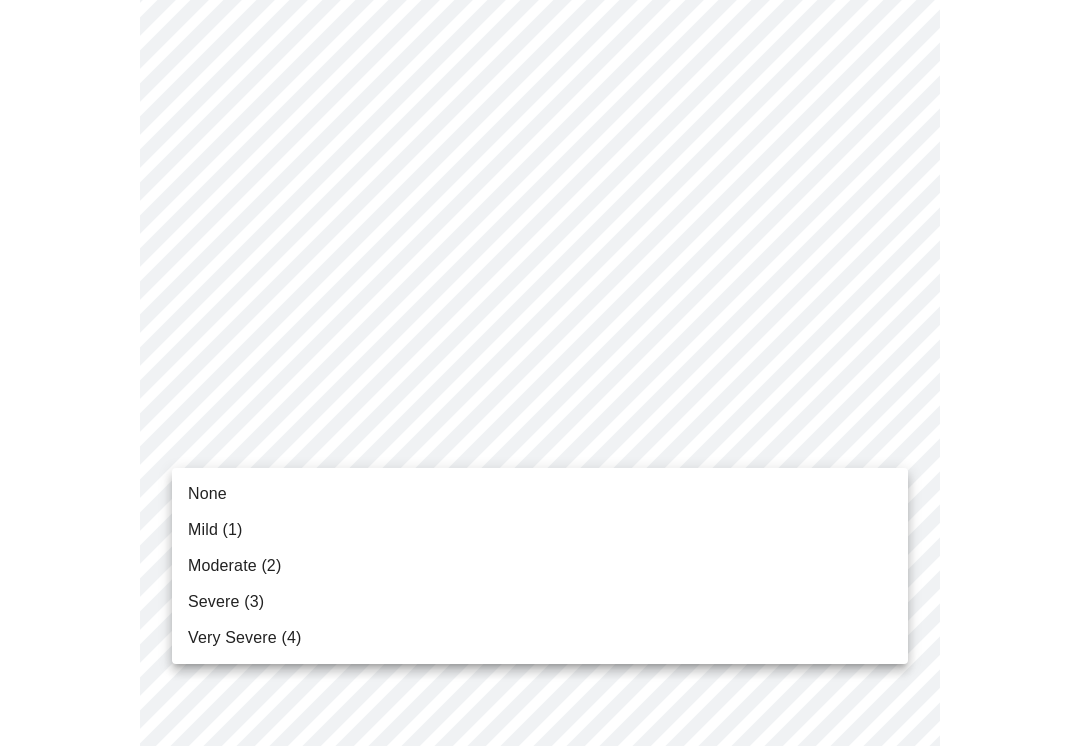 click on "None" at bounding box center (207, 494) 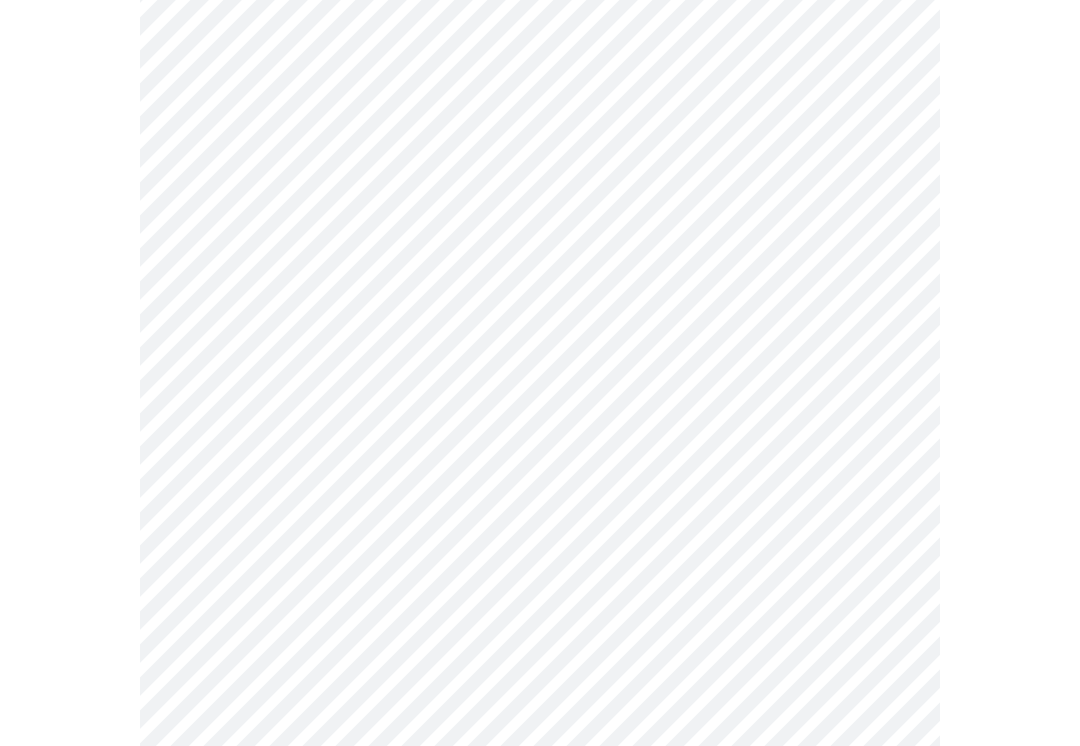 click at bounding box center (540, 373) 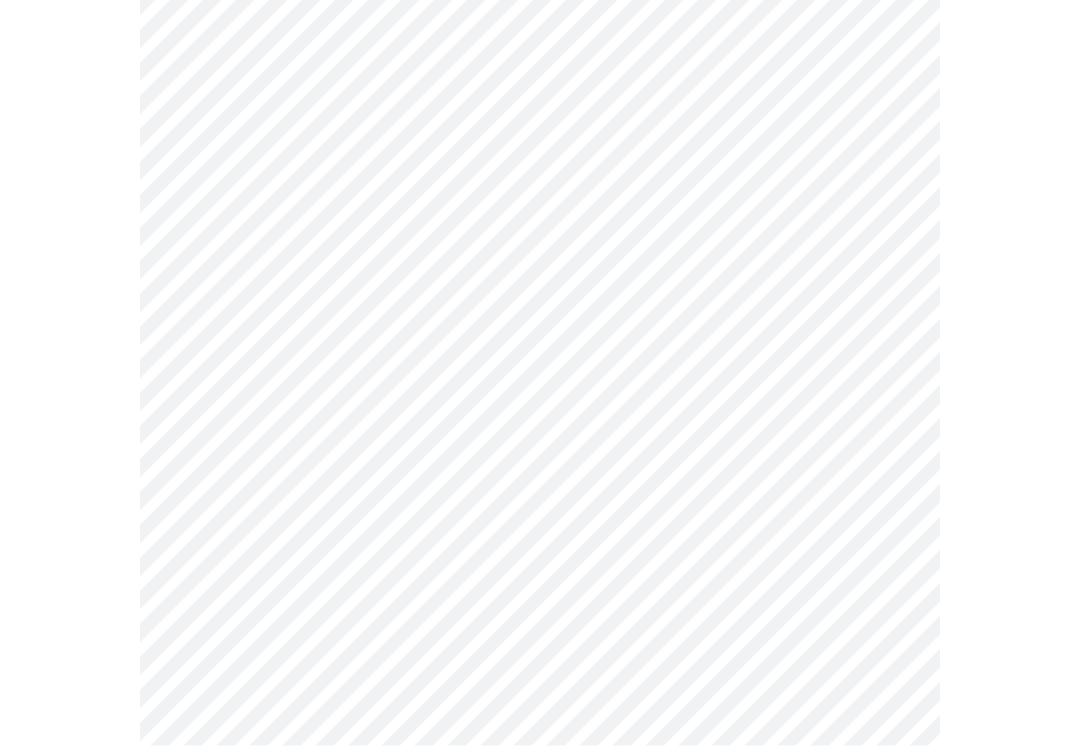 scroll, scrollTop: 686, scrollLeft: 0, axis: vertical 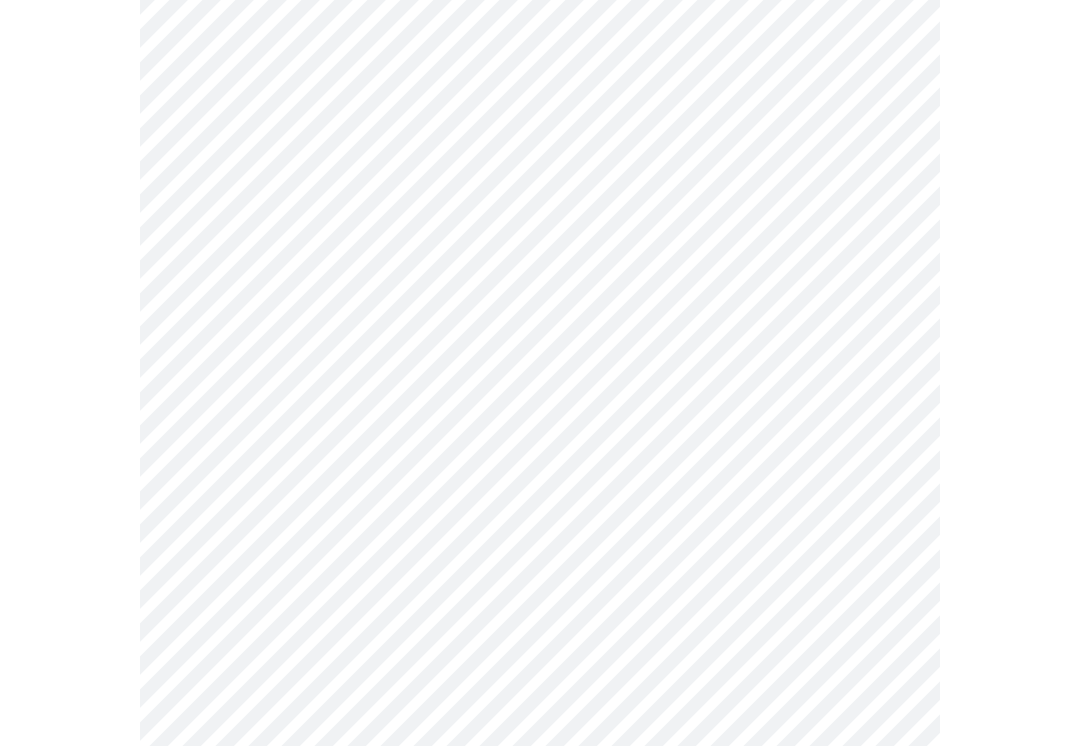 click on "MyMenopauseRx Intake Questions 3  /  13" at bounding box center [540, 579] 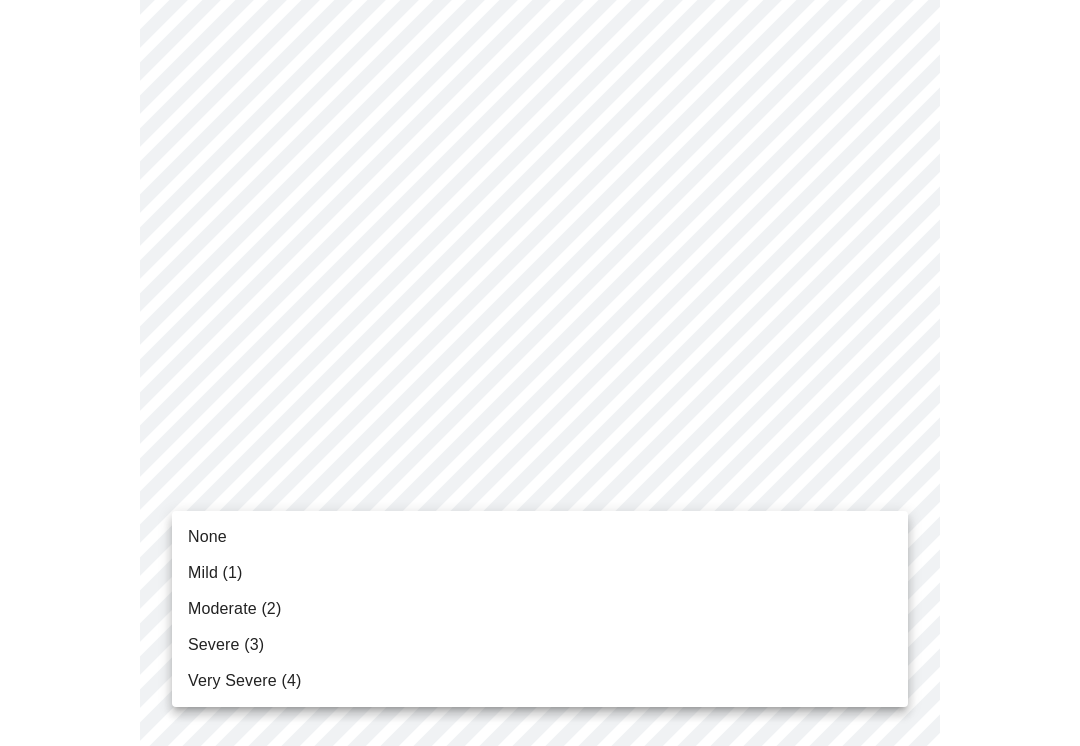 click on "None" at bounding box center [207, 537] 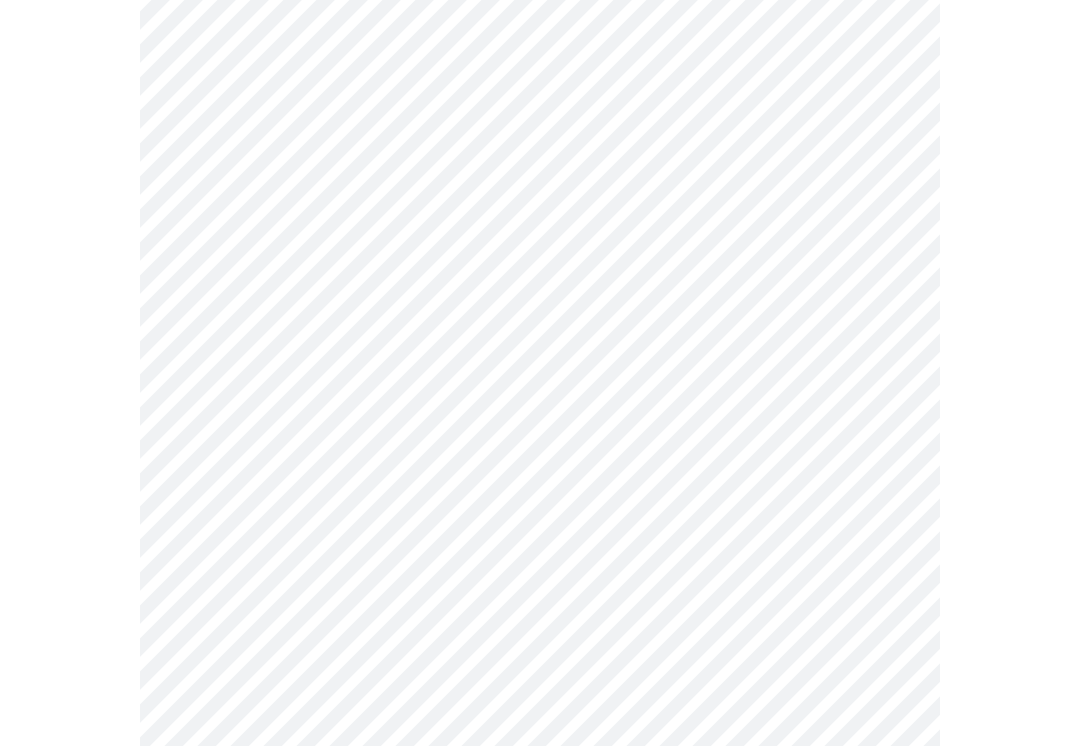 scroll, scrollTop: 869, scrollLeft: 0, axis: vertical 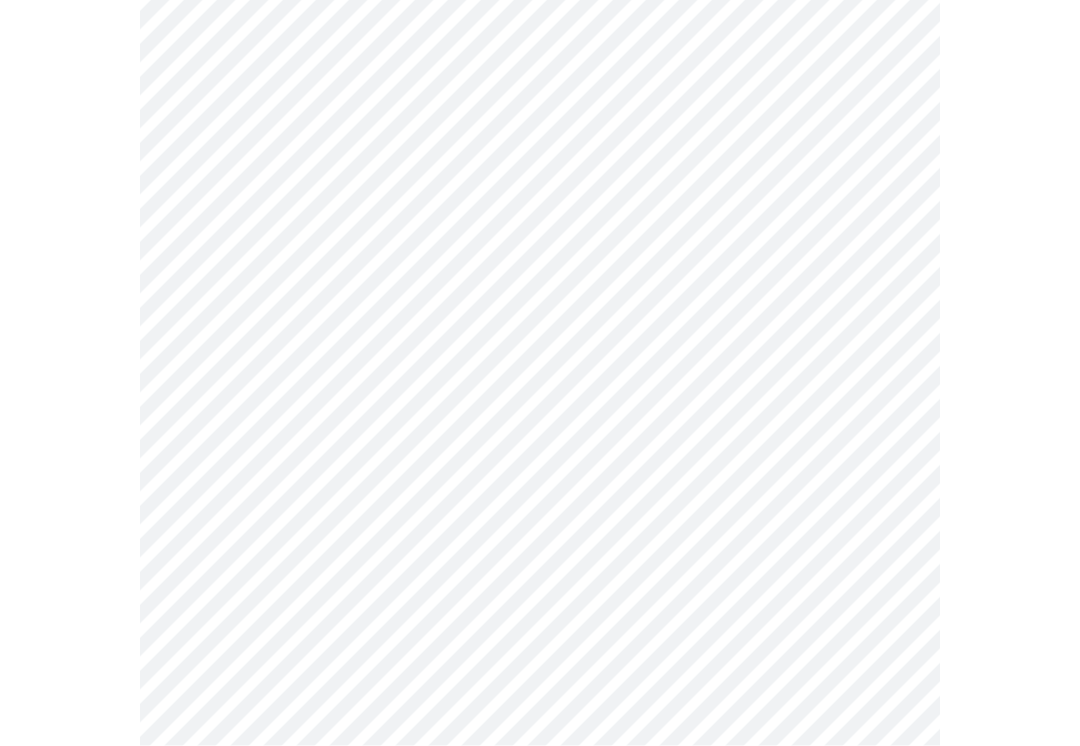 click on "MyMenopauseRx Intake Questions 3  /  13" at bounding box center [540, 382] 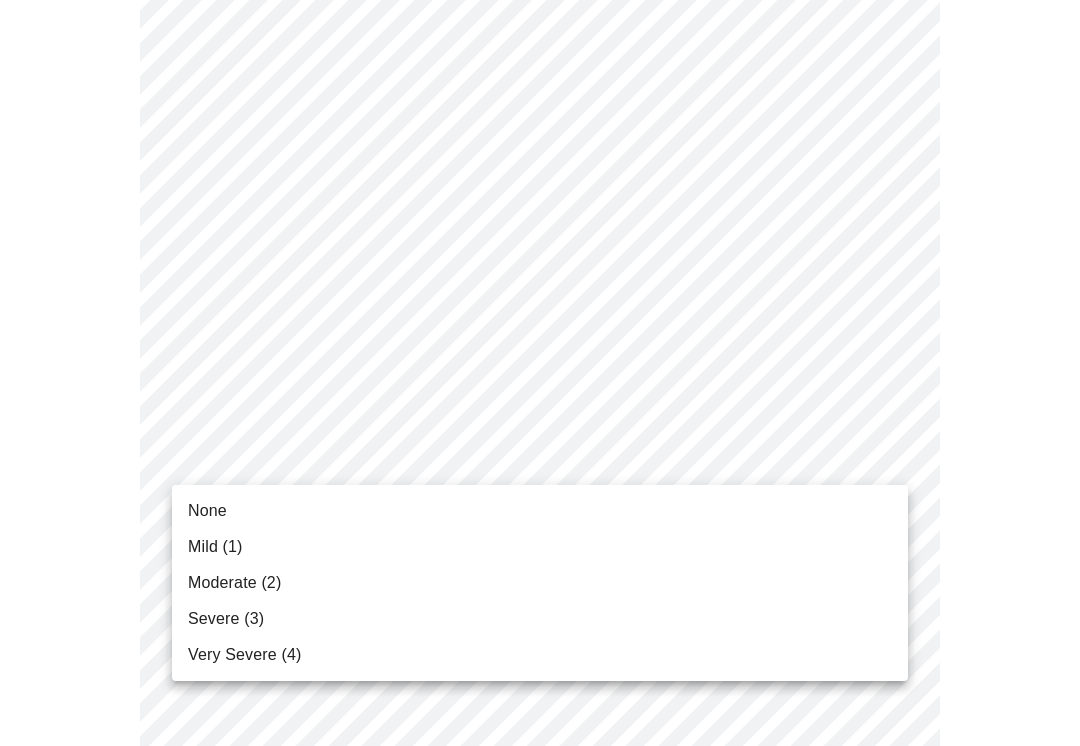 click on "Mild (1)" at bounding box center [215, 547] 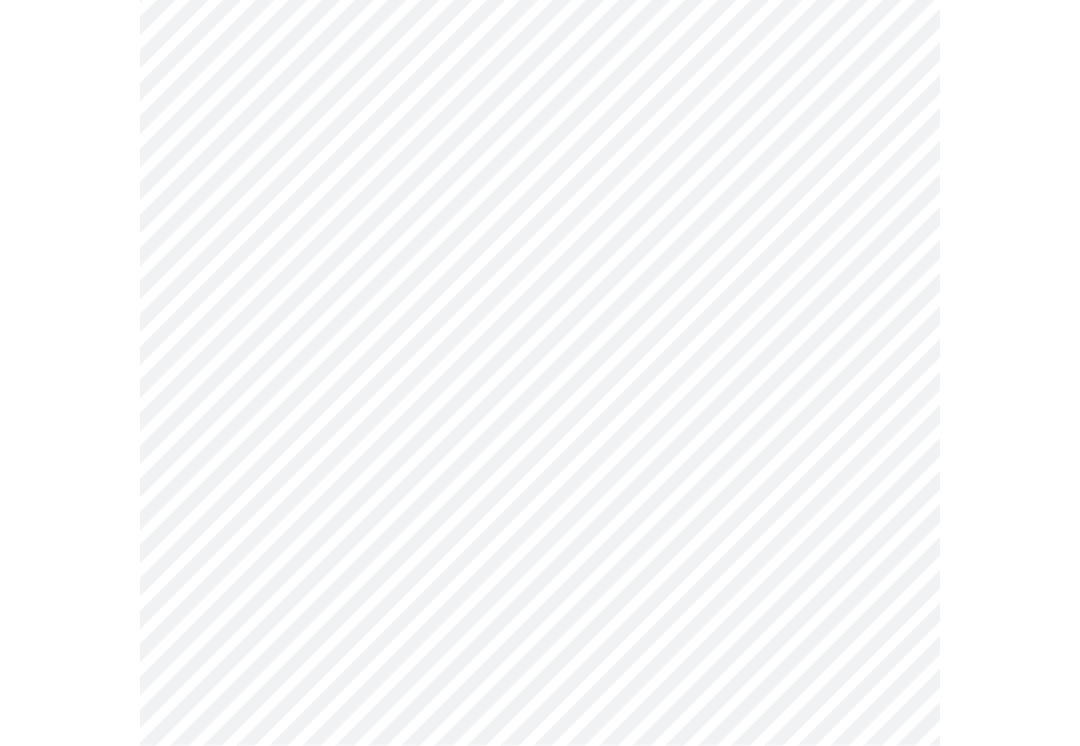 scroll, scrollTop: 1133, scrollLeft: 0, axis: vertical 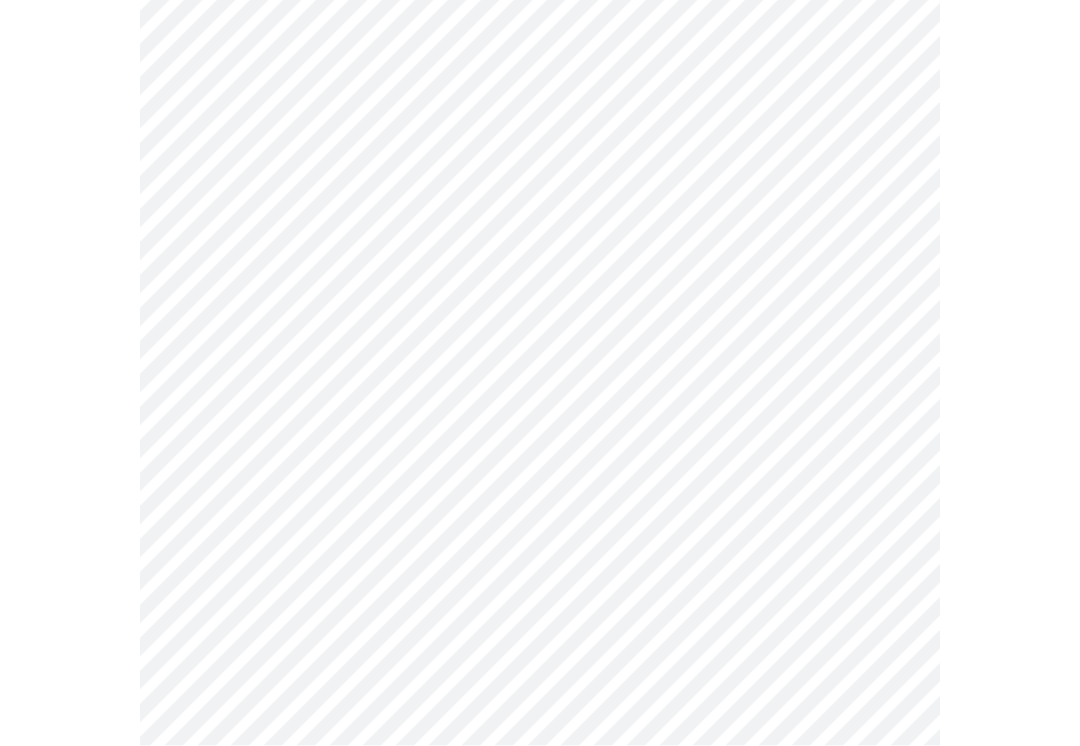 click on "MyMenopauseRx Intake Questions 3  /  13" at bounding box center [540, 105] 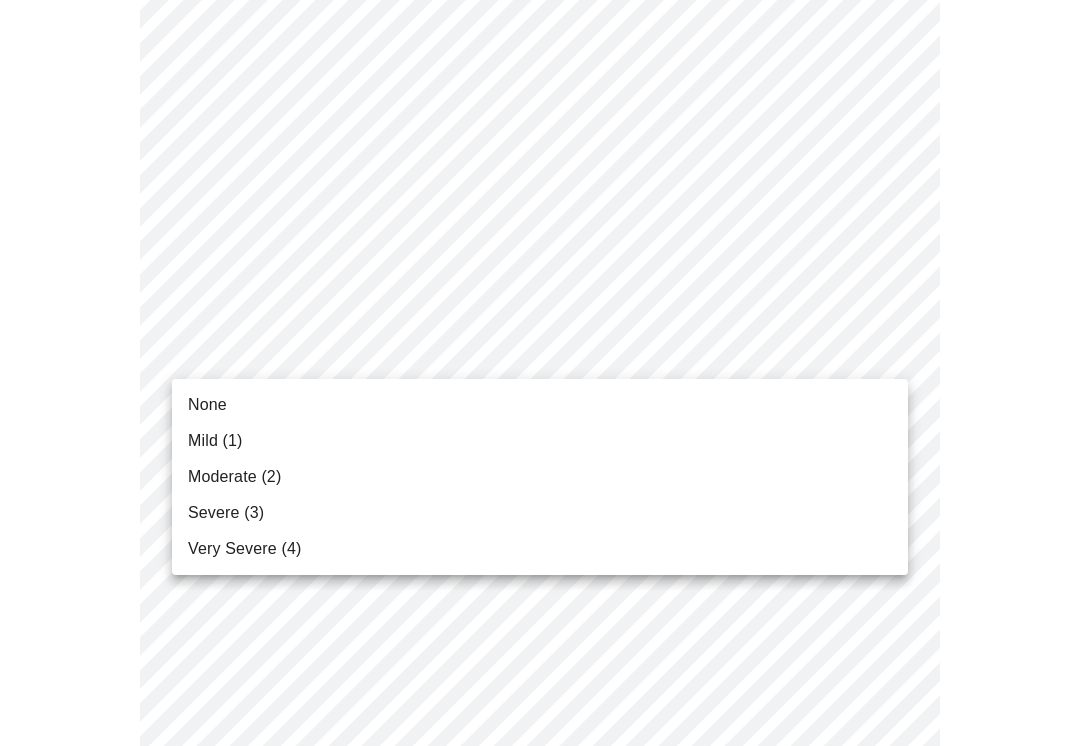 click on "Mild (1)" at bounding box center (215, 441) 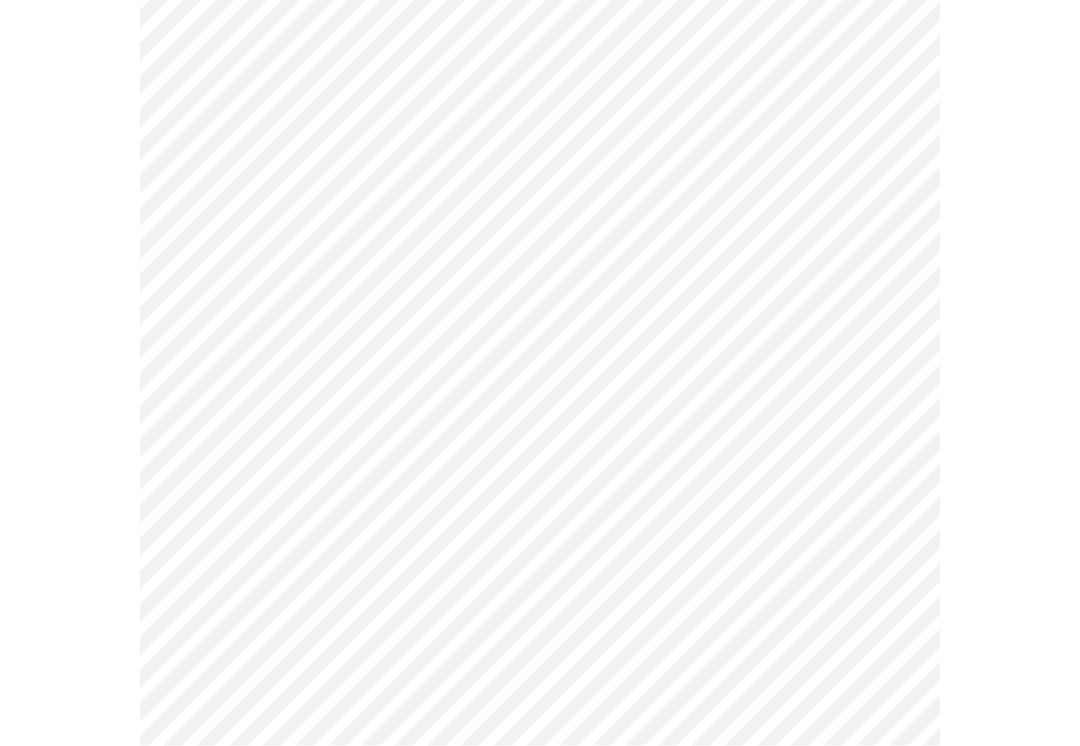 scroll, scrollTop: 1234, scrollLeft: 0, axis: vertical 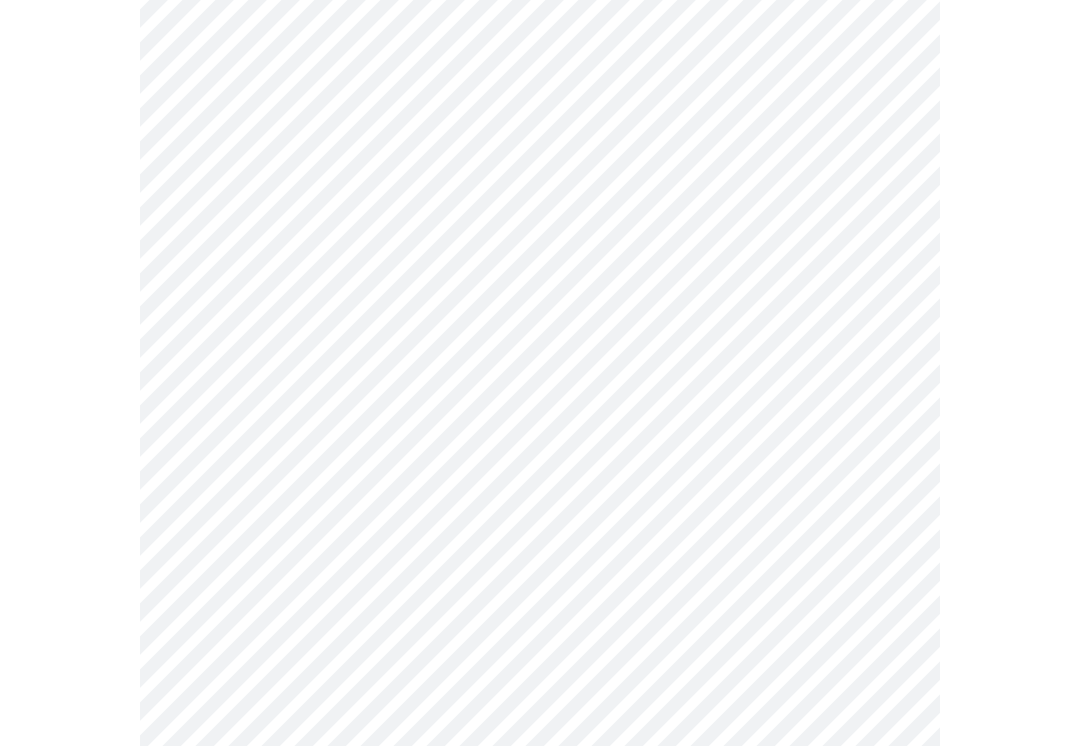 click on "MyMenopauseRx Intake Questions 3  /  13" at bounding box center [540, -10] 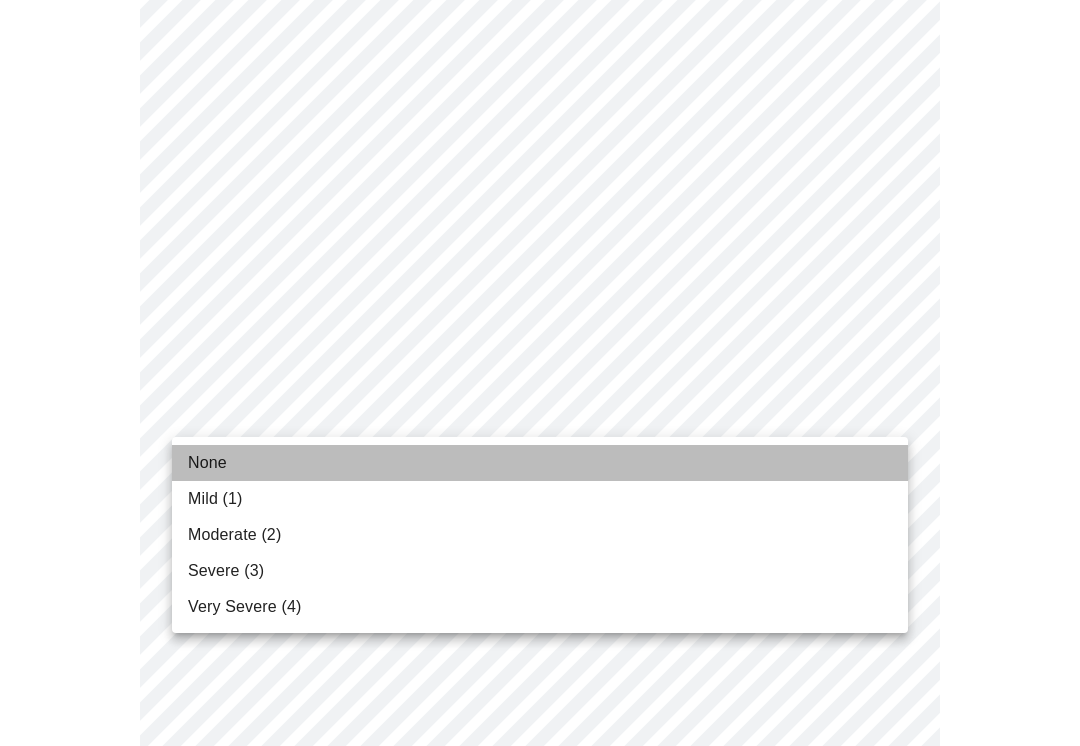 click on "None" at bounding box center (207, 463) 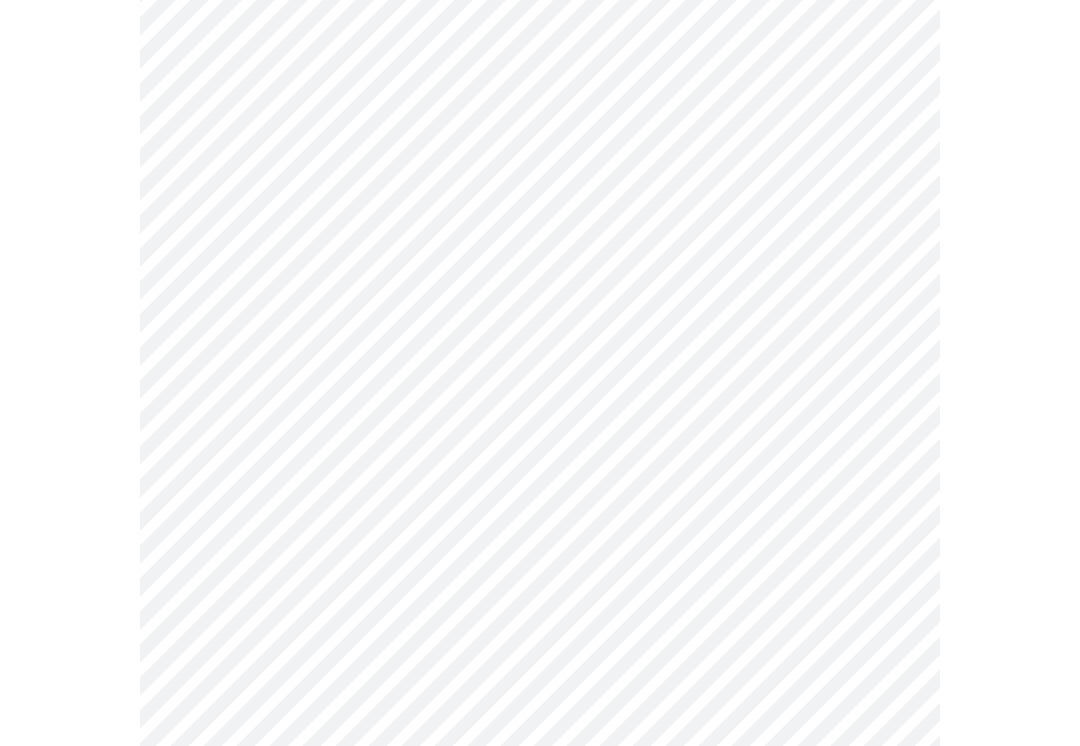 scroll, scrollTop: 1367, scrollLeft: 0, axis: vertical 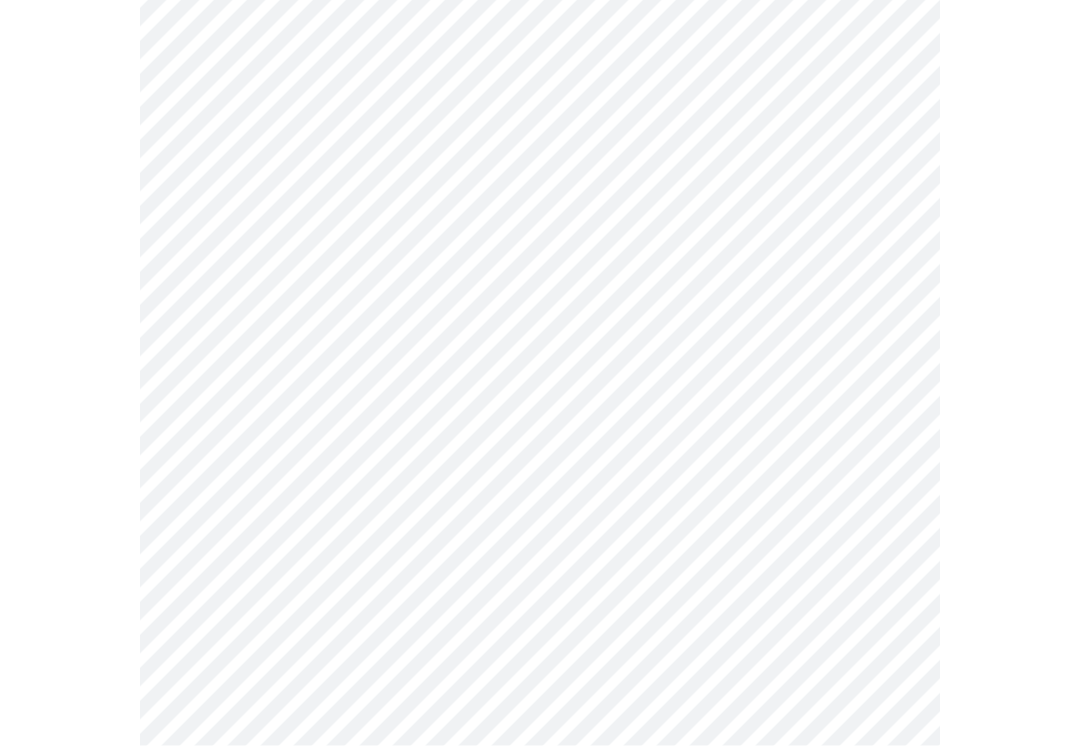 click on "MyMenopauseRx Intake Questions 3  /  13" at bounding box center [540, -156] 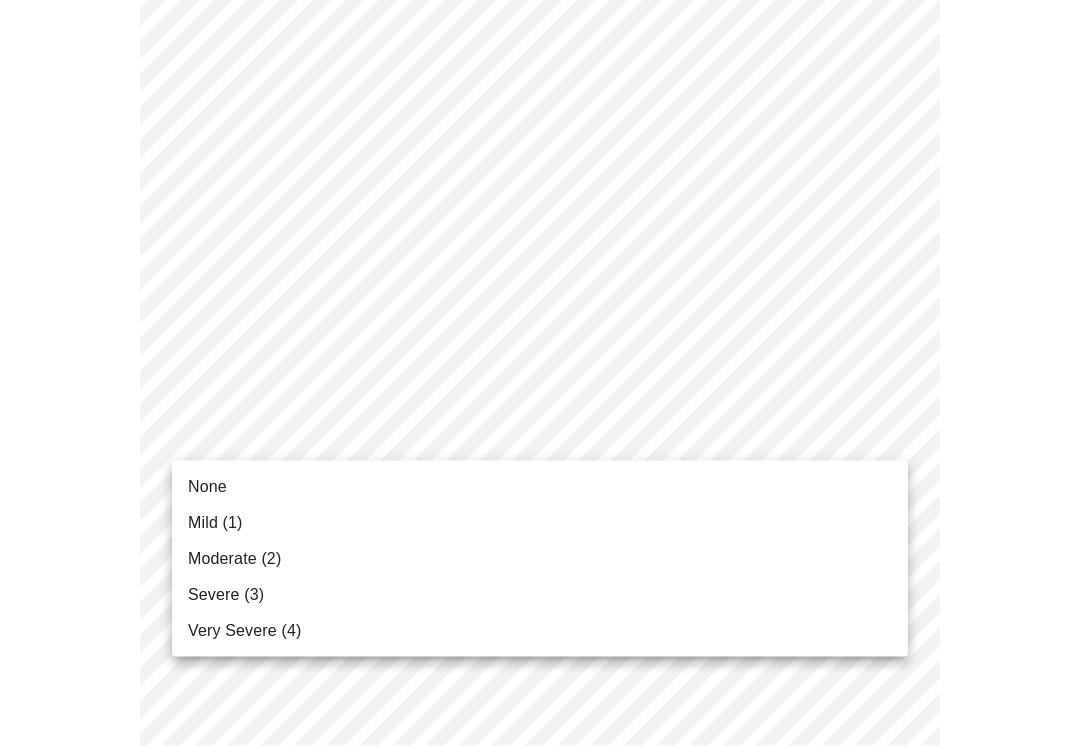 scroll, scrollTop: 1368, scrollLeft: 0, axis: vertical 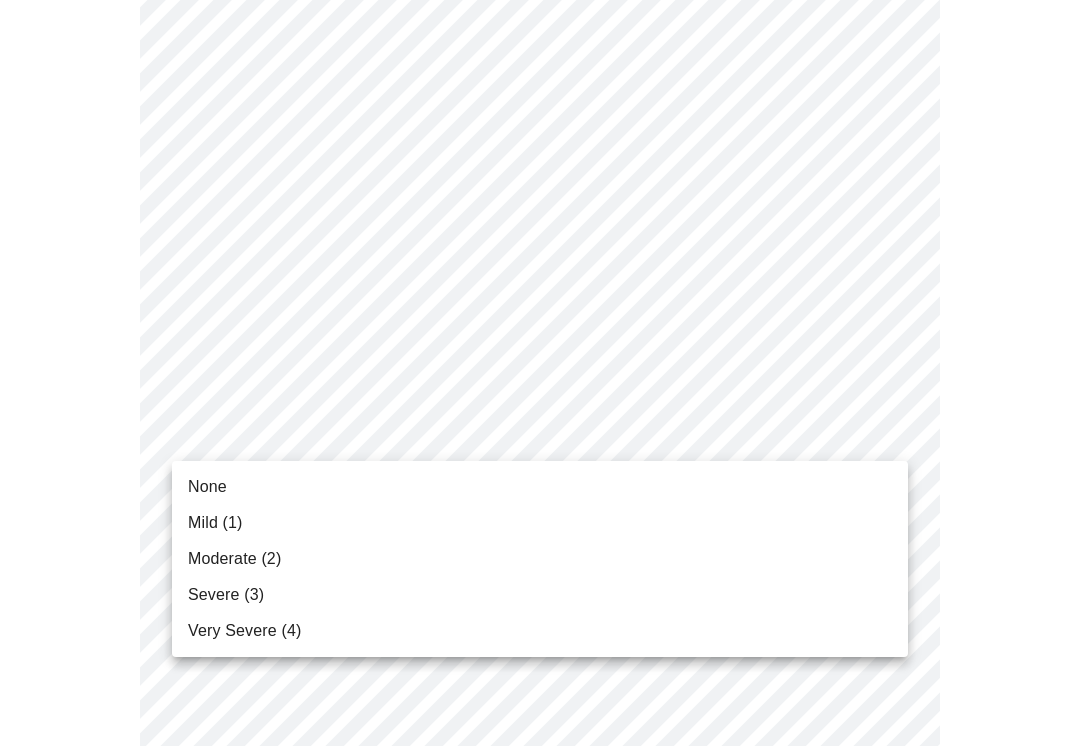 click on "None" at bounding box center (540, 487) 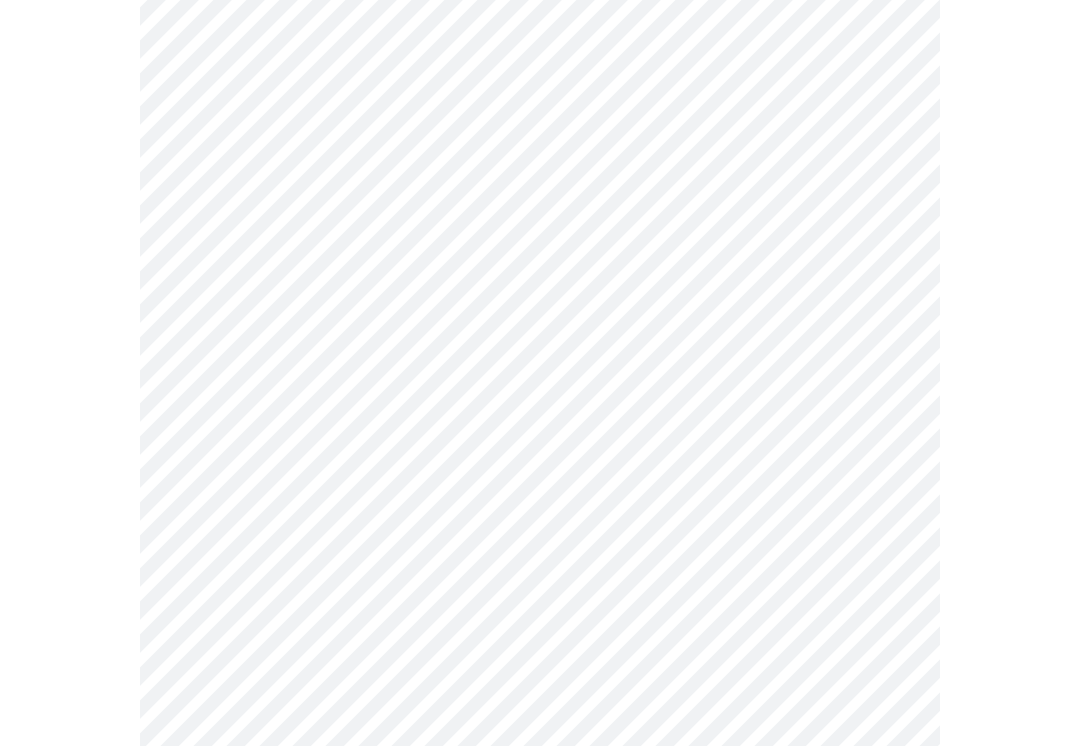 click on "MyMenopauseRx Intake Questions 3  /  13" at bounding box center [540, -171] 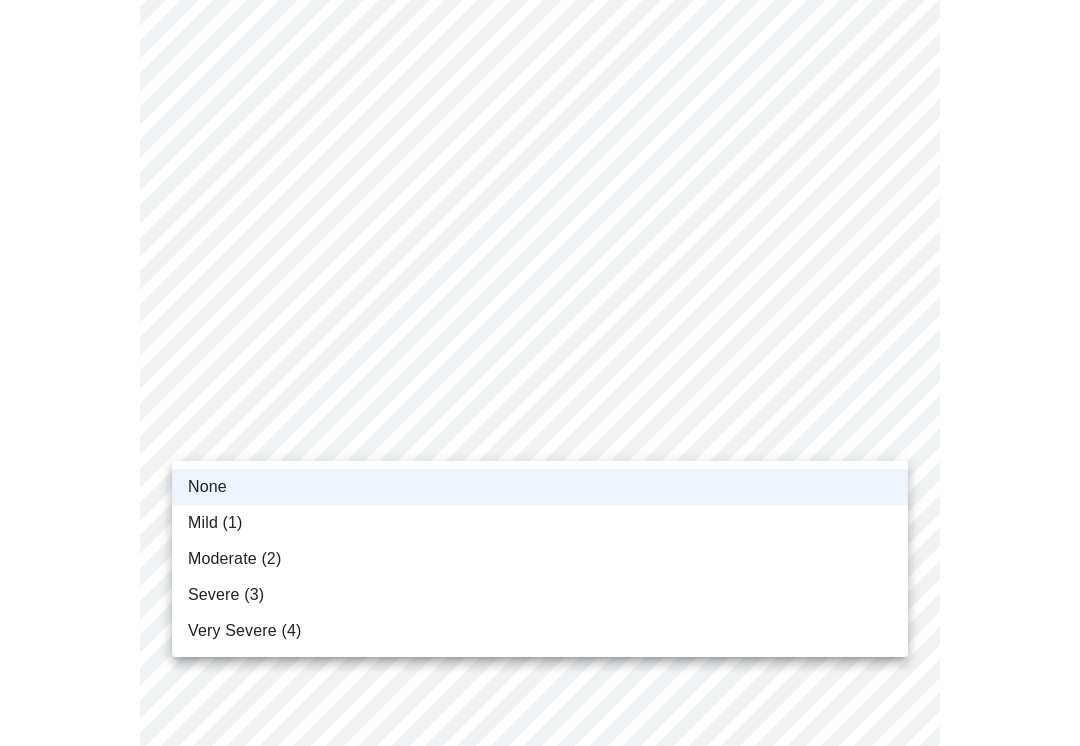 click on "Mild (1)" at bounding box center [215, 523] 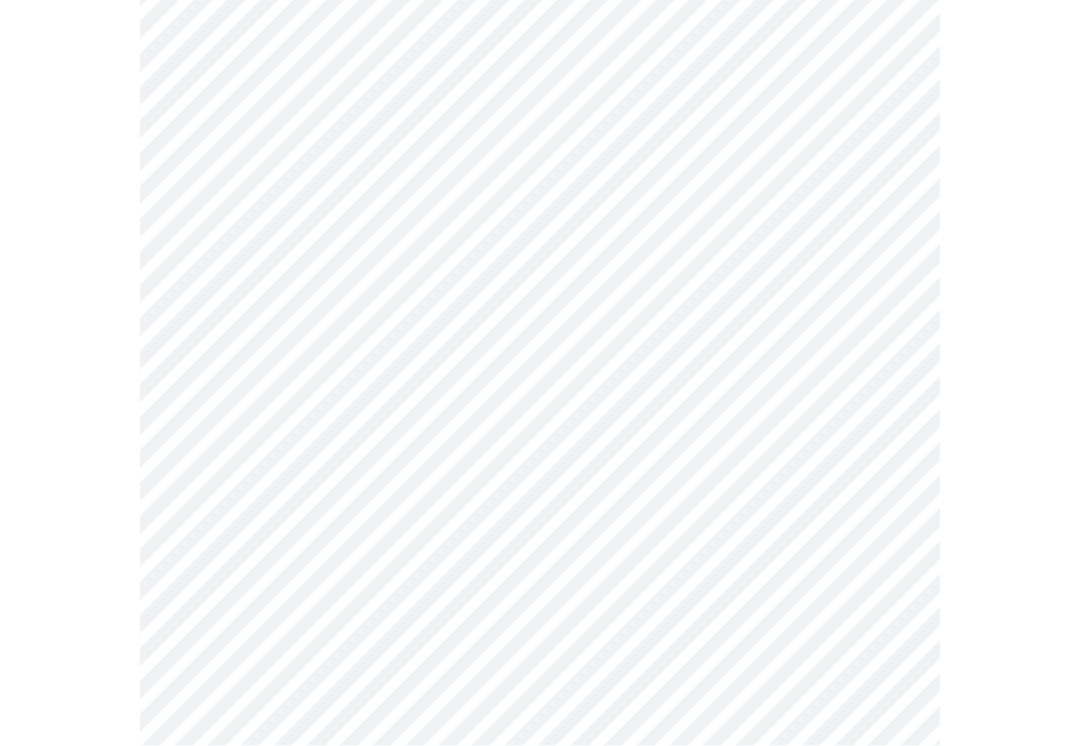 scroll, scrollTop: 1520, scrollLeft: 0, axis: vertical 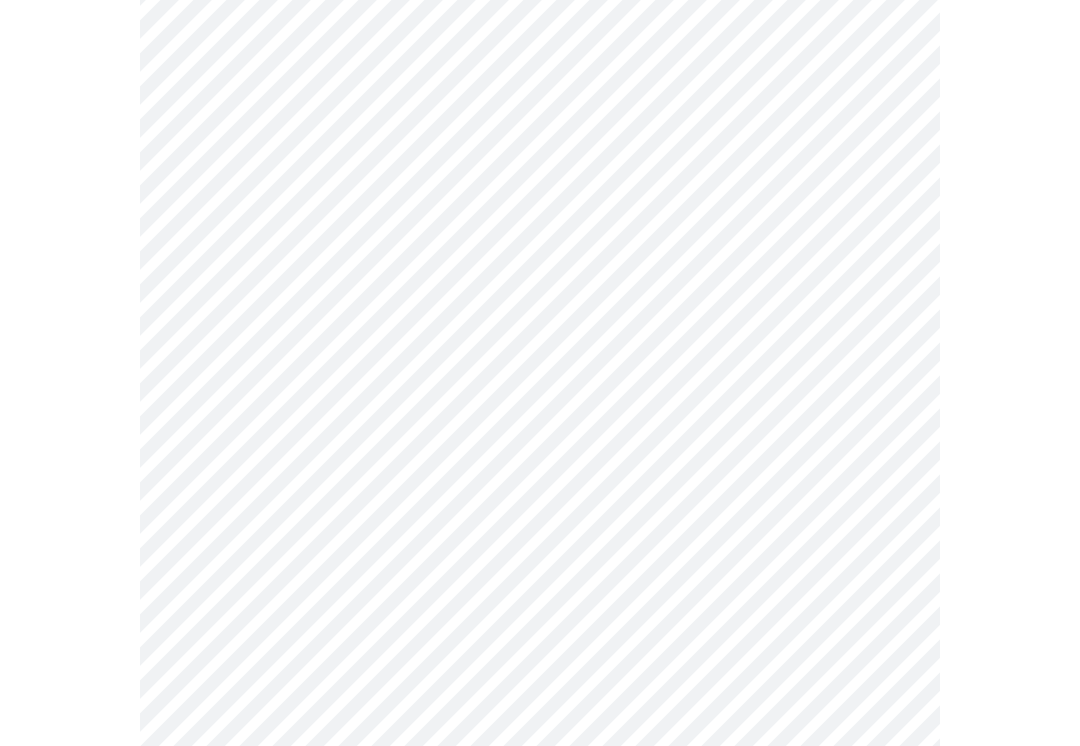 click on "MyMenopauseRx Intake Questions 3  /  13" at bounding box center [540, -323] 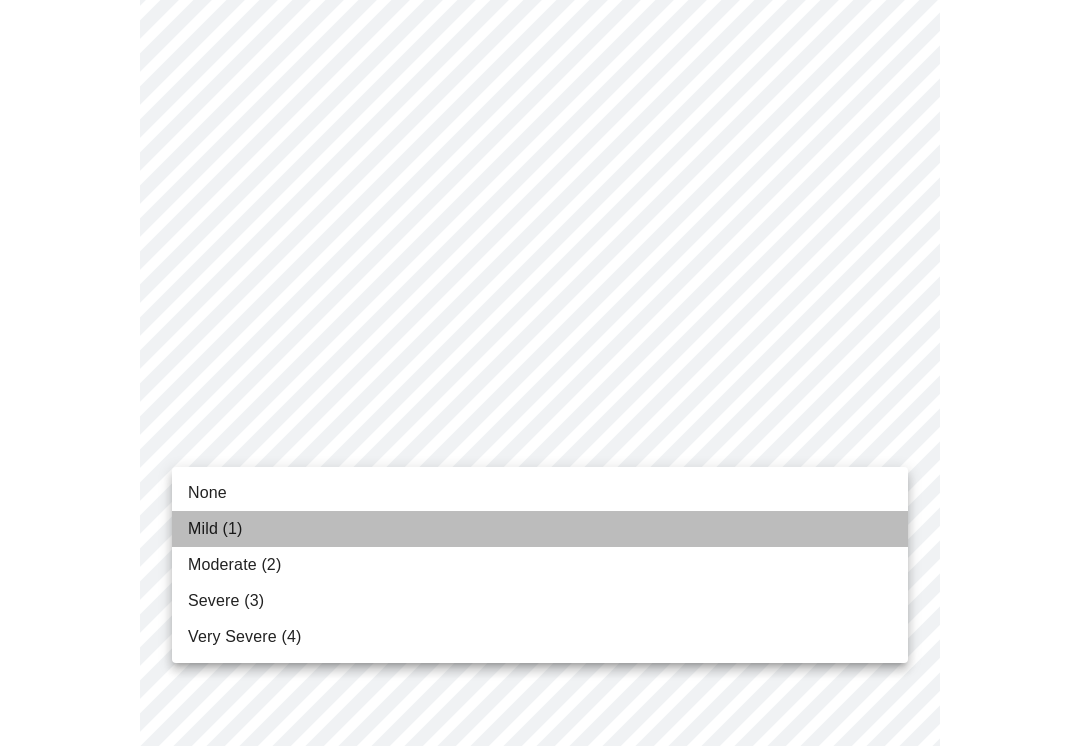click on "Mild (1)" at bounding box center [215, 529] 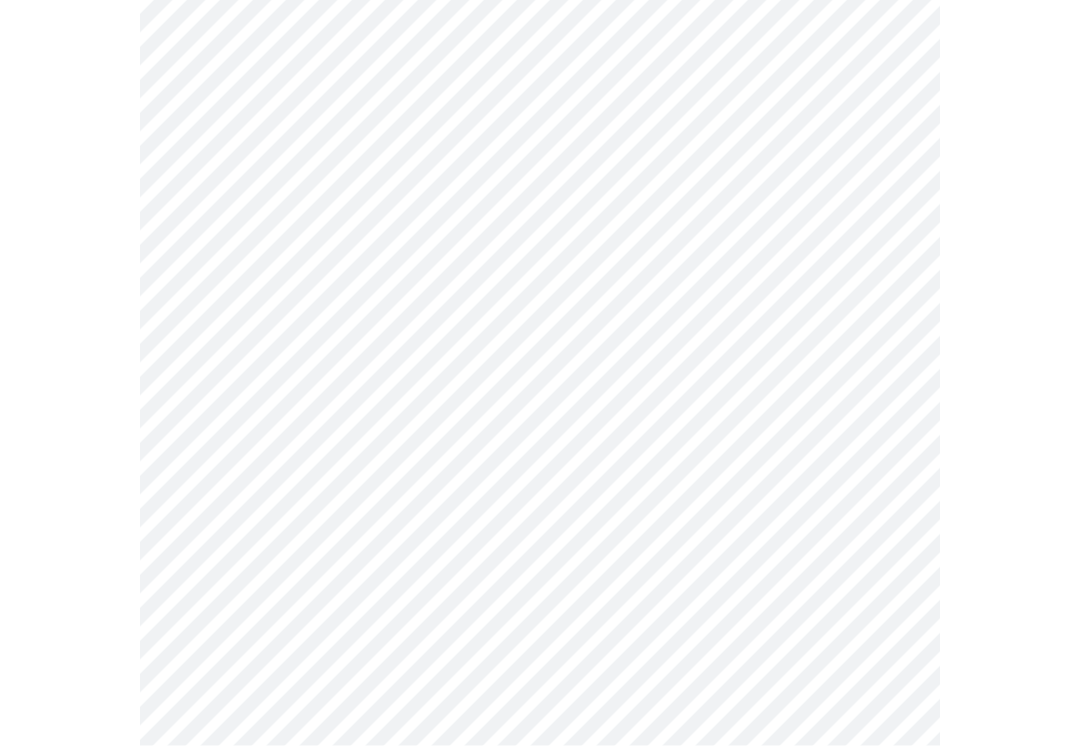 scroll, scrollTop: 903, scrollLeft: 0, axis: vertical 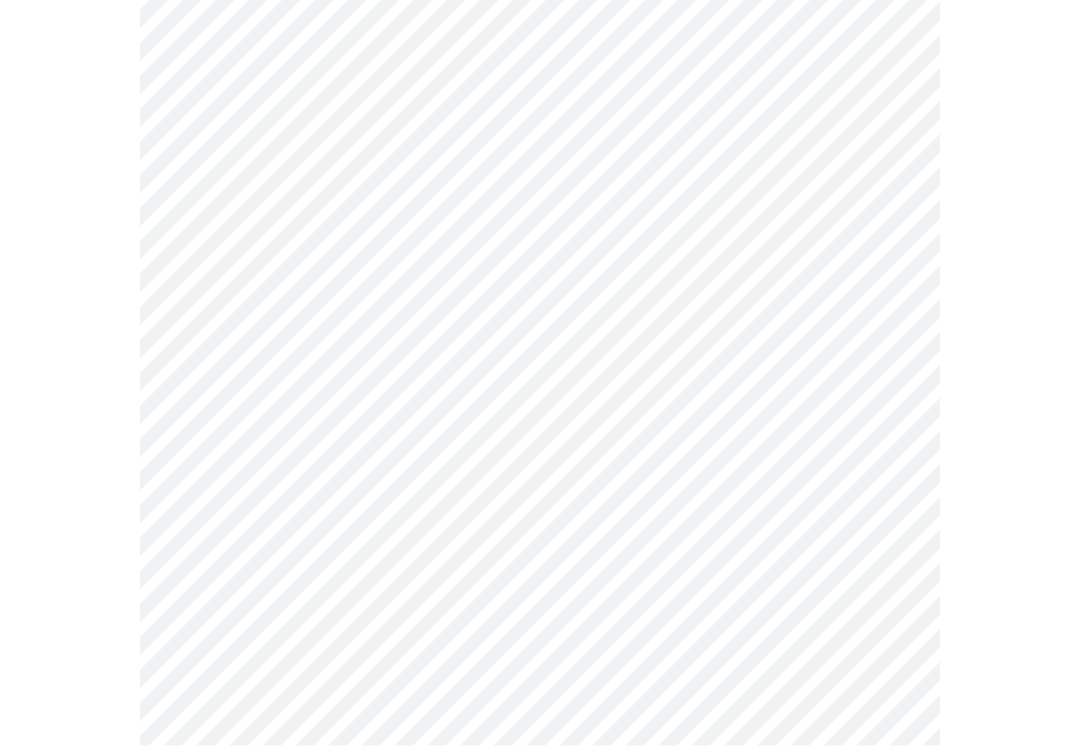 click on "MyMenopauseRx Intake Questions 4  /  13" at bounding box center [540, 49] 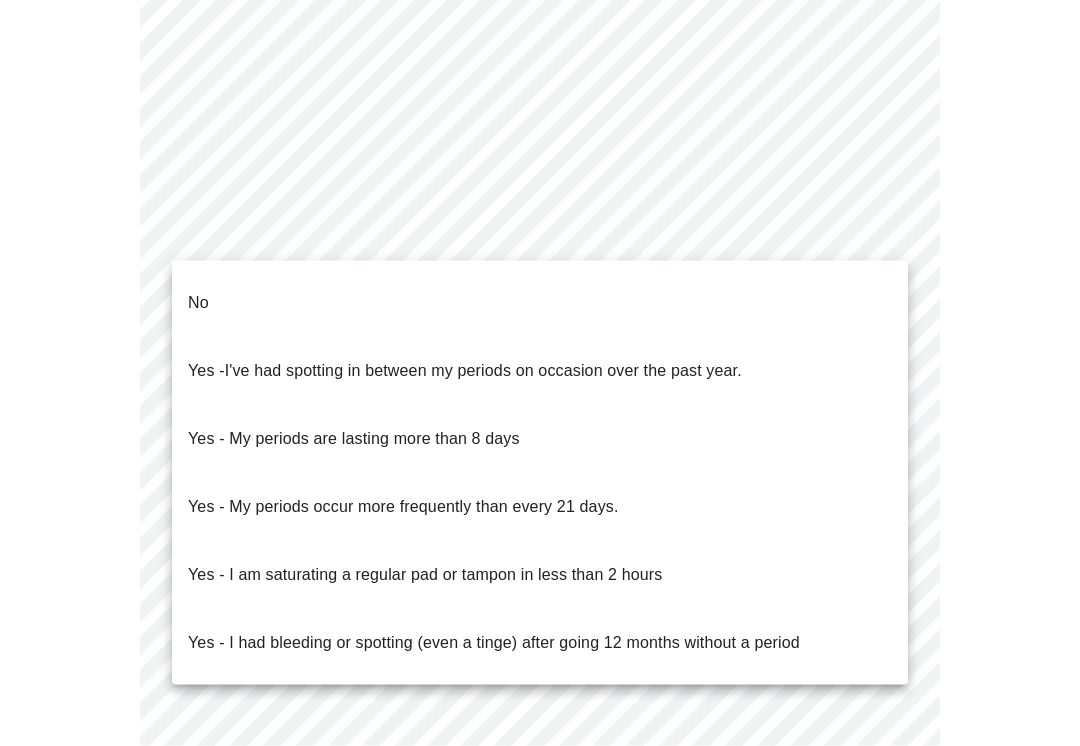 scroll, scrollTop: 904, scrollLeft: 0, axis: vertical 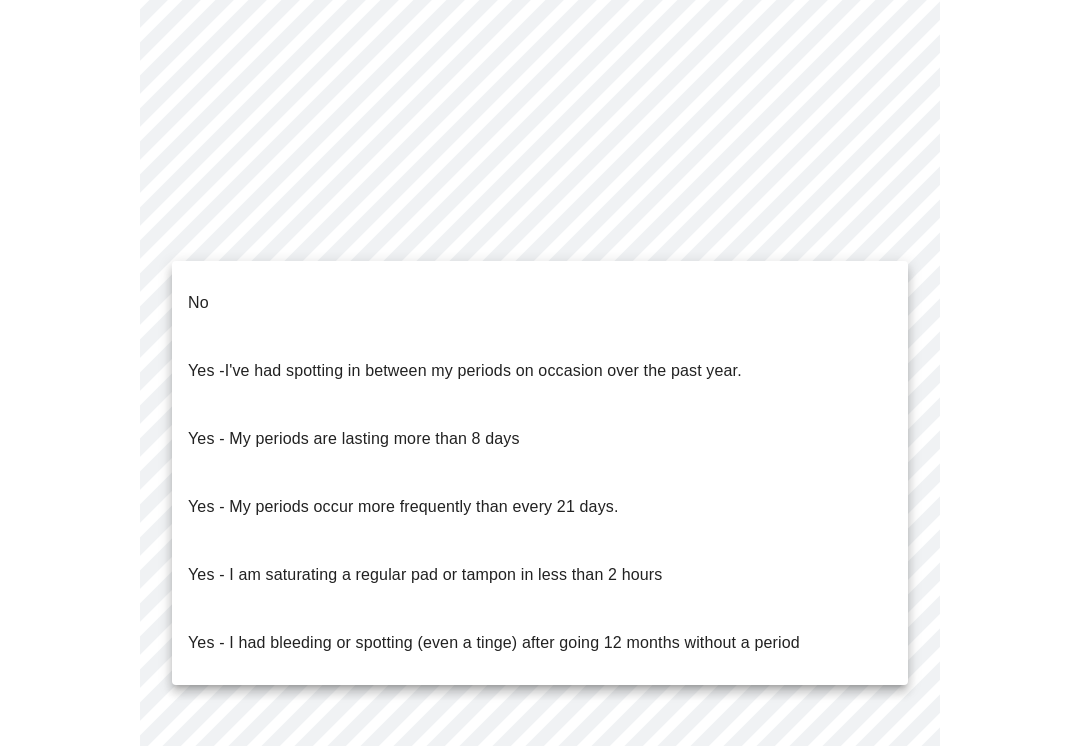 click on "No" at bounding box center [540, 303] 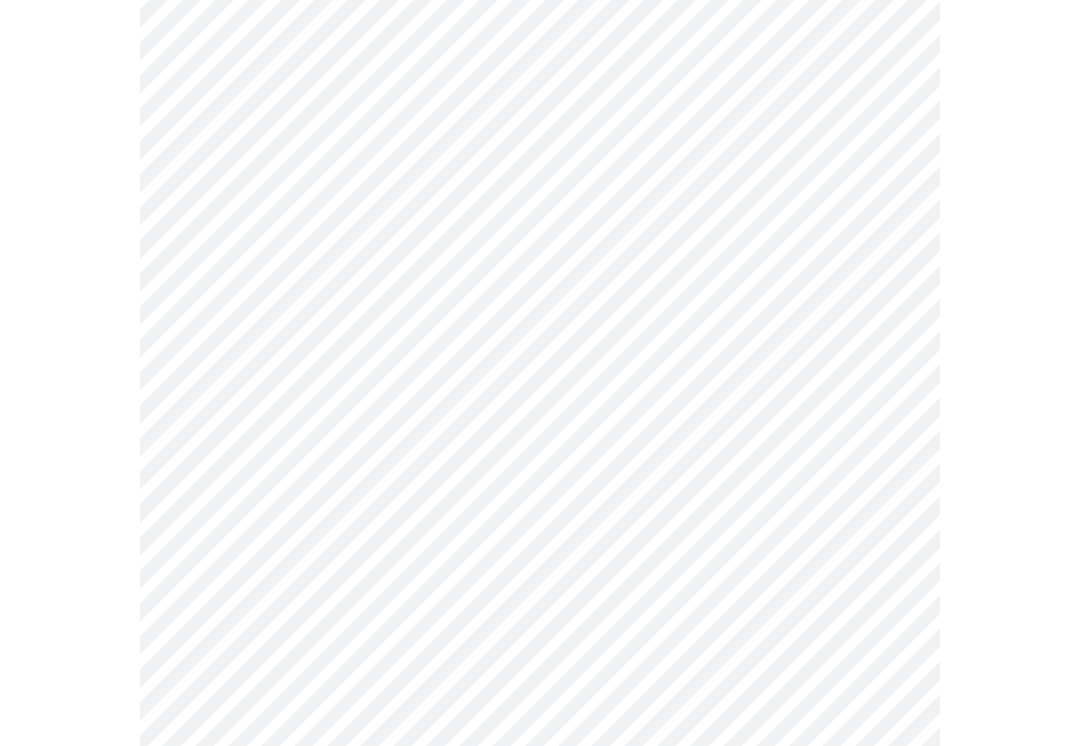 click on "MyMenopauseRx Intake Questions 4  /  13" at bounding box center (540, 42) 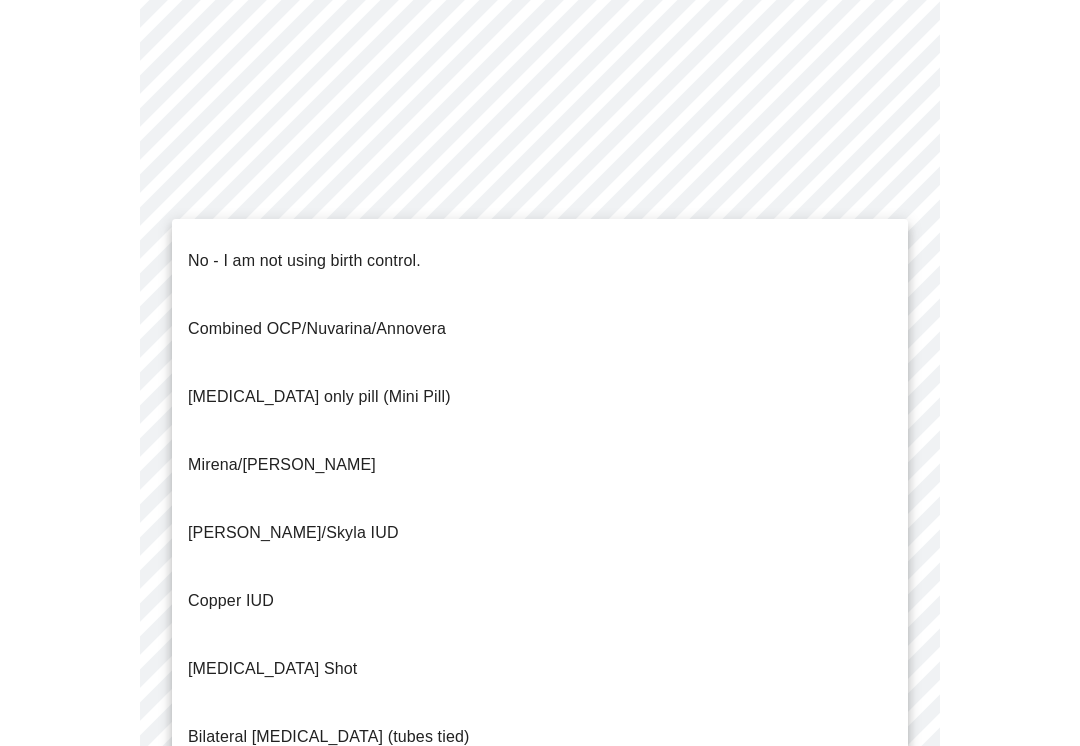 click on "No - I am not using birth control." at bounding box center (304, 261) 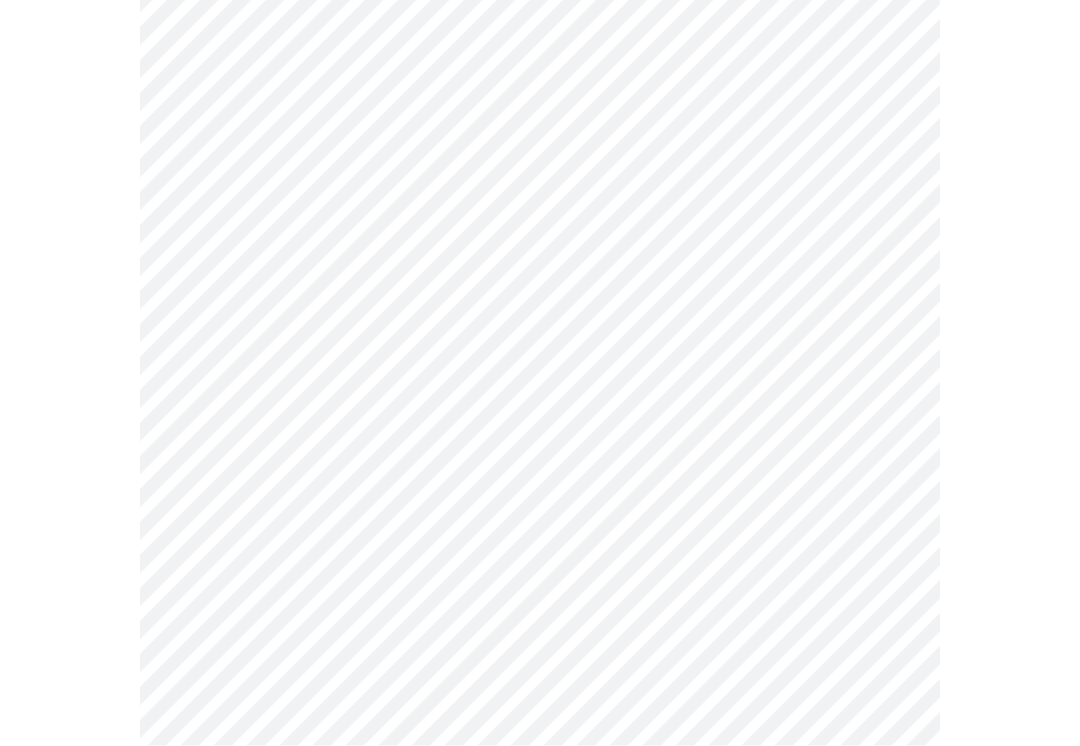scroll, scrollTop: 1095, scrollLeft: 0, axis: vertical 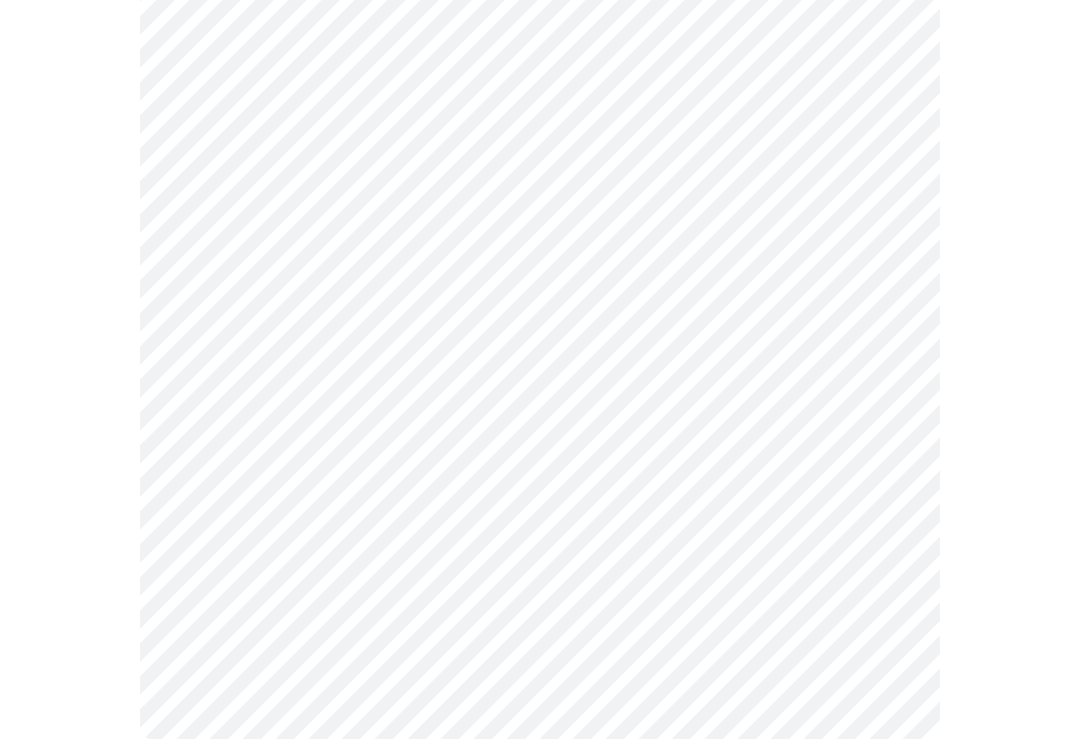 click on "MyMenopauseRx Intake Questions 4  /  13" at bounding box center [540, -154] 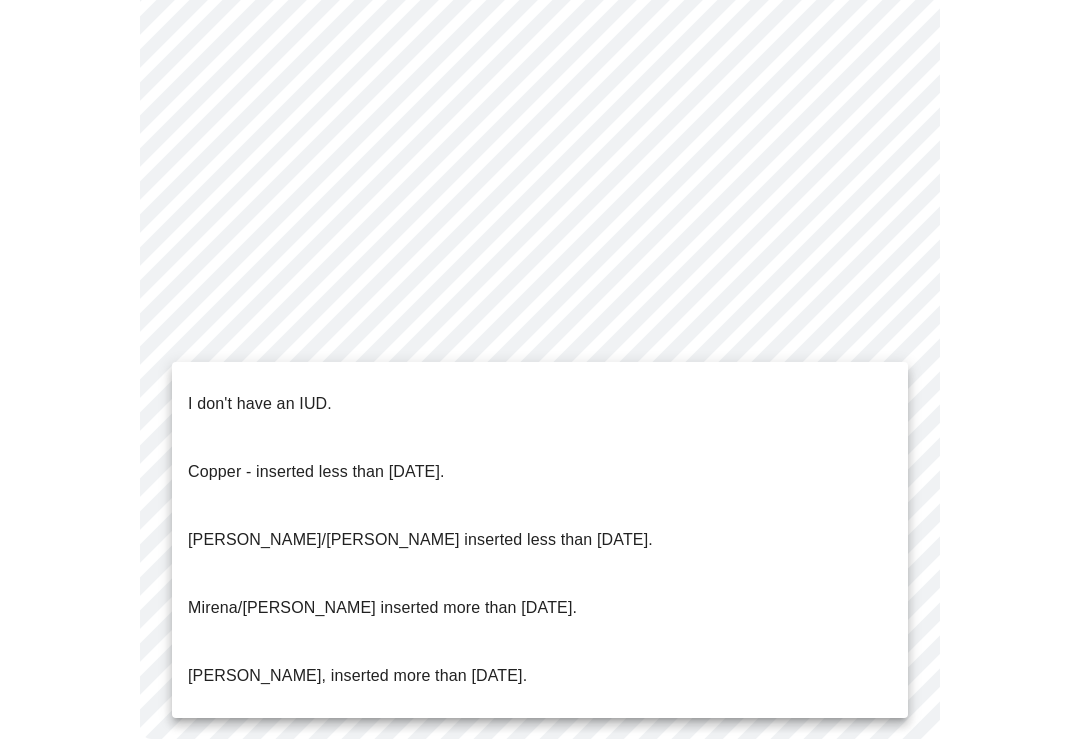 click on "I don't have an IUD." at bounding box center [260, 404] 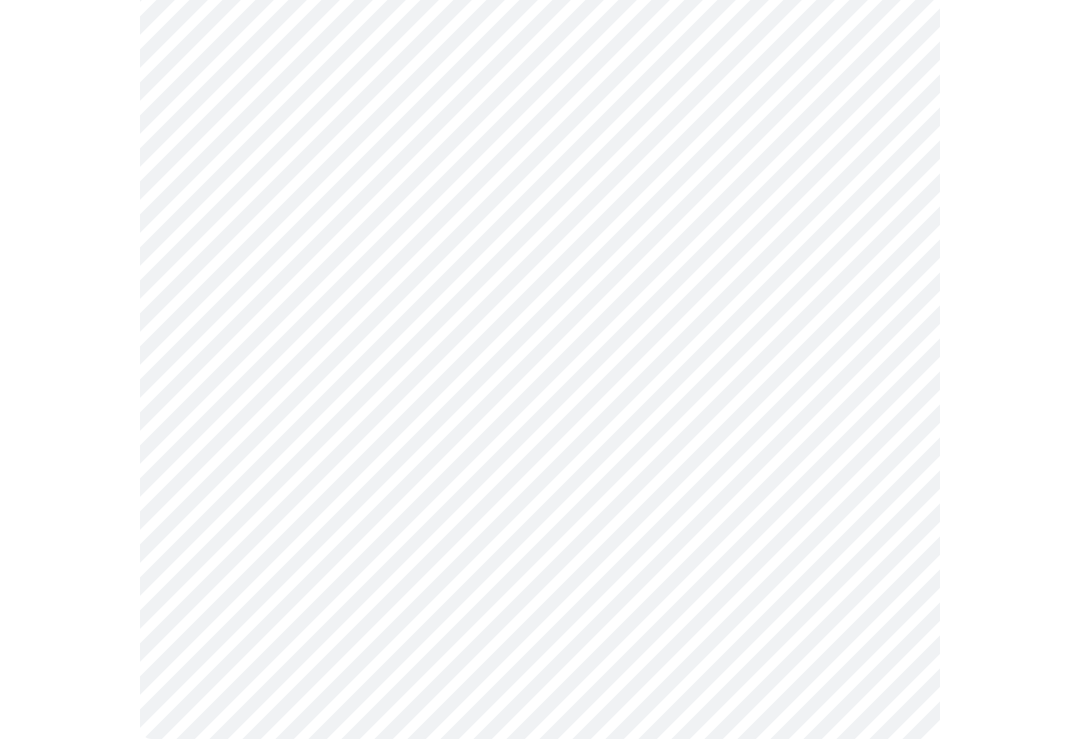scroll, scrollTop: 1084, scrollLeft: 0, axis: vertical 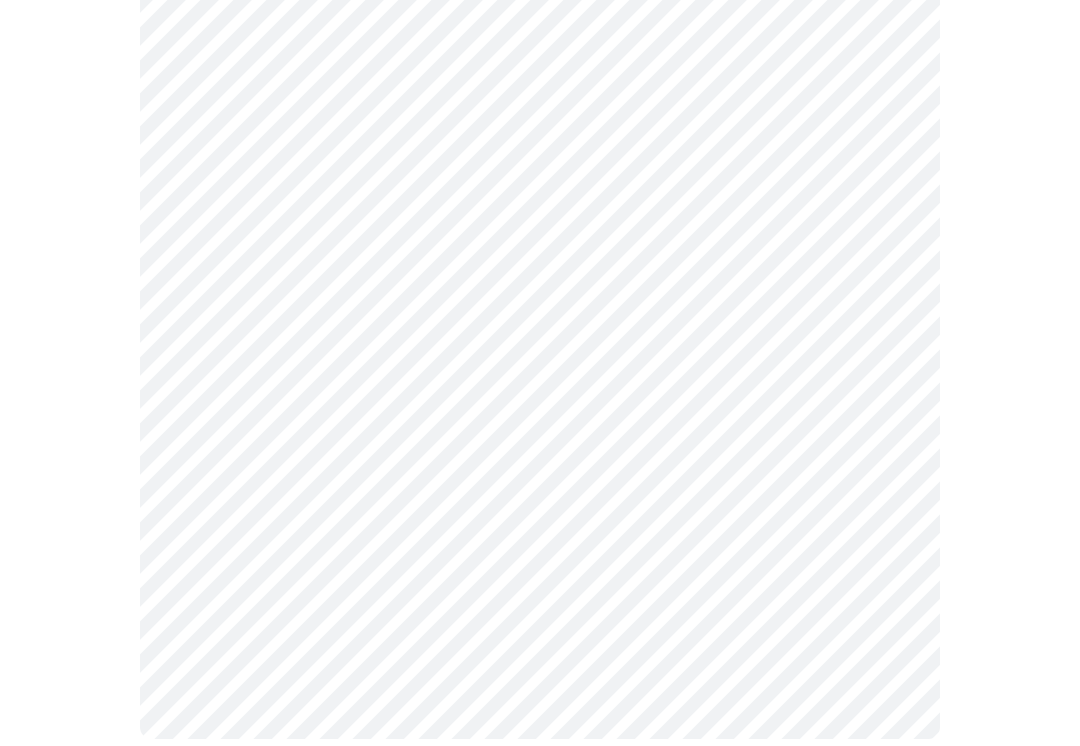 click on "MyMenopauseRx Intake Questions 4  /  13" at bounding box center [540, -149] 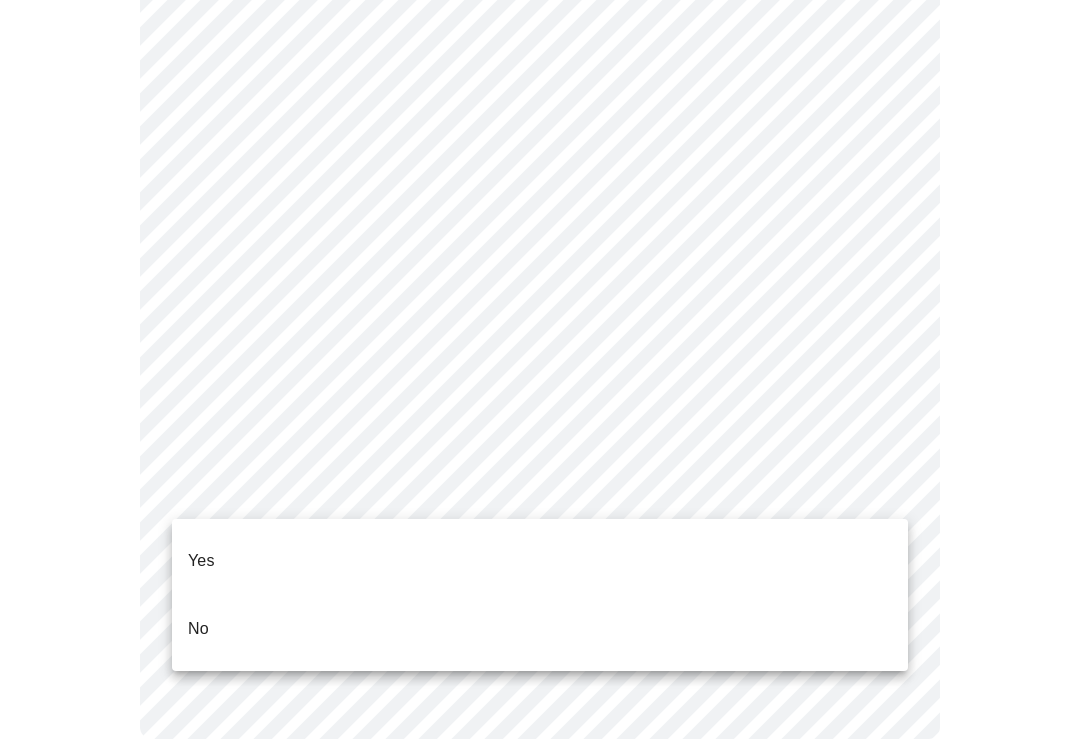 click on "Yes" at bounding box center (201, 561) 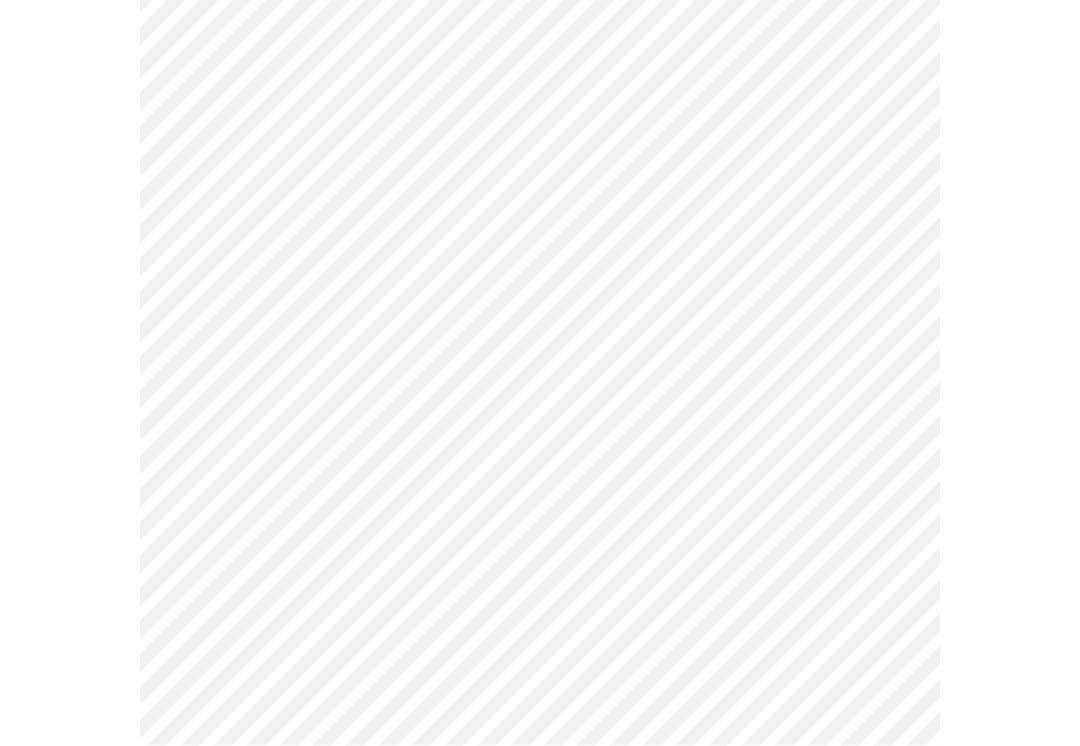 scroll, scrollTop: 293, scrollLeft: 0, axis: vertical 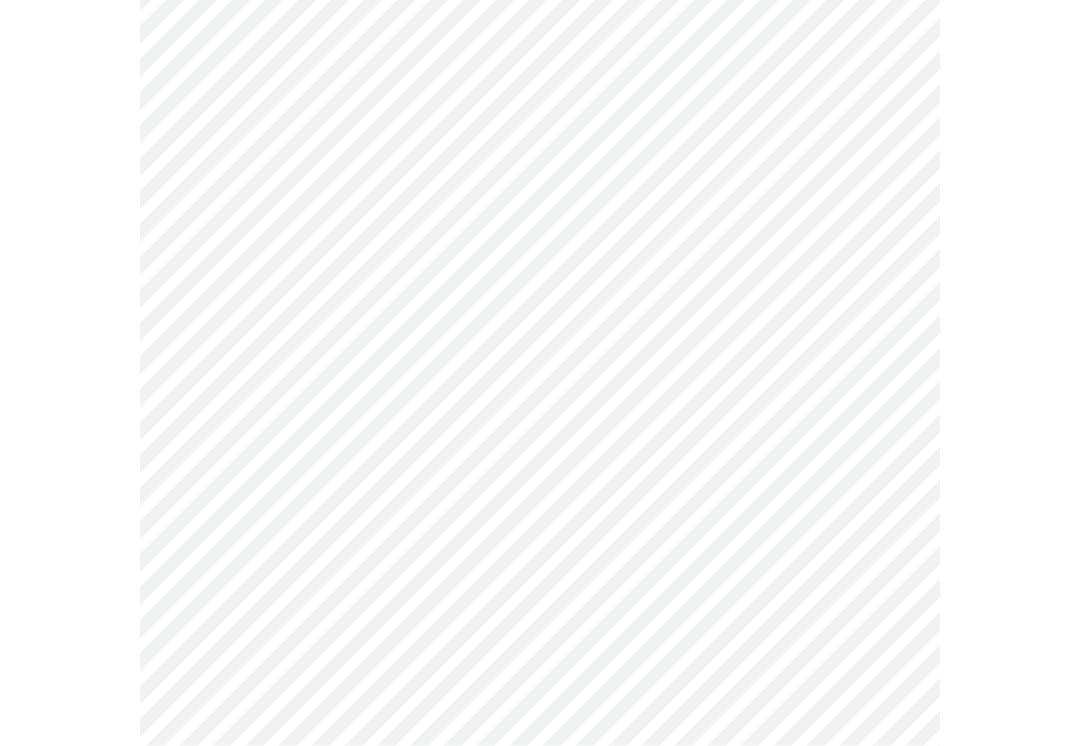 click on "MyMenopauseRx Intake Questions 5  /  13" at bounding box center [540, 431] 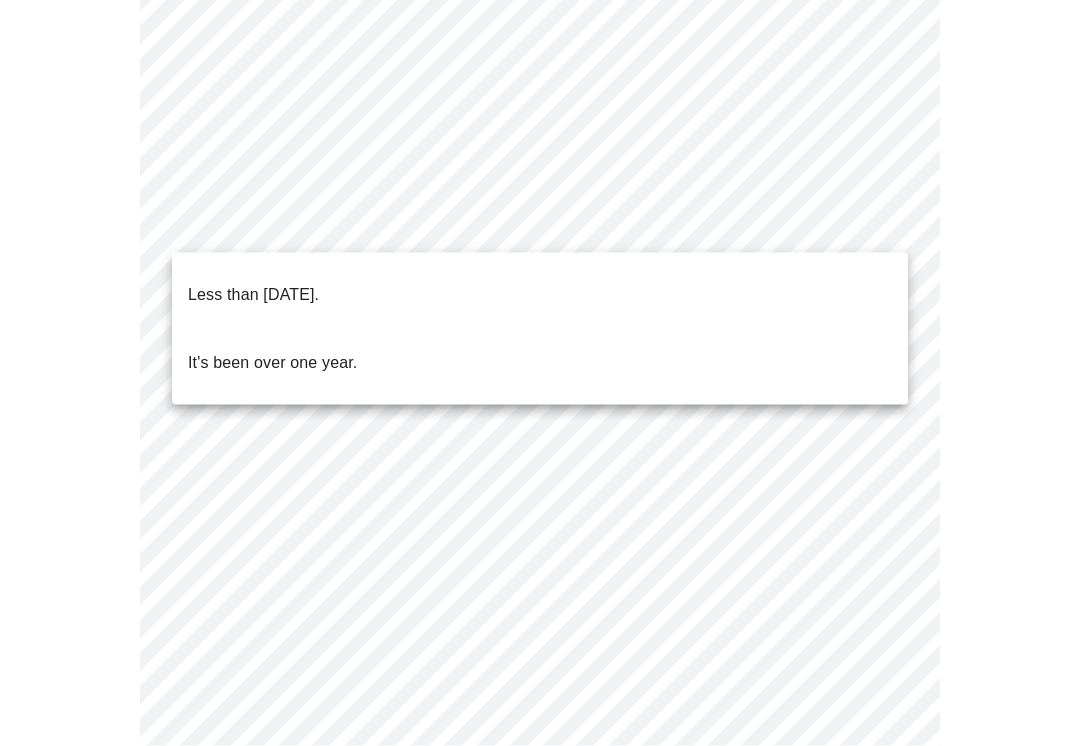 scroll, scrollTop: 294, scrollLeft: 0, axis: vertical 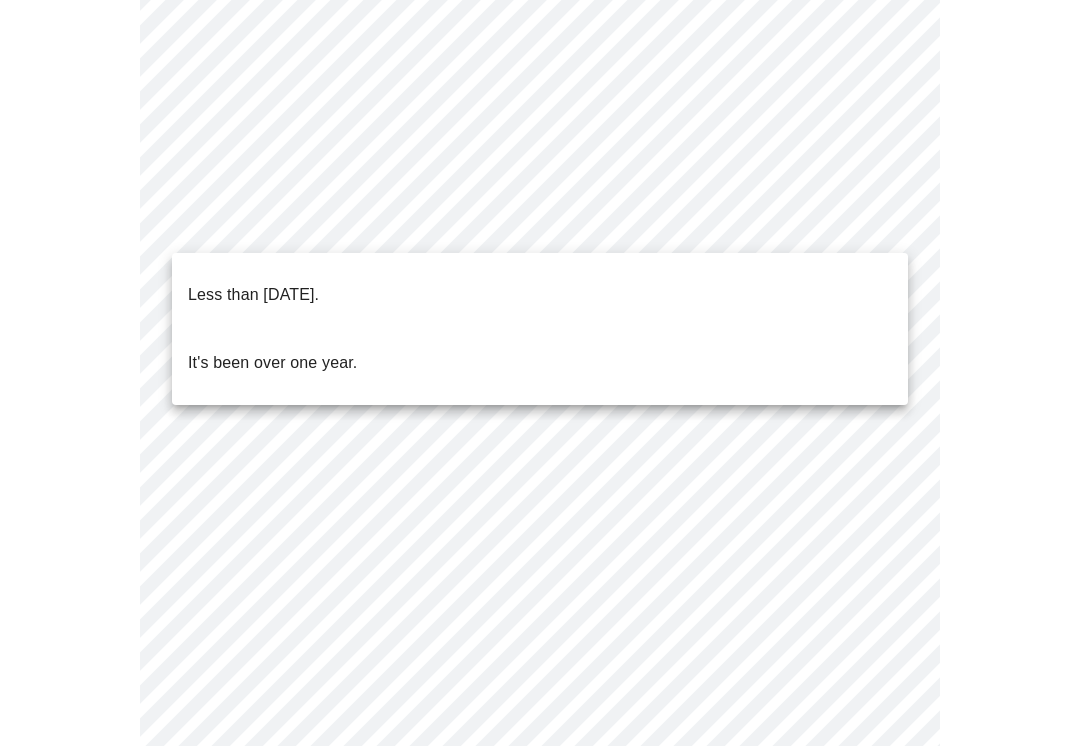 click on "It's been over one year." at bounding box center [272, 363] 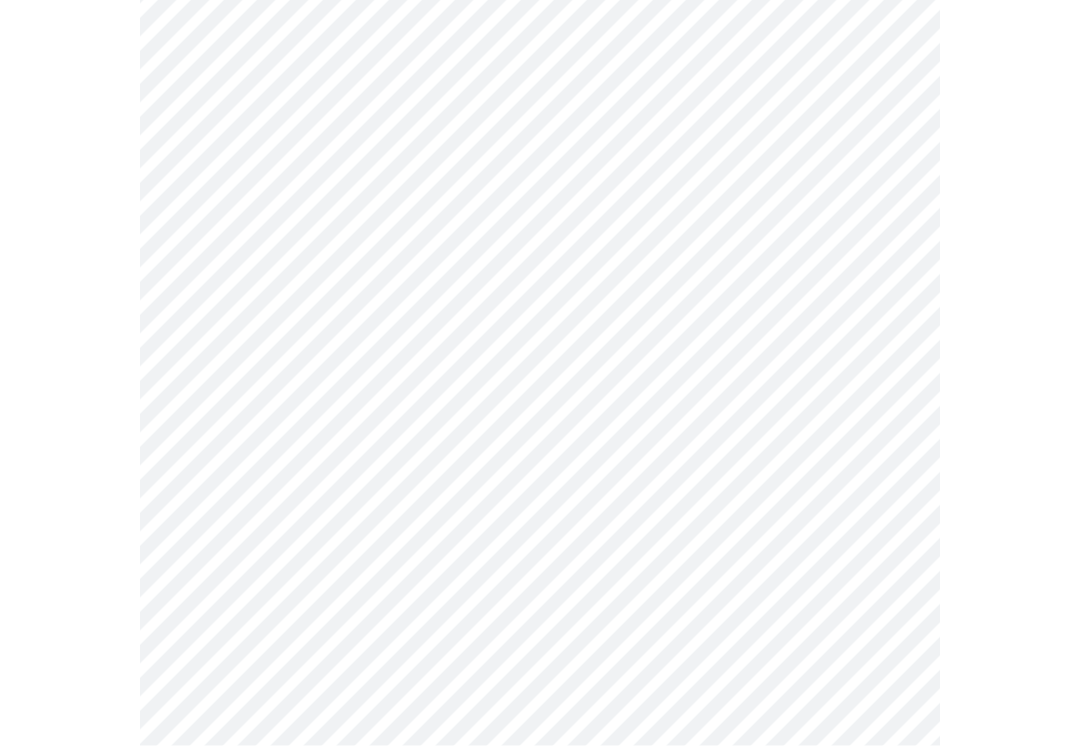 scroll, scrollTop: 481, scrollLeft: 0, axis: vertical 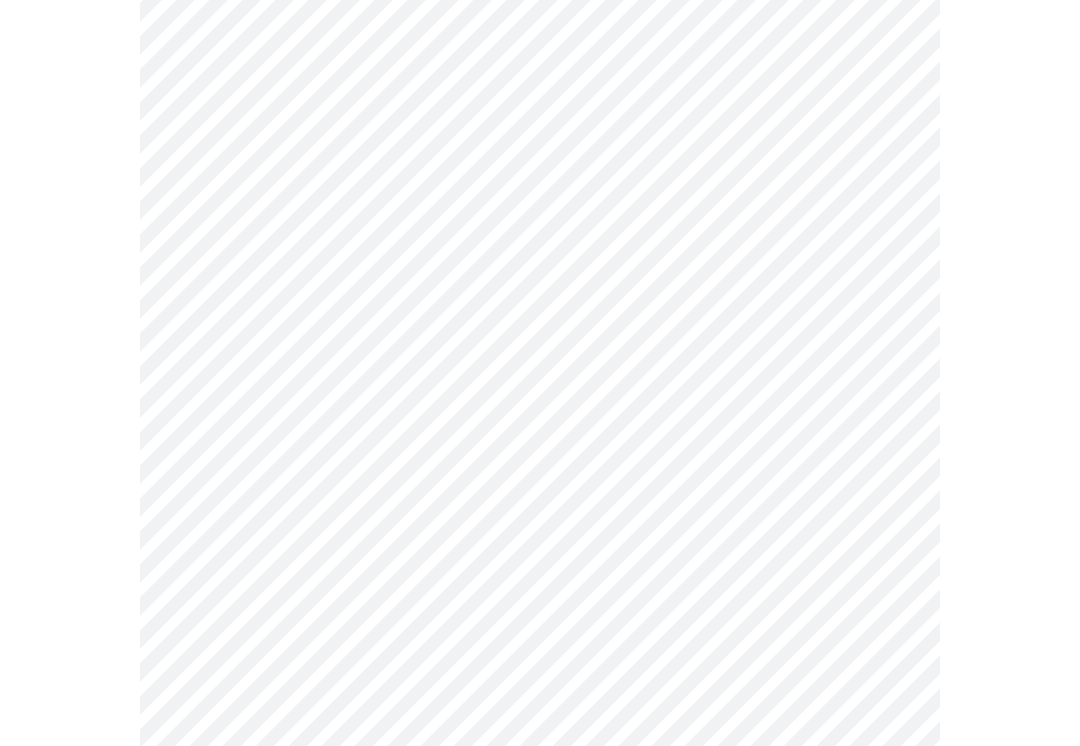 click at bounding box center [540, 242] 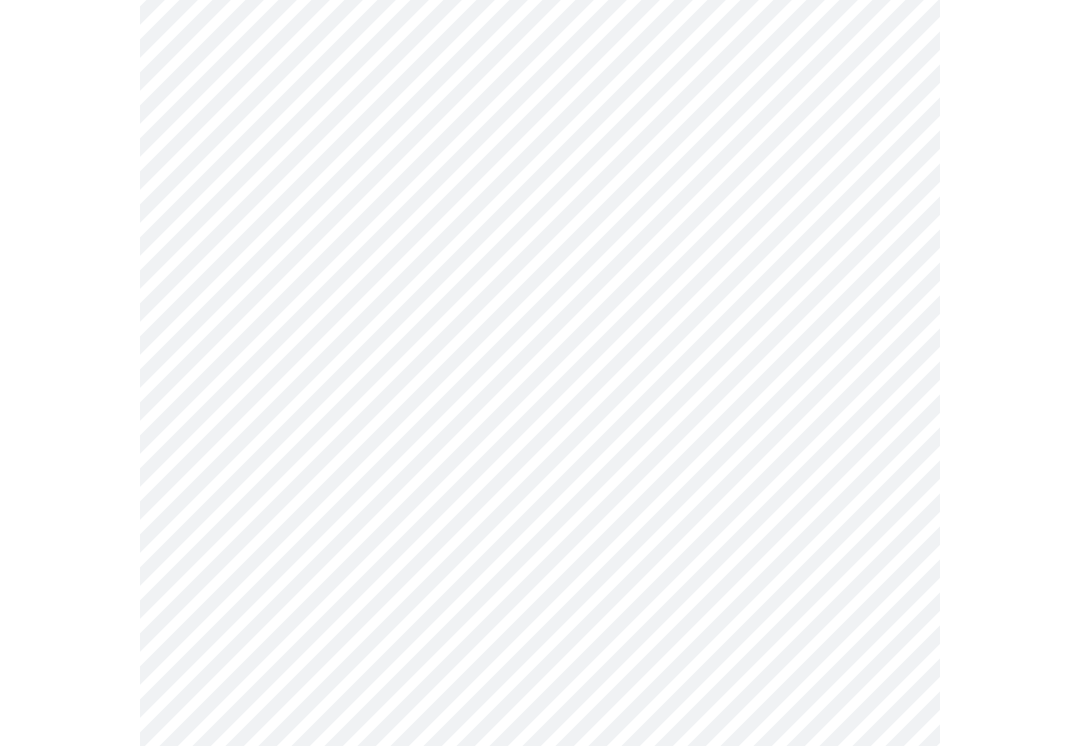 scroll, scrollTop: 378, scrollLeft: 0, axis: vertical 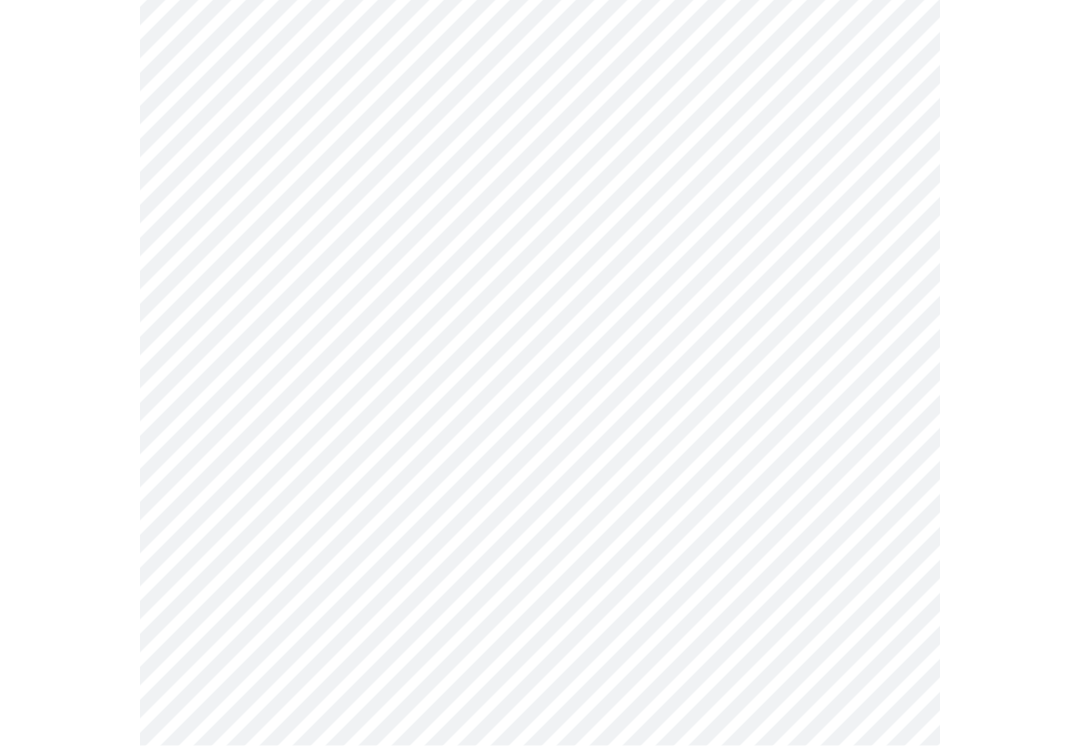 click on "MyMenopauseRx Intake Questions 5  /  13" at bounding box center (540, 276) 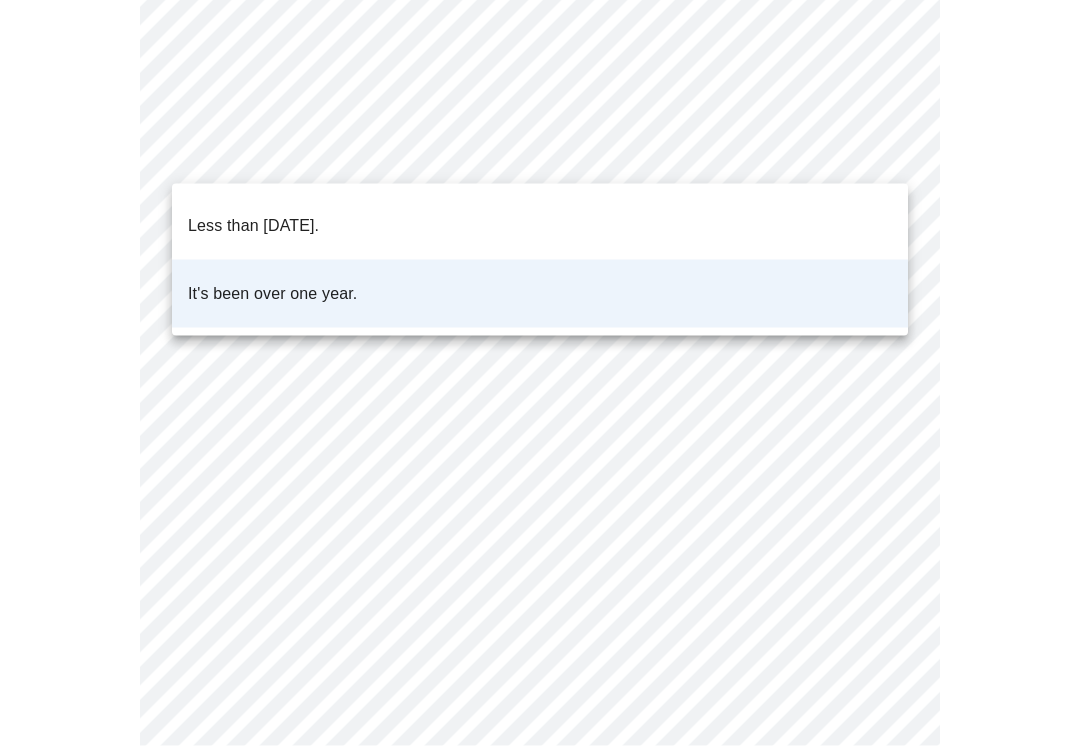 scroll, scrollTop: 379, scrollLeft: 0, axis: vertical 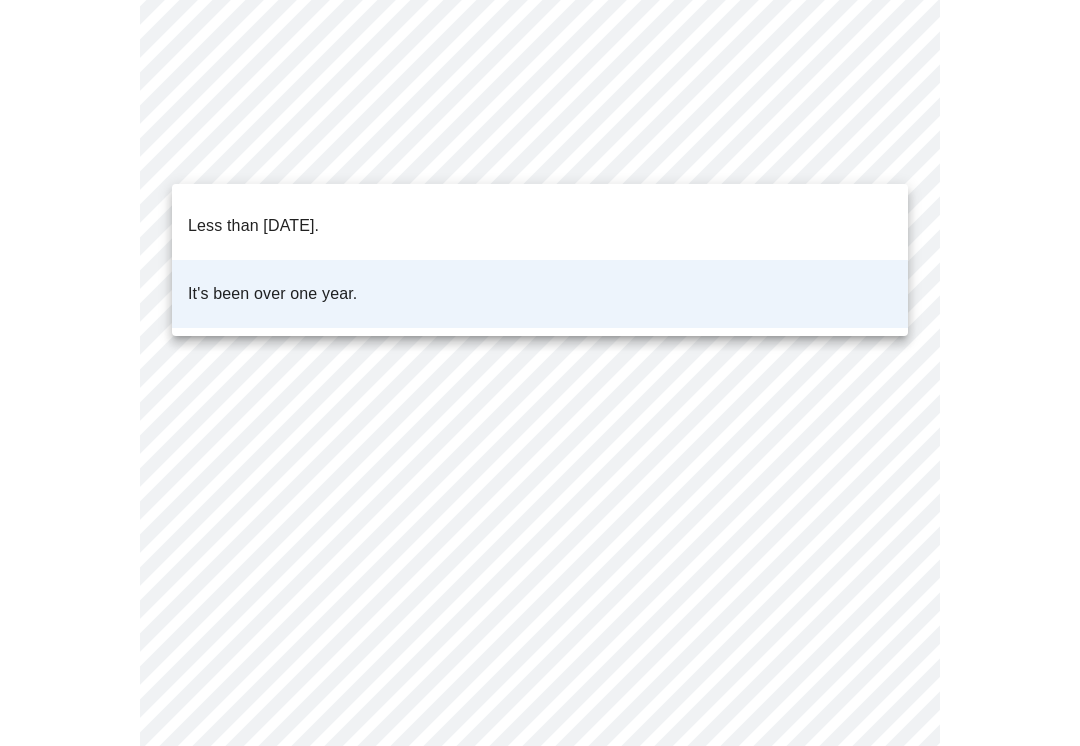 click at bounding box center (540, 373) 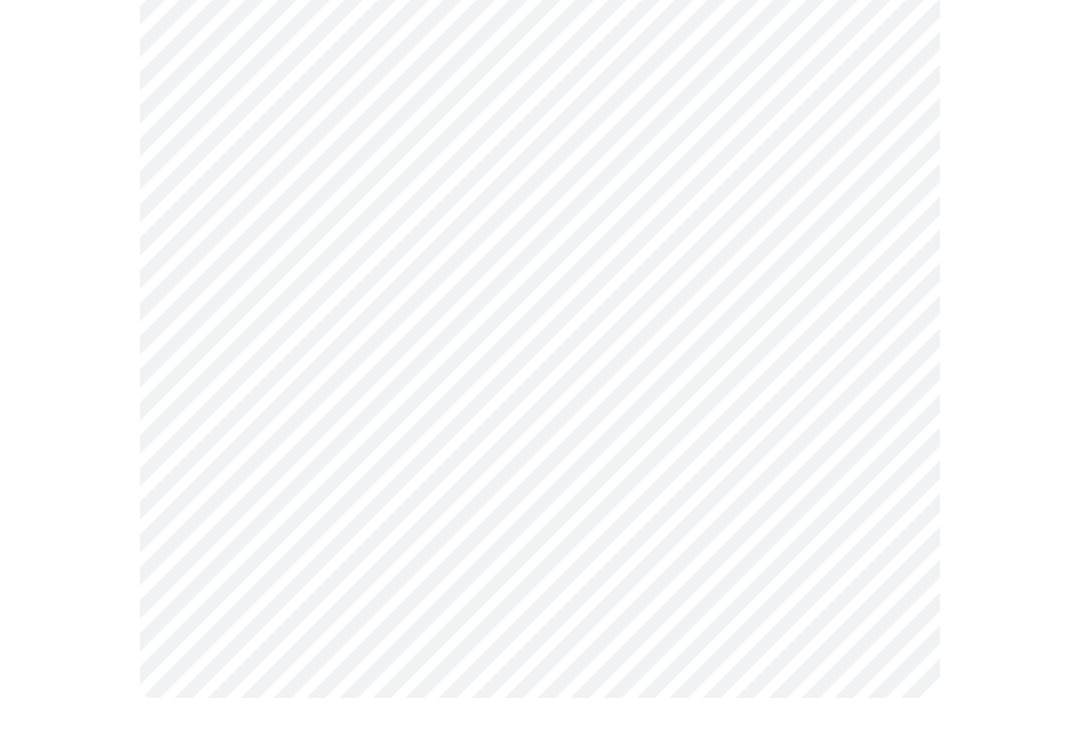 scroll, scrollTop: 0, scrollLeft: 0, axis: both 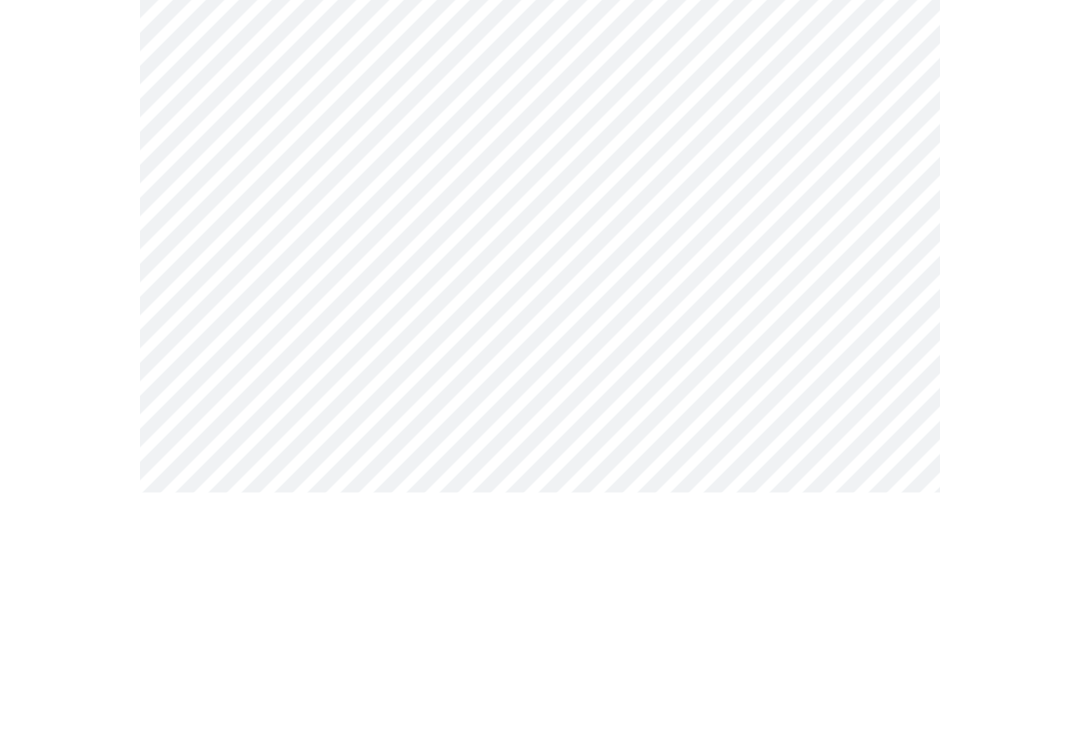 click on "MyMenopauseRx Intake Questions 6  /  13" at bounding box center [540, 541] 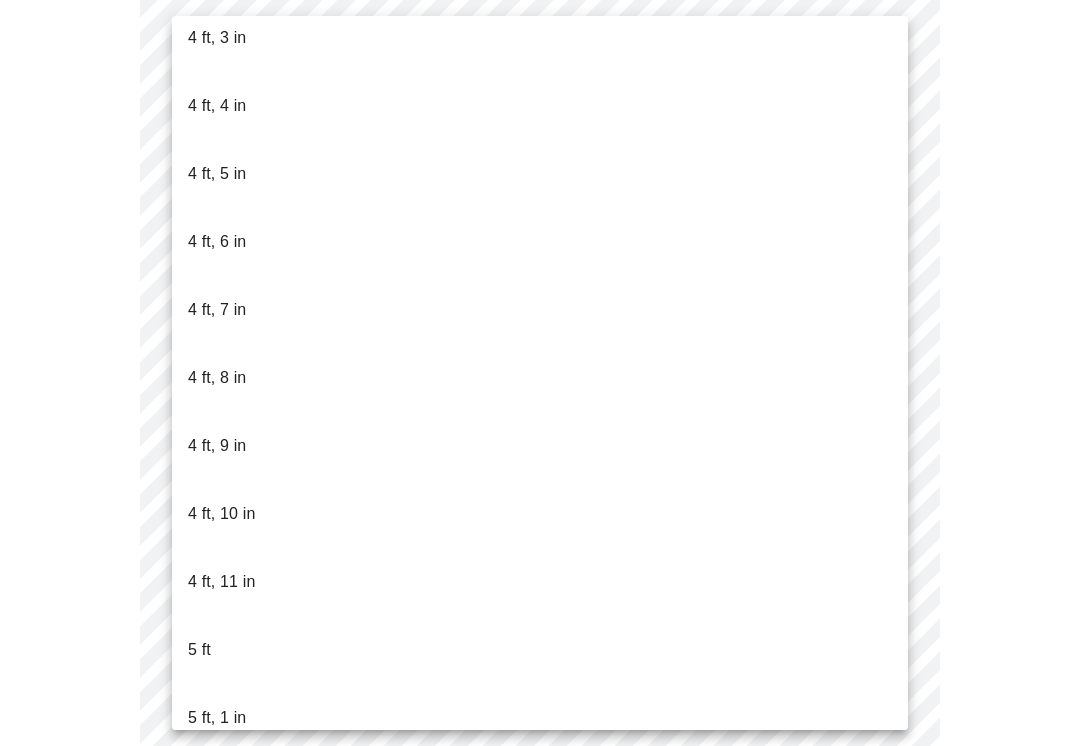 scroll, scrollTop: 1042, scrollLeft: 0, axis: vertical 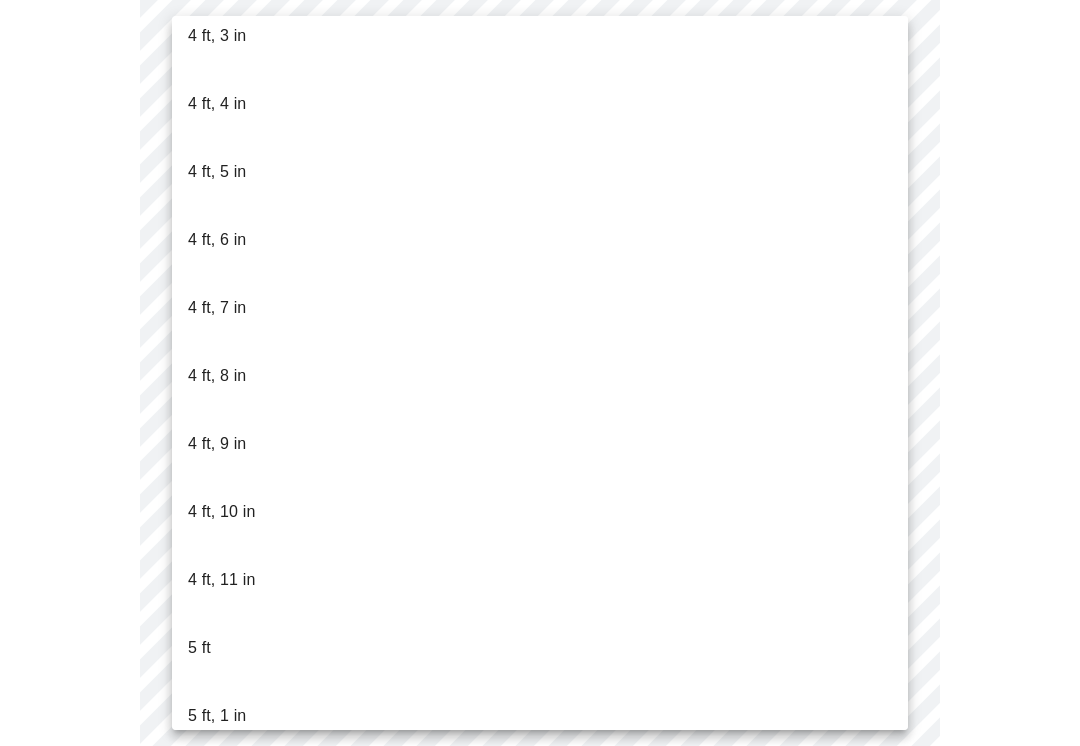 click on "5 ft, 3 in" at bounding box center [217, 852] 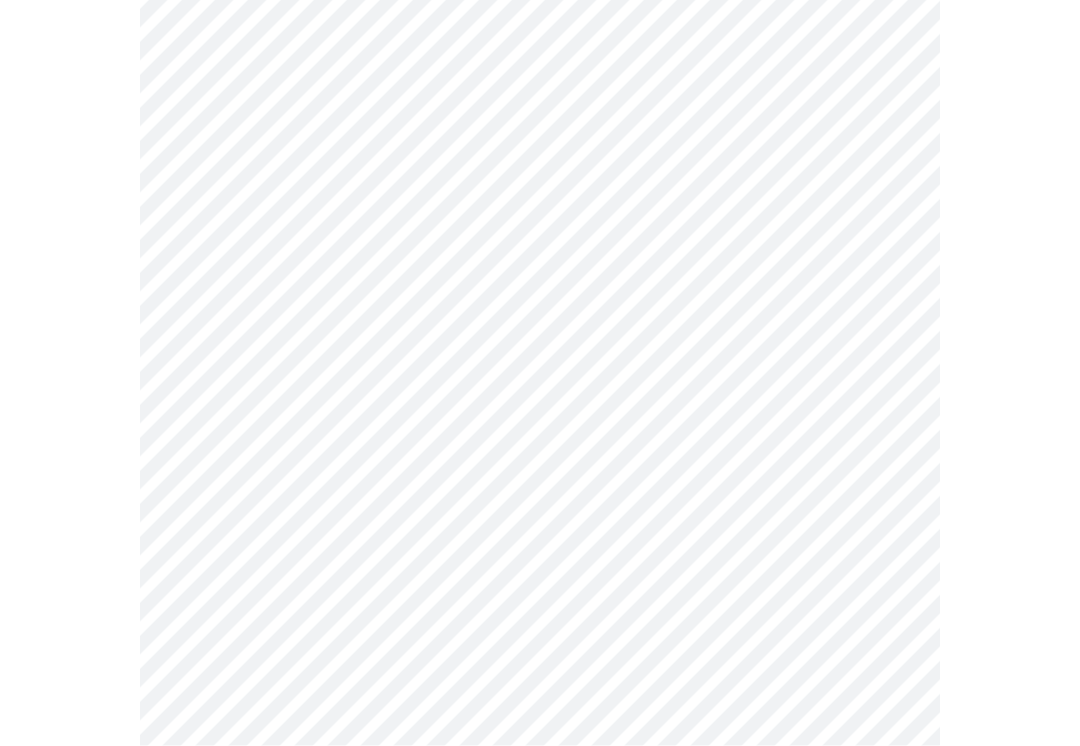 scroll, scrollTop: 5393, scrollLeft: 0, axis: vertical 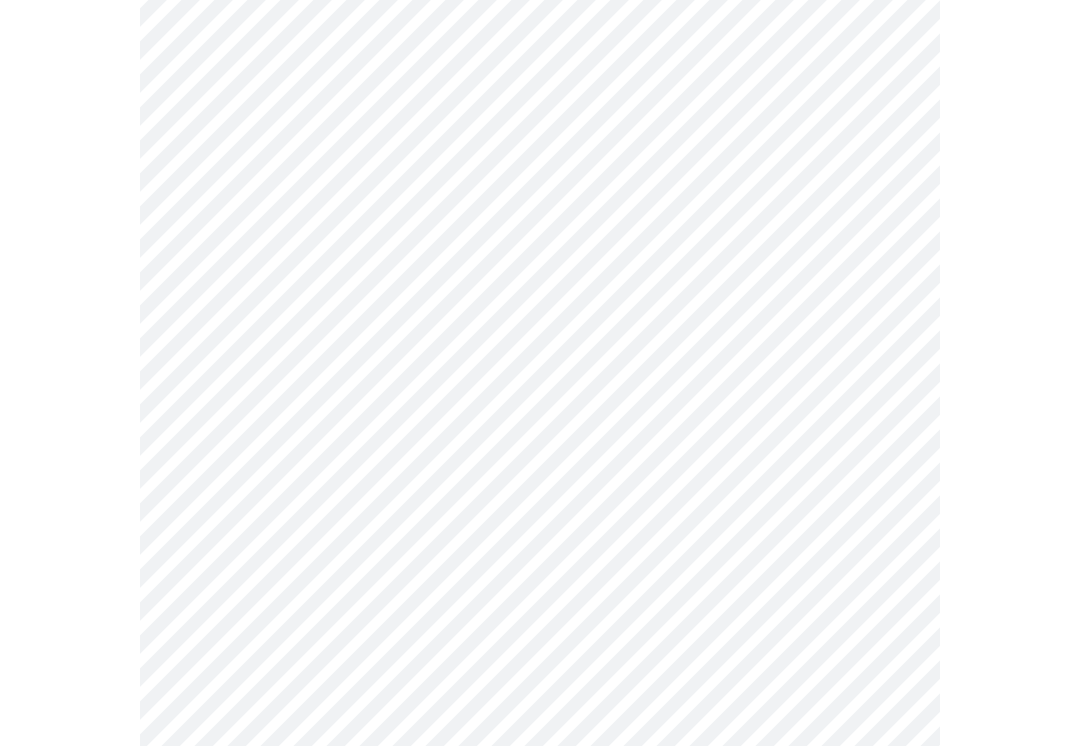 click on "MyMenopauseRx Intake Questions 7  /  13" at bounding box center [540, -2202] 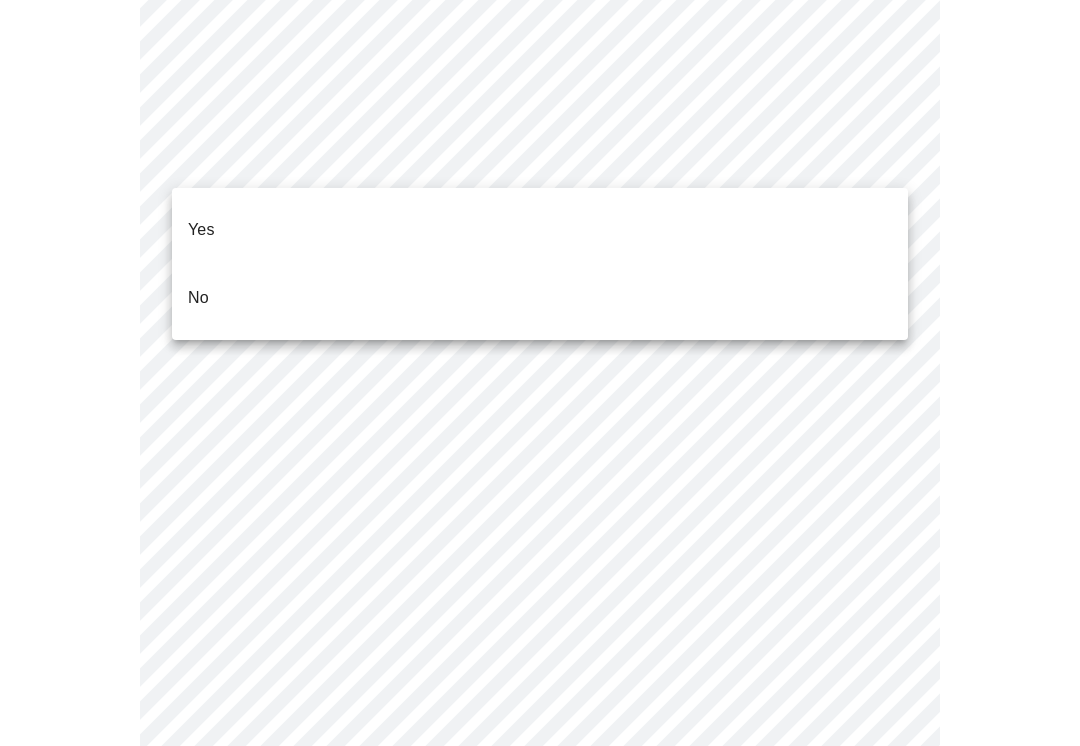 click on "No" at bounding box center (198, 298) 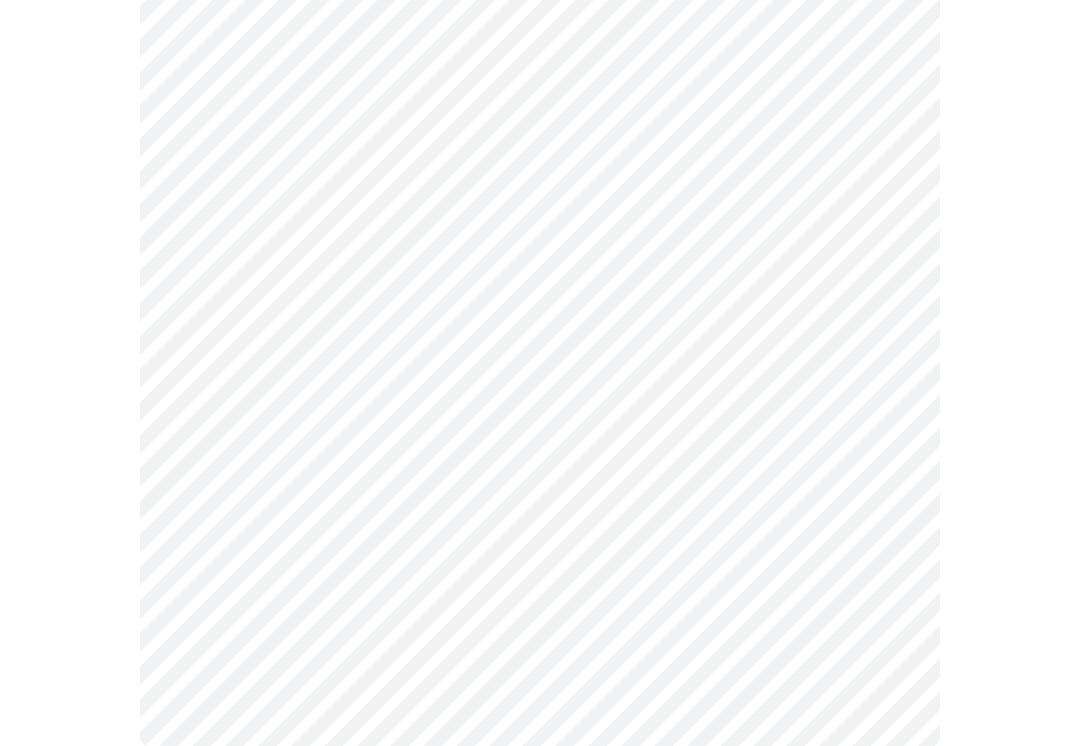 scroll, scrollTop: 1180, scrollLeft: 0, axis: vertical 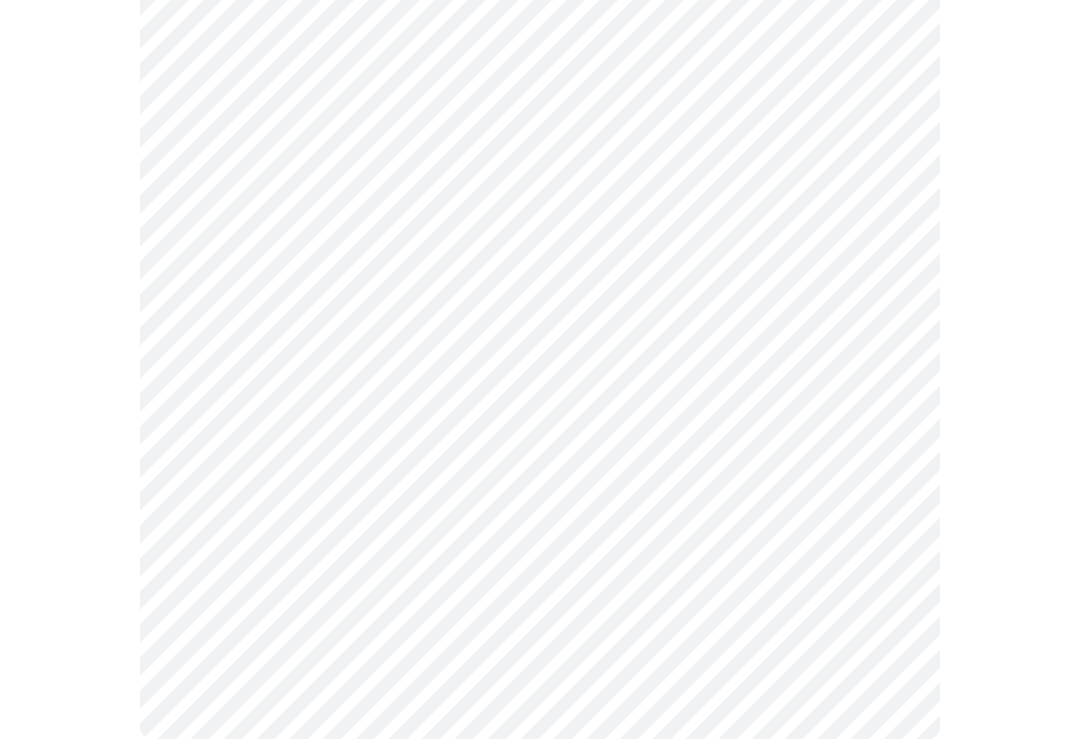 click on "MyMenopauseRx Intake Questions 8  /  13" at bounding box center [540, -197] 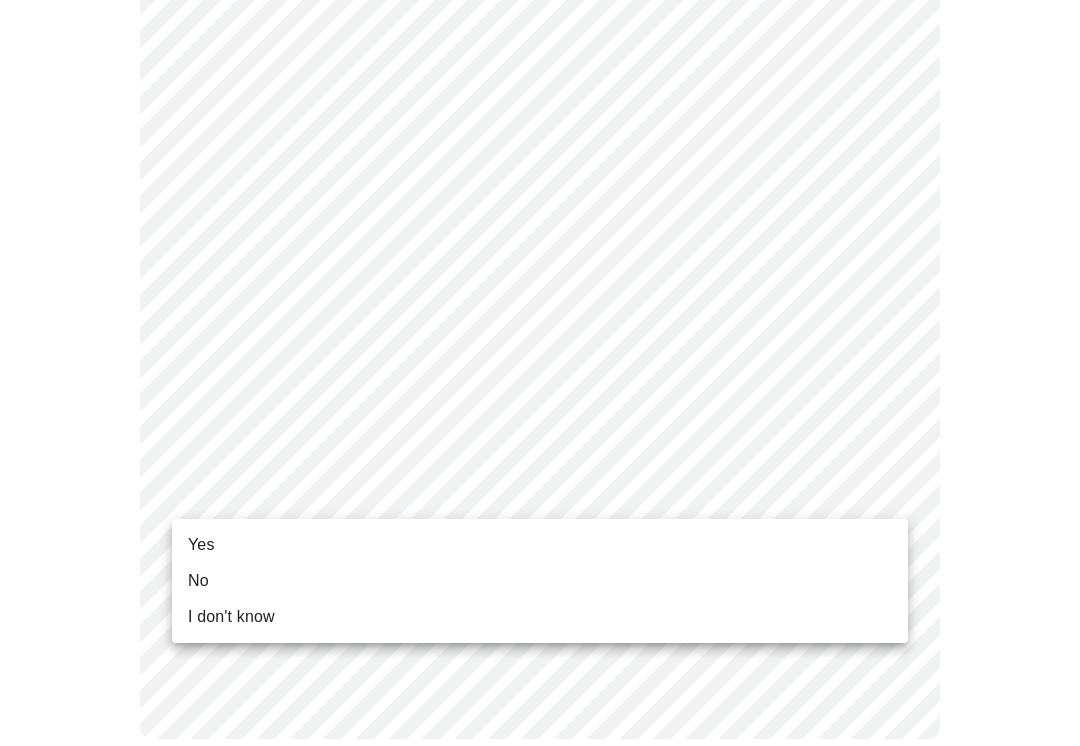 click on "Yes" at bounding box center (540, 545) 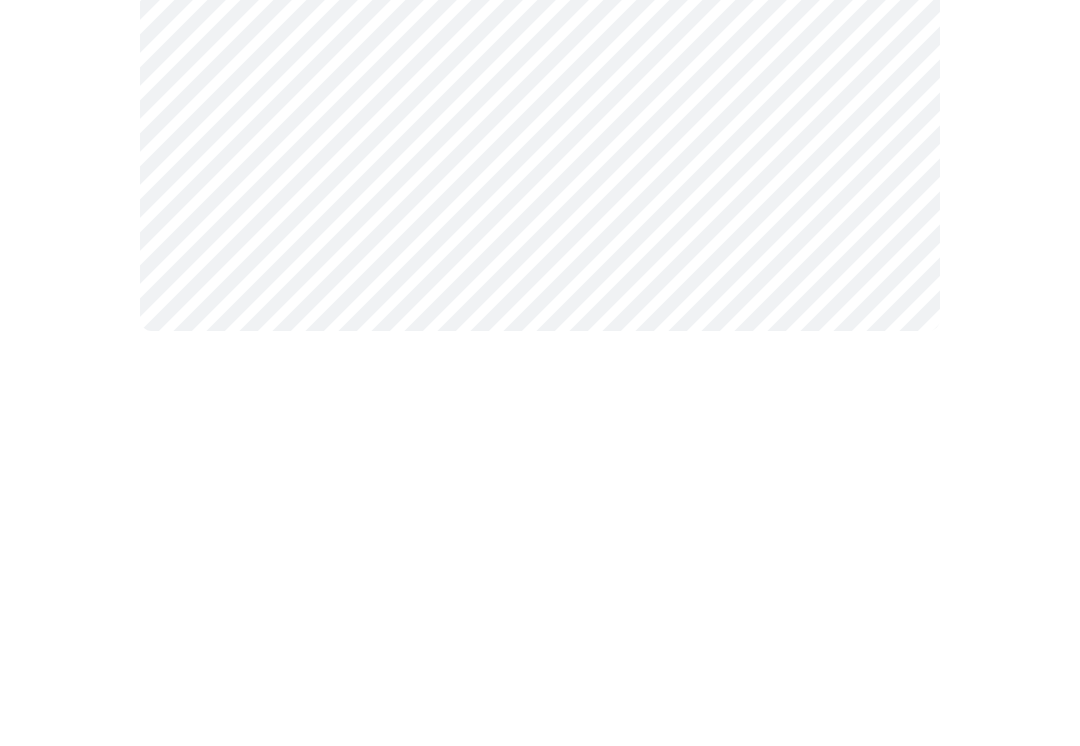 scroll, scrollTop: 0, scrollLeft: 0, axis: both 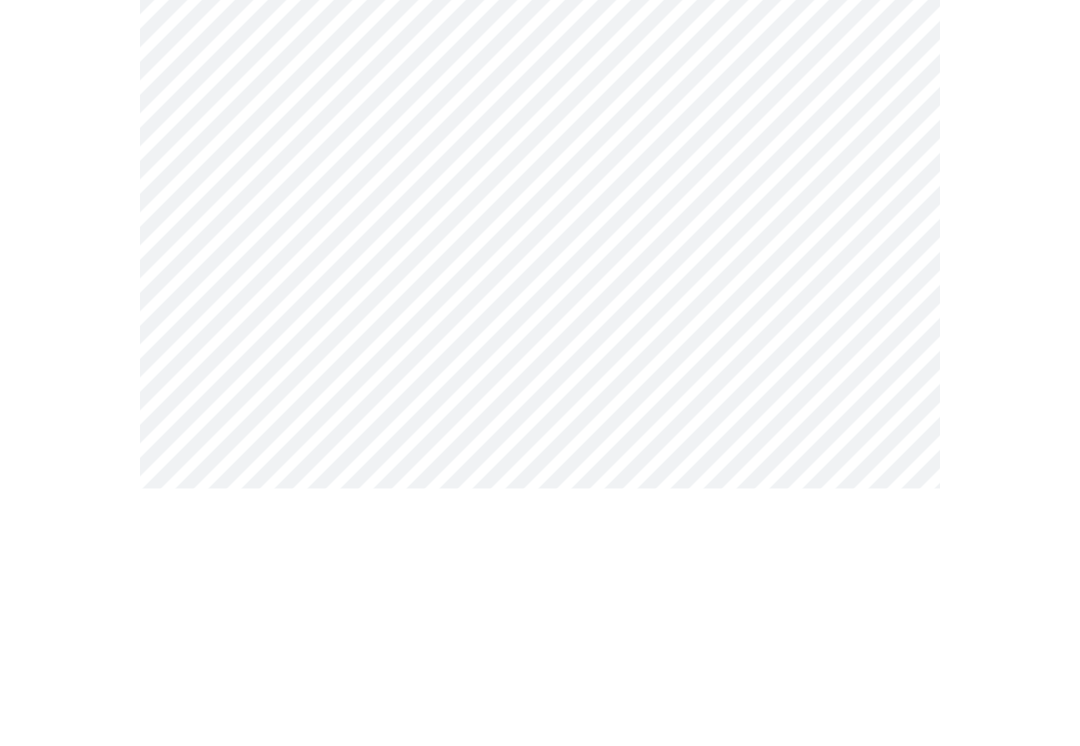 click on "MyMenopauseRx Intake Questions 10  /  13" at bounding box center (540, 1328) 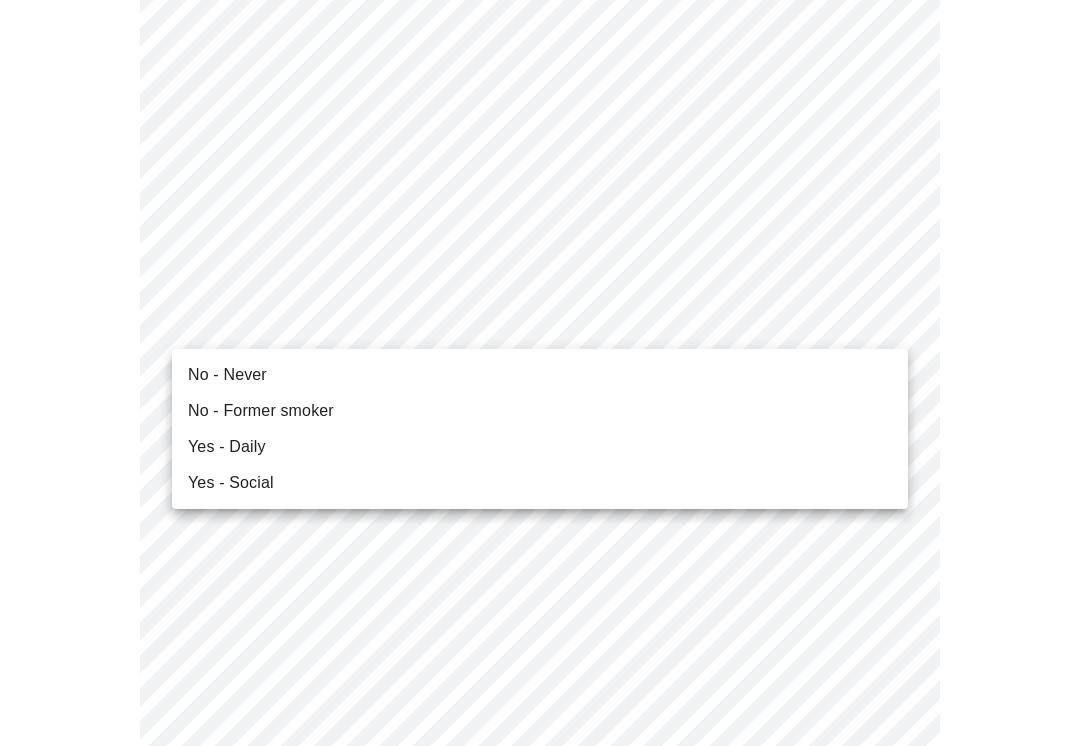 click on "No - Never" at bounding box center (227, 375) 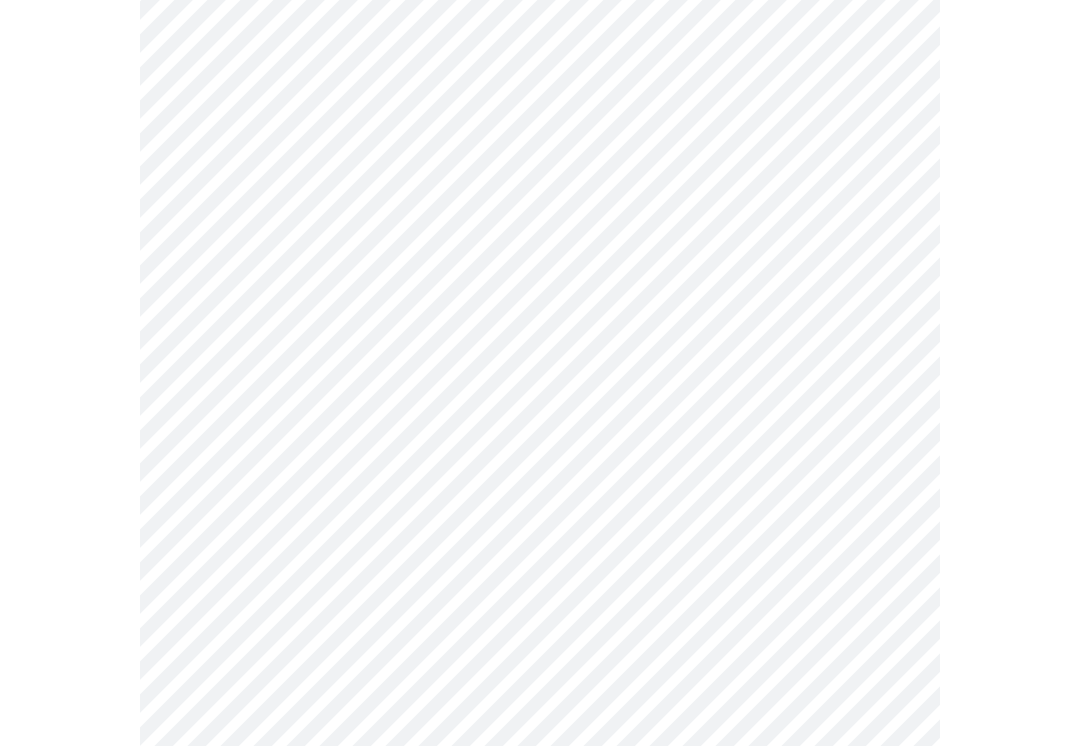 scroll, scrollTop: 1670, scrollLeft: 0, axis: vertical 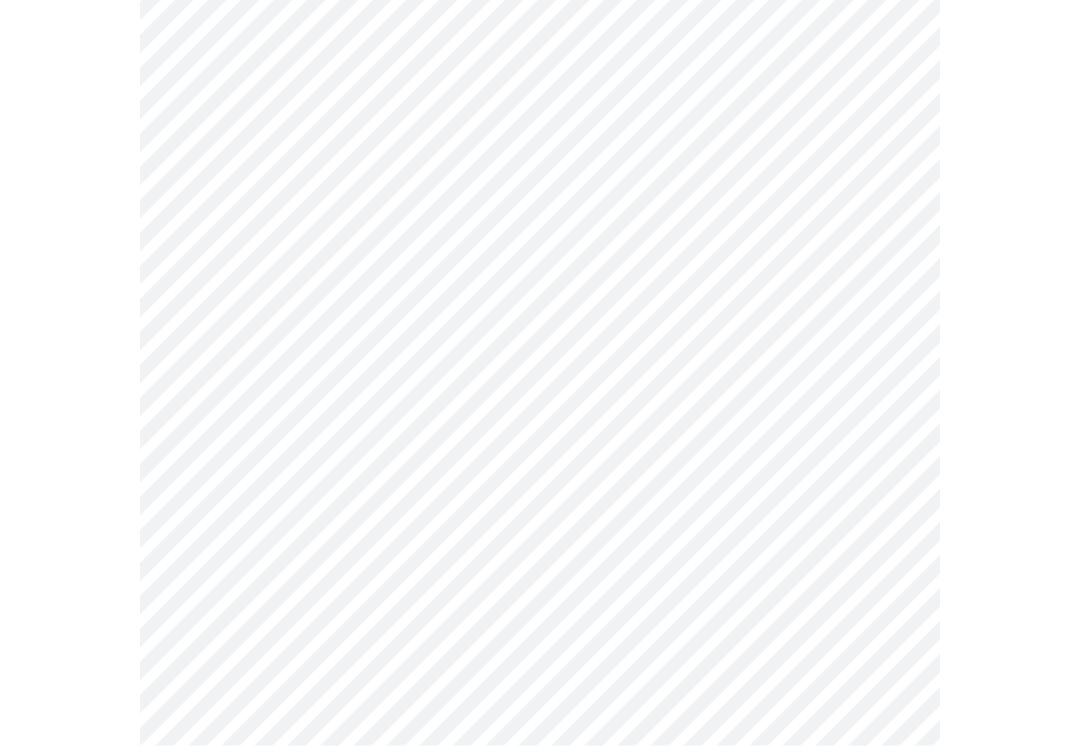 click on "MyMenopauseRx Intake Questions 10  /  13" at bounding box center (540, -355) 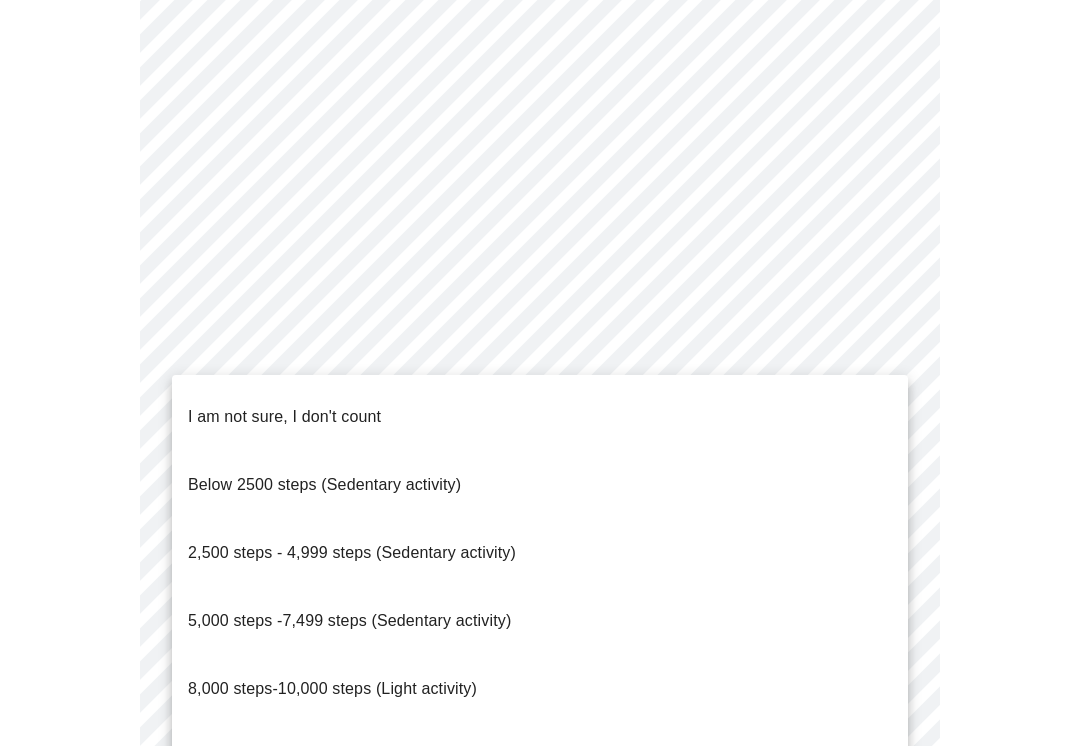 click on "8,000 steps-10,000 steps (Light activity)" at bounding box center (332, 688) 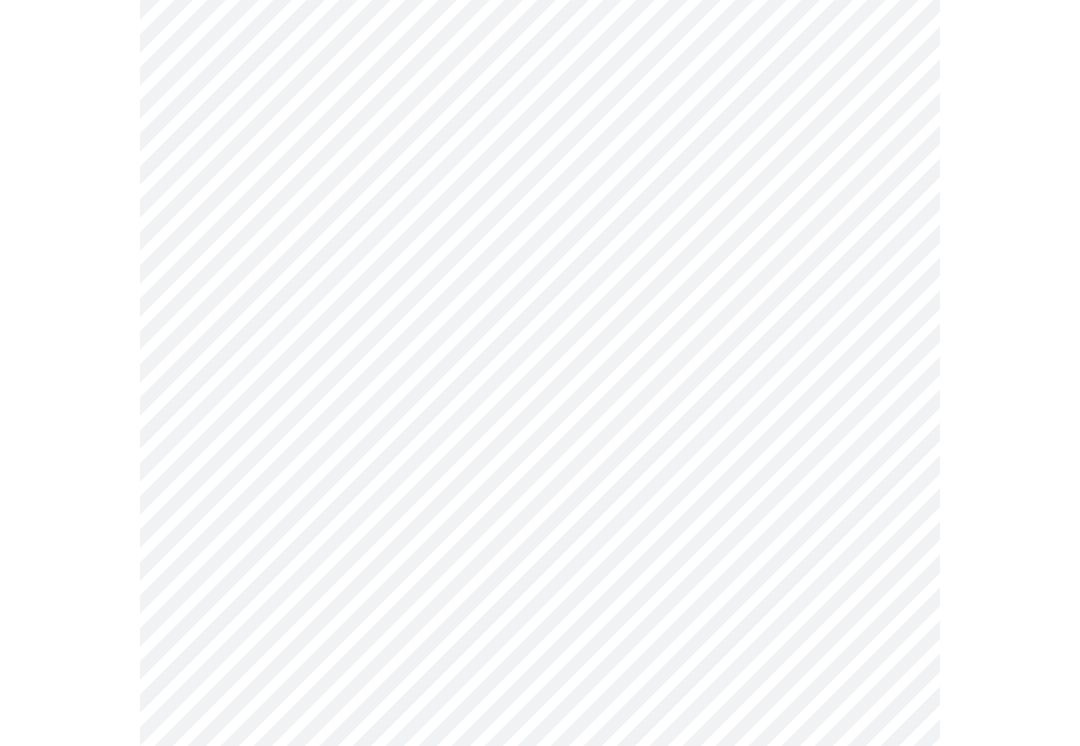 click on "MyMenopauseRx Intake Questions 10  /  13" at bounding box center [540, -362] 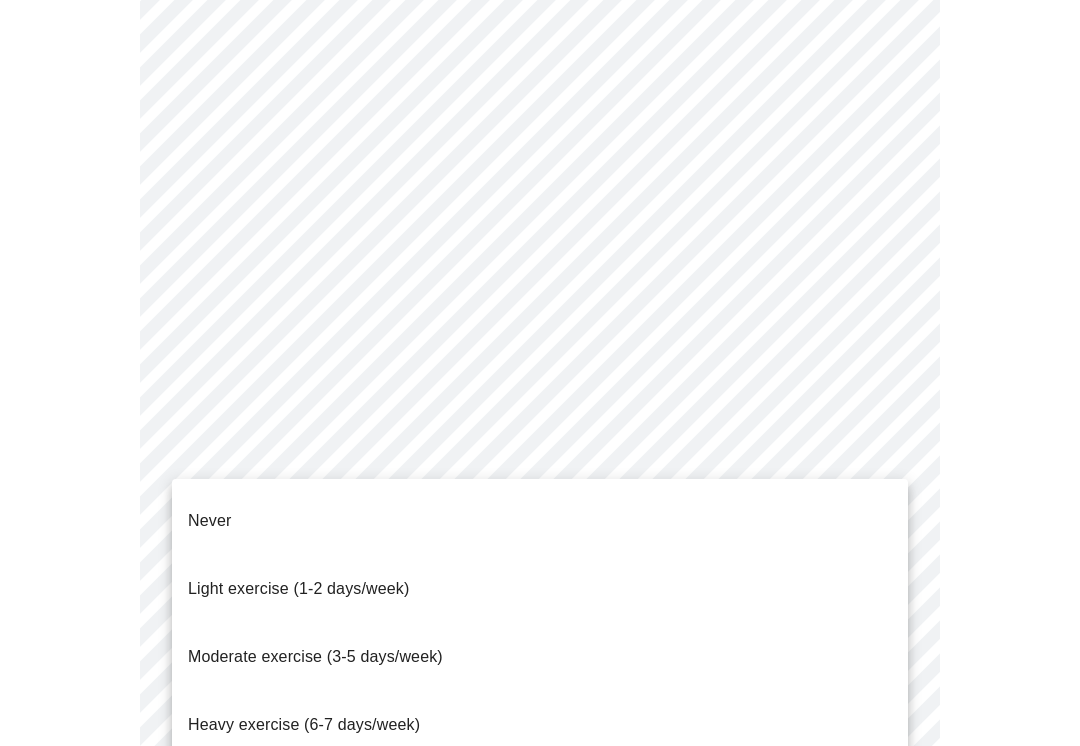 click on "Light exercise (1-2 days/week)" at bounding box center [299, 588] 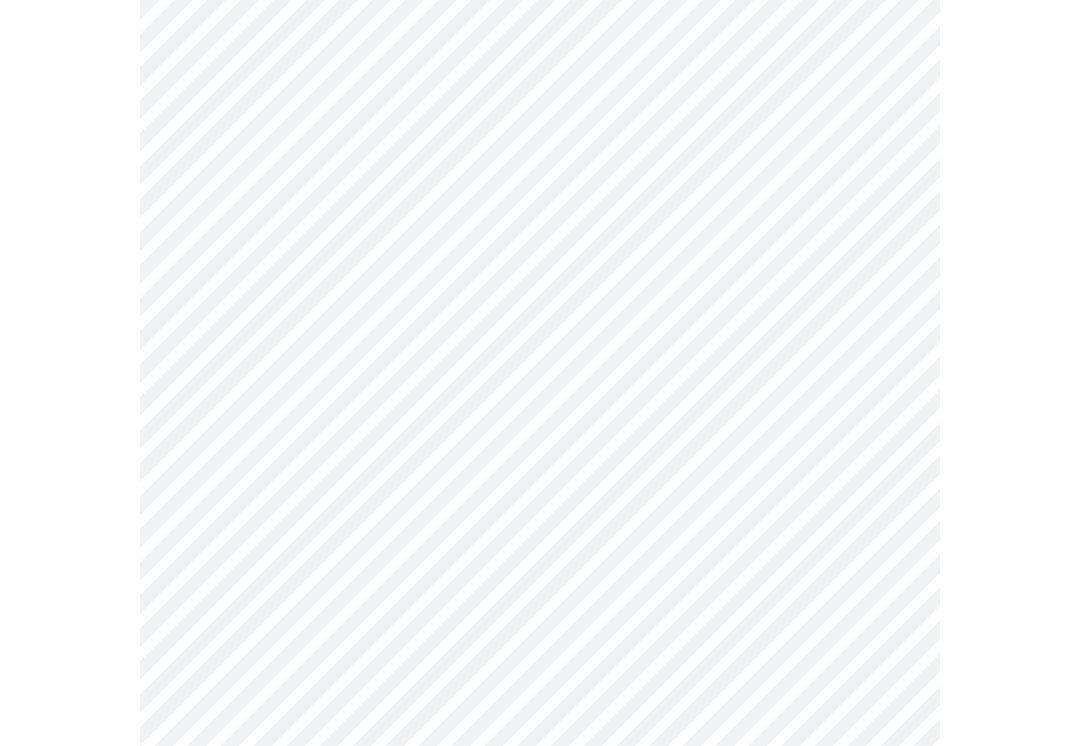 click on "MyMenopauseRx Intake Questions 10  /  13" at bounding box center [540, -367] 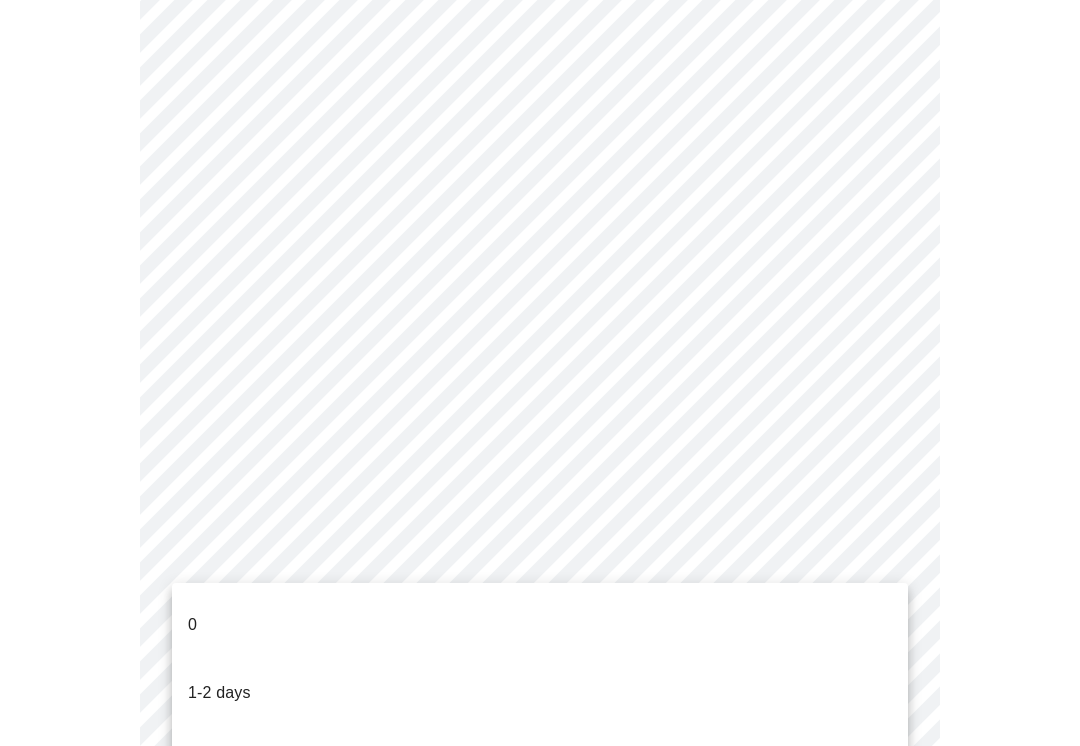 click on "0" at bounding box center [540, 625] 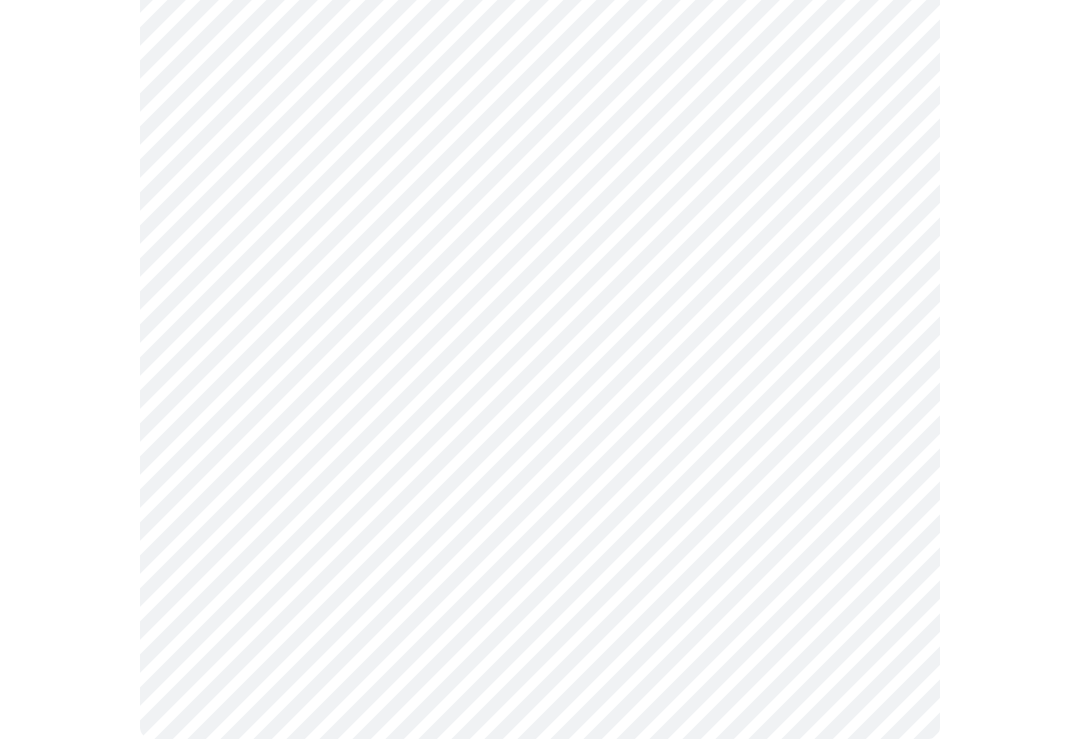 scroll, scrollTop: 0, scrollLeft: 0, axis: both 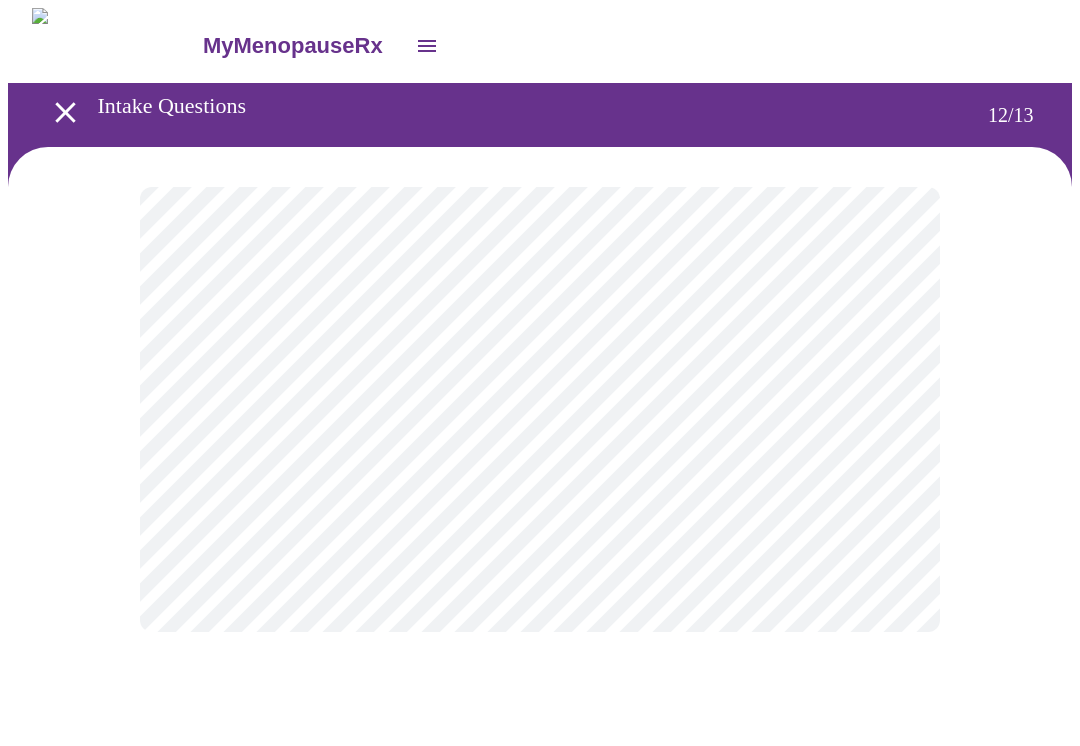 click on "MyMenopauseRx Intake Questions 12  /  13" at bounding box center [540, 340] 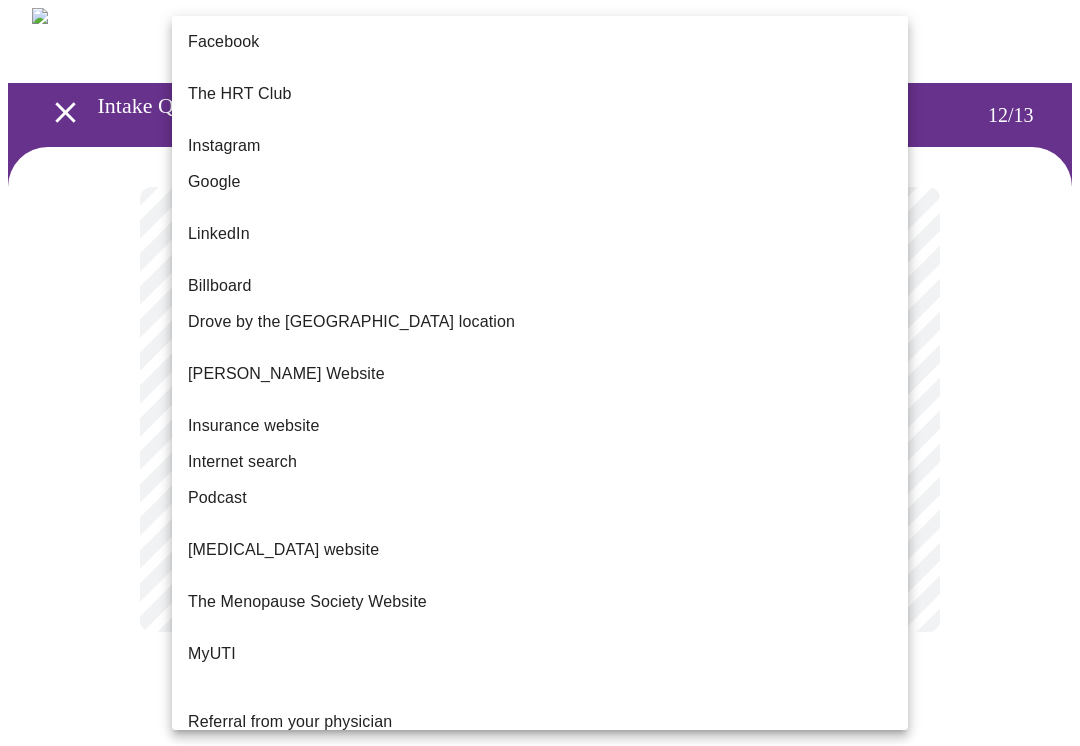 scroll, scrollTop: 0, scrollLeft: 0, axis: both 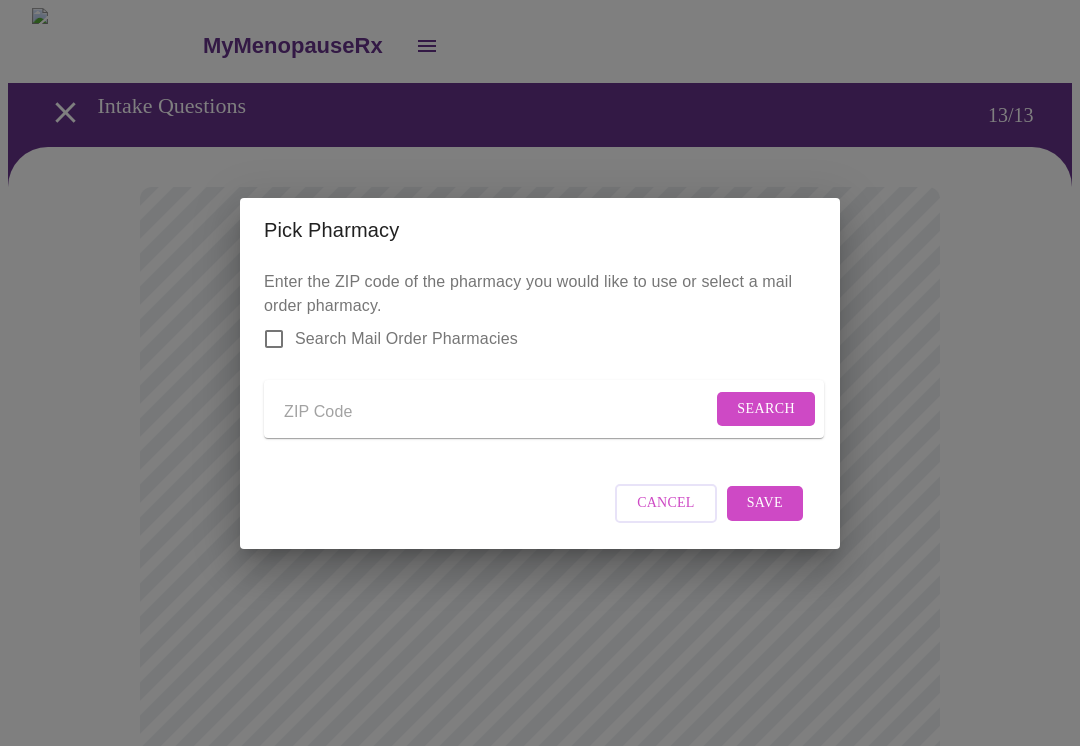 click at bounding box center [498, 413] 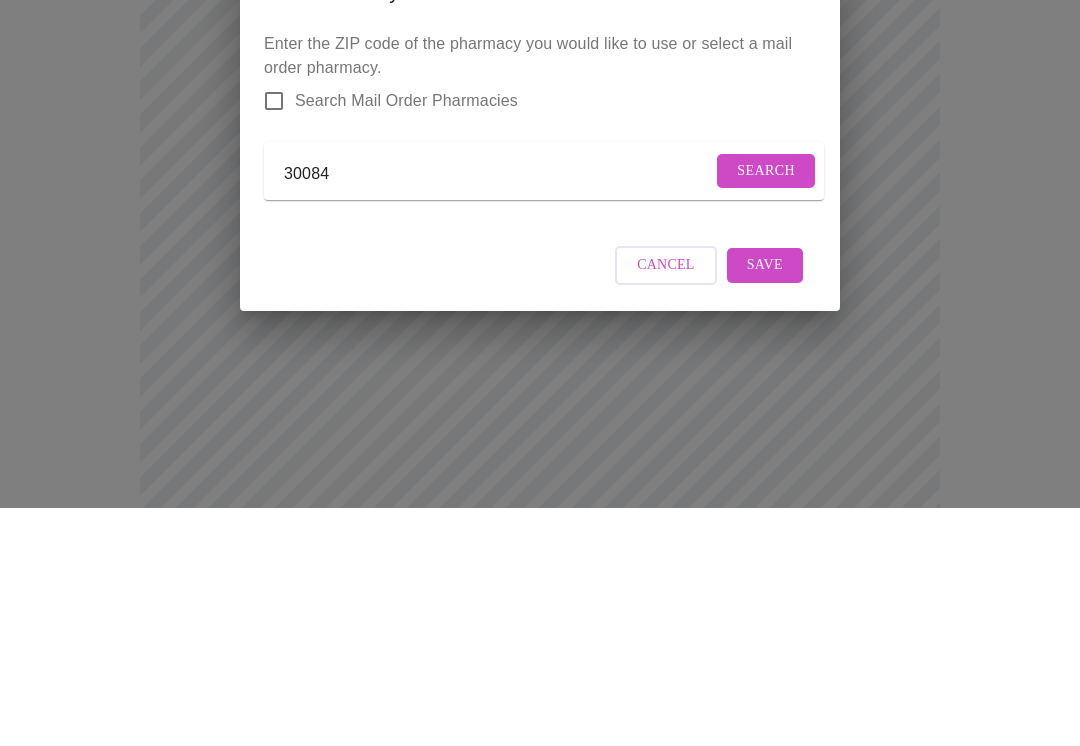 type on "30084" 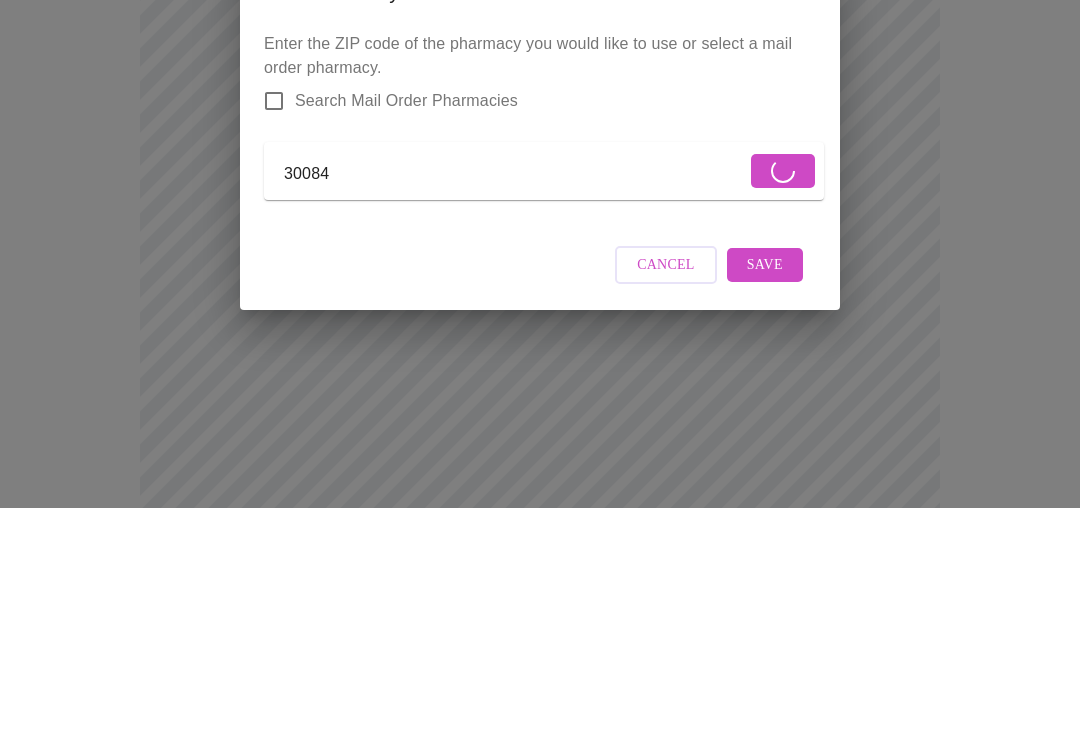 scroll, scrollTop: 238, scrollLeft: 0, axis: vertical 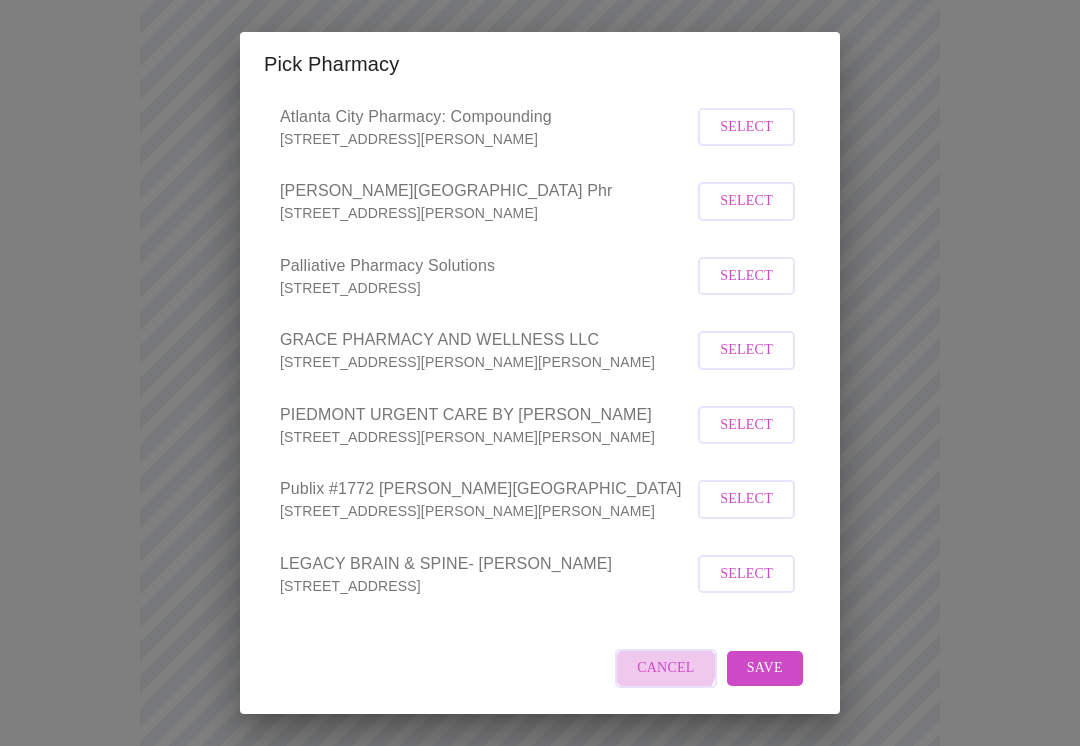 click on "Cancel" at bounding box center (666, 668) 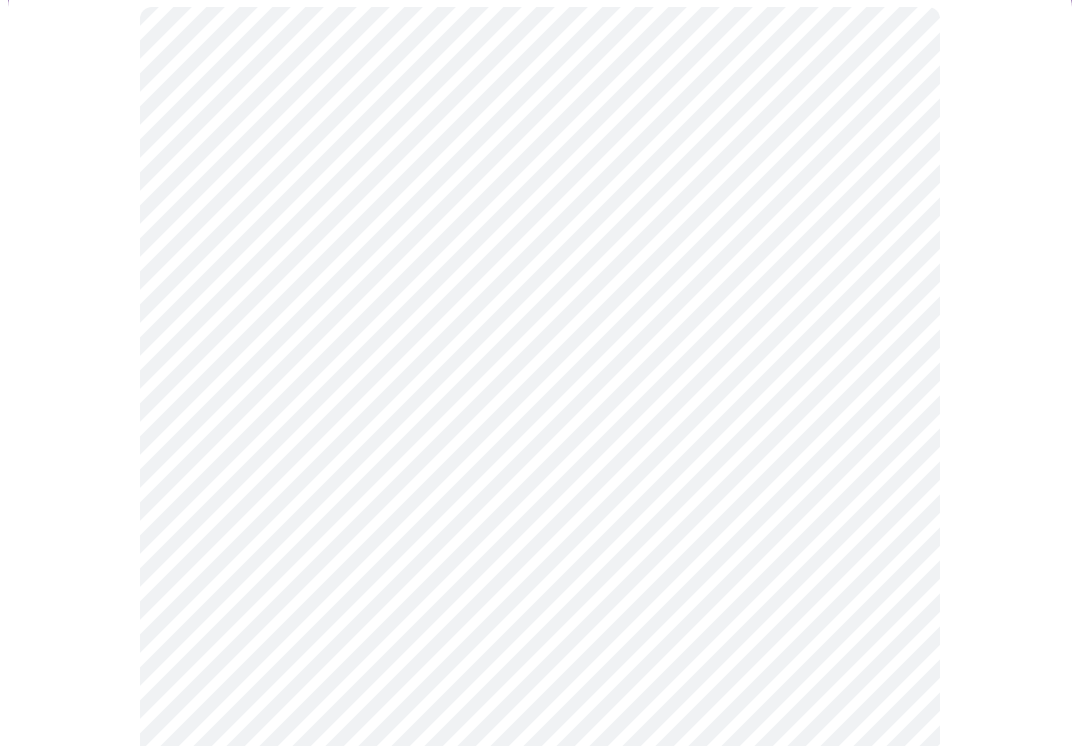 scroll, scrollTop: 181, scrollLeft: 0, axis: vertical 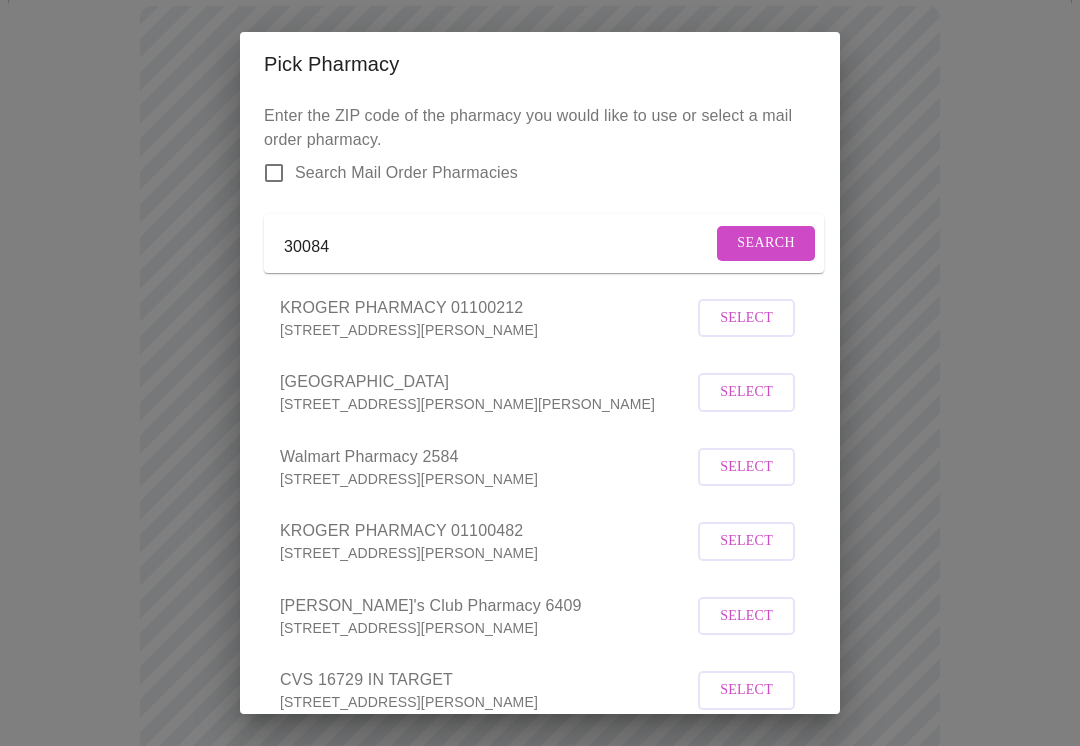 click on "Search" at bounding box center (766, 243) 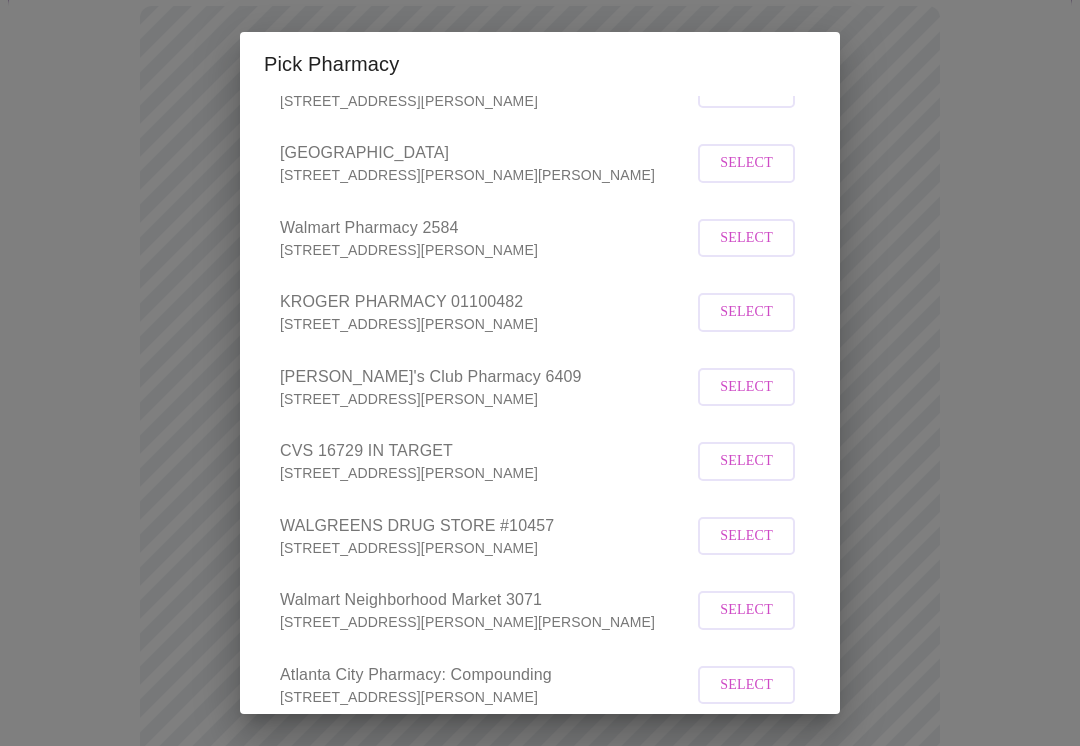 scroll, scrollTop: 232, scrollLeft: 0, axis: vertical 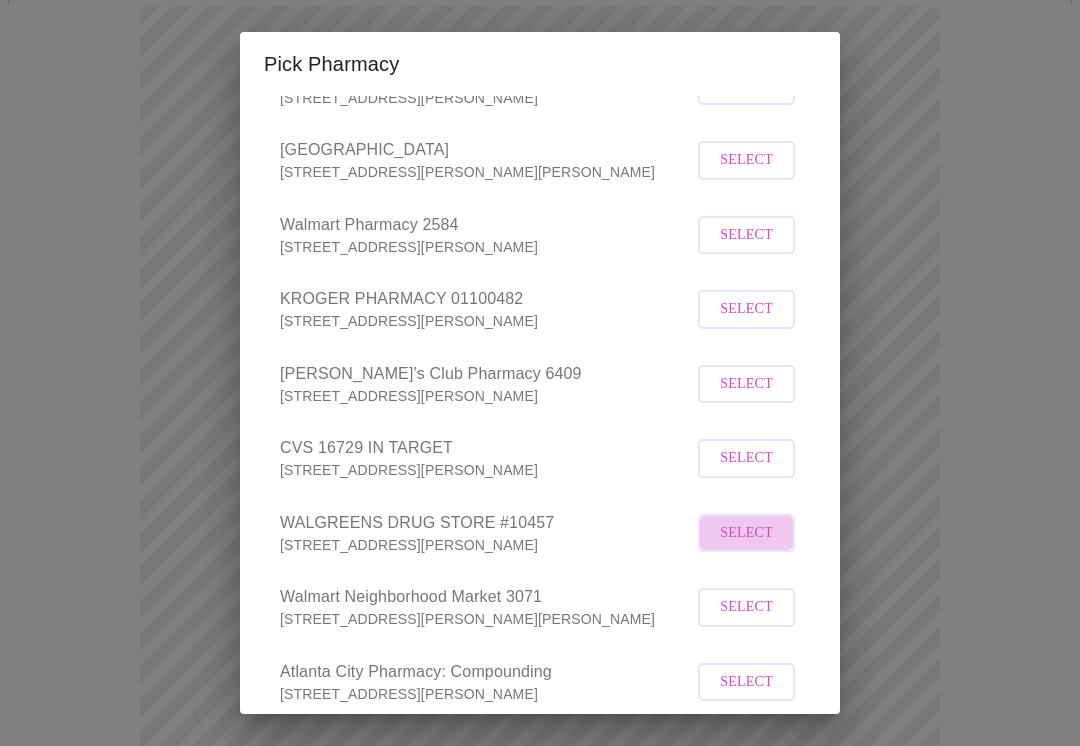 click on "Select" at bounding box center (746, 533) 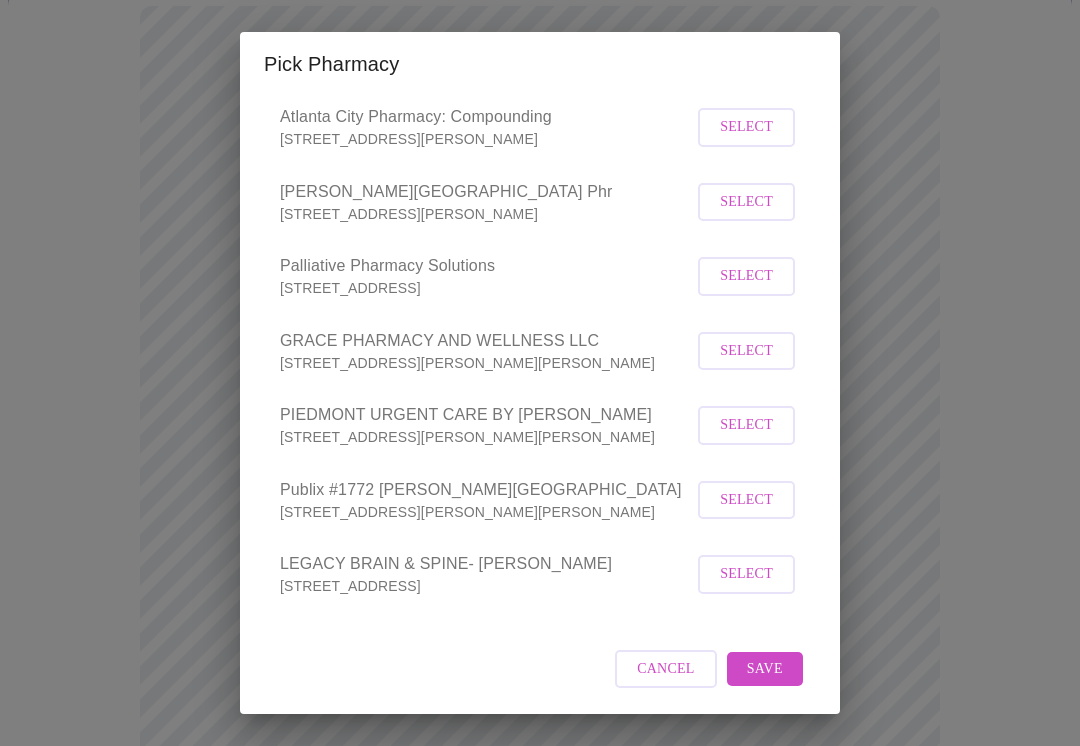 scroll, scrollTop: 804, scrollLeft: 0, axis: vertical 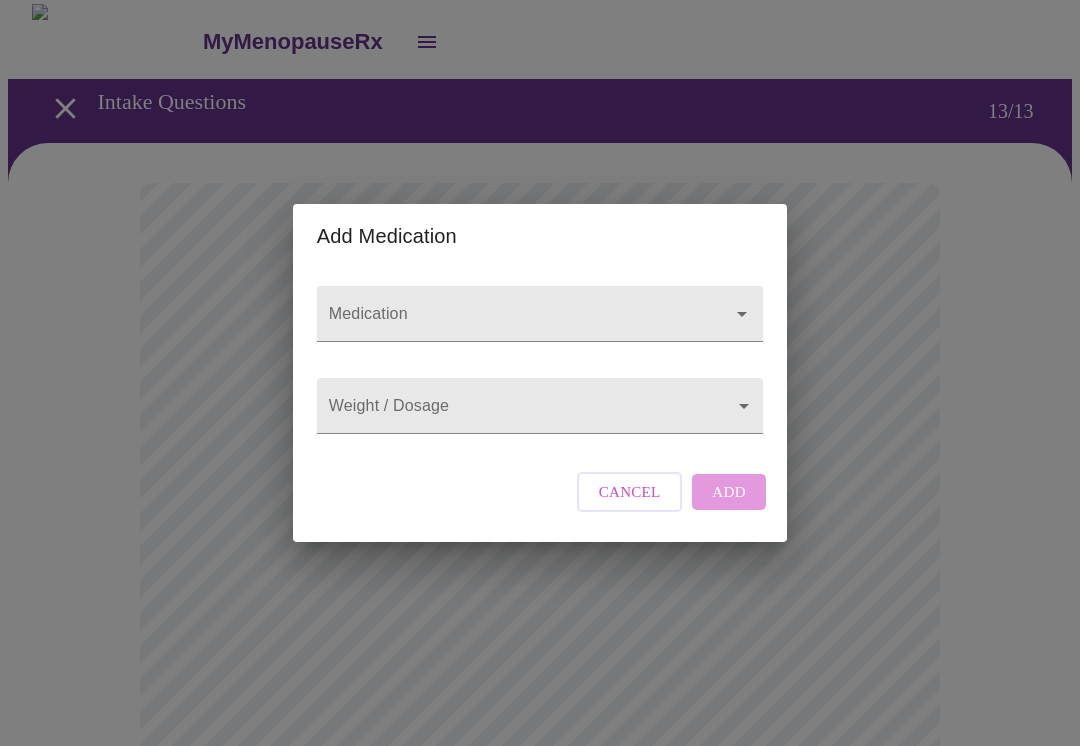 click 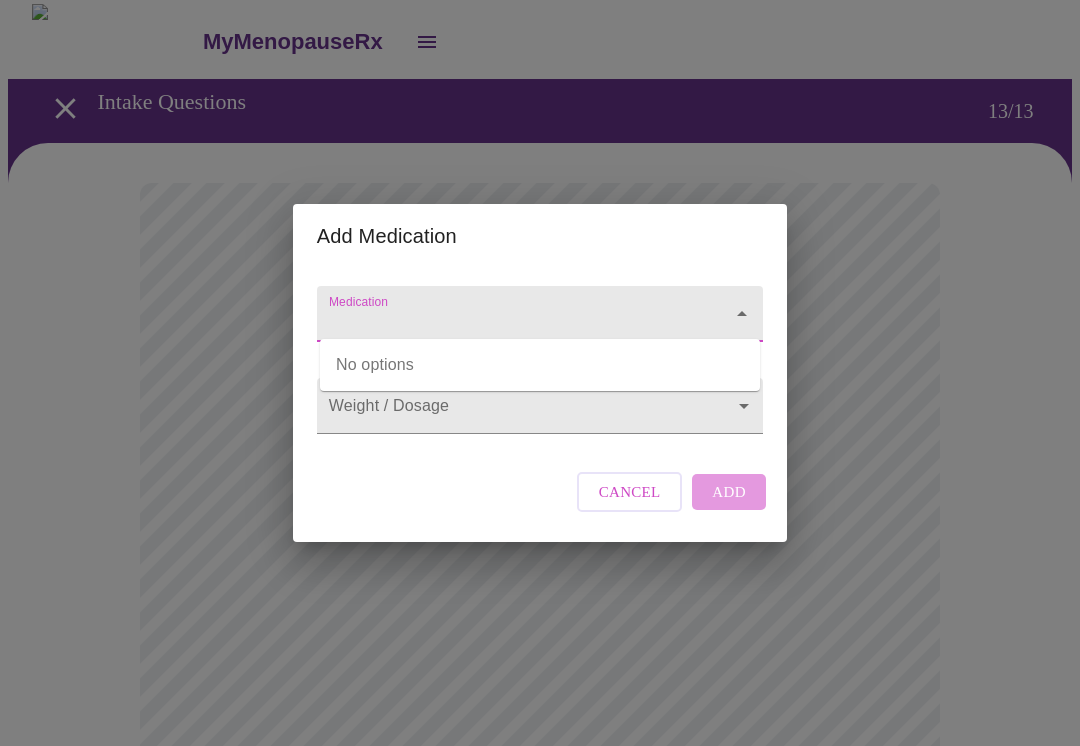 scroll, scrollTop: 3, scrollLeft: 0, axis: vertical 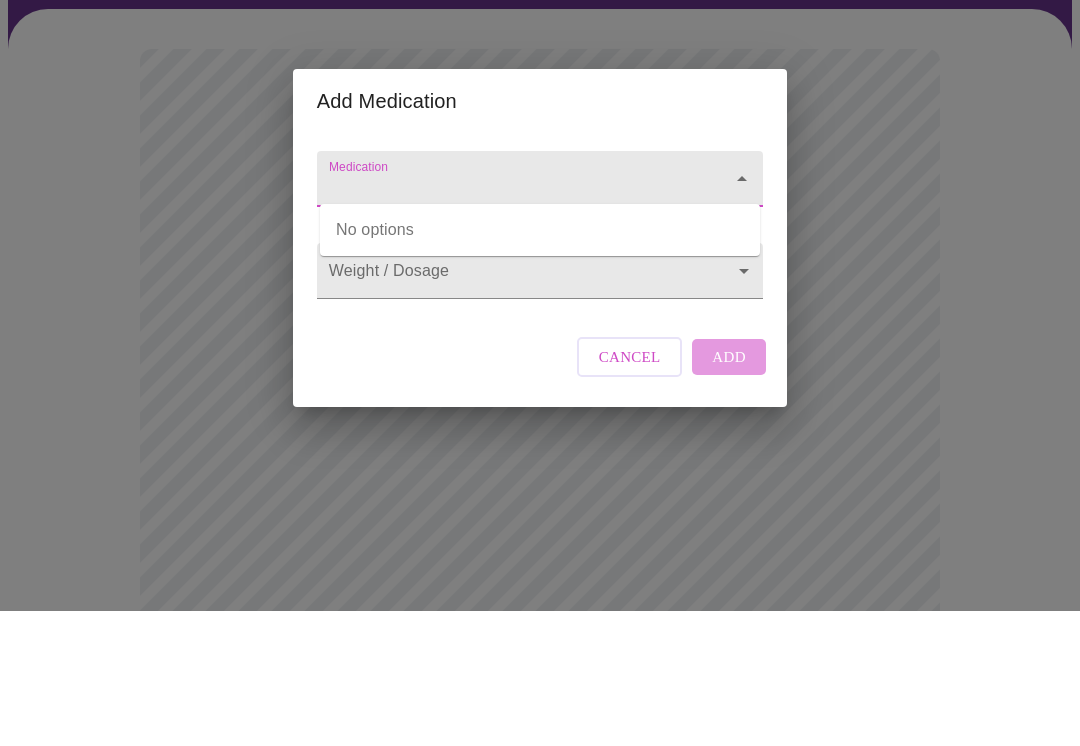 click on "Add Medication Medication Weight / Dosage ​ Cancel Add" at bounding box center (540, 373) 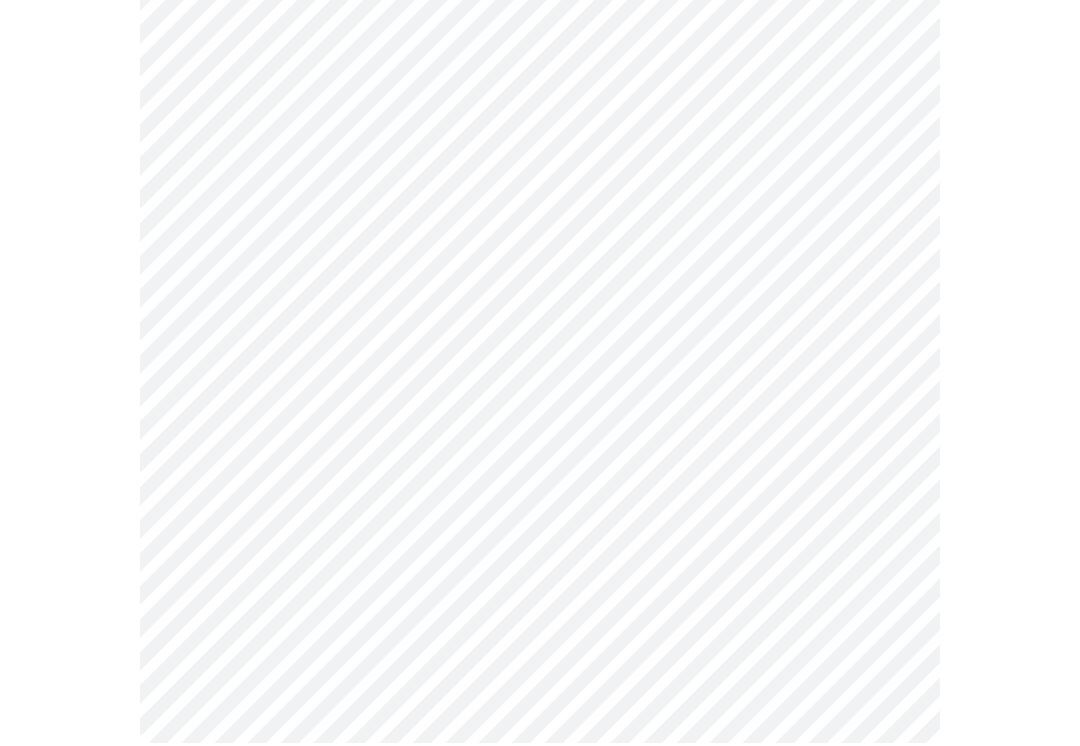 scroll, scrollTop: 727, scrollLeft: 0, axis: vertical 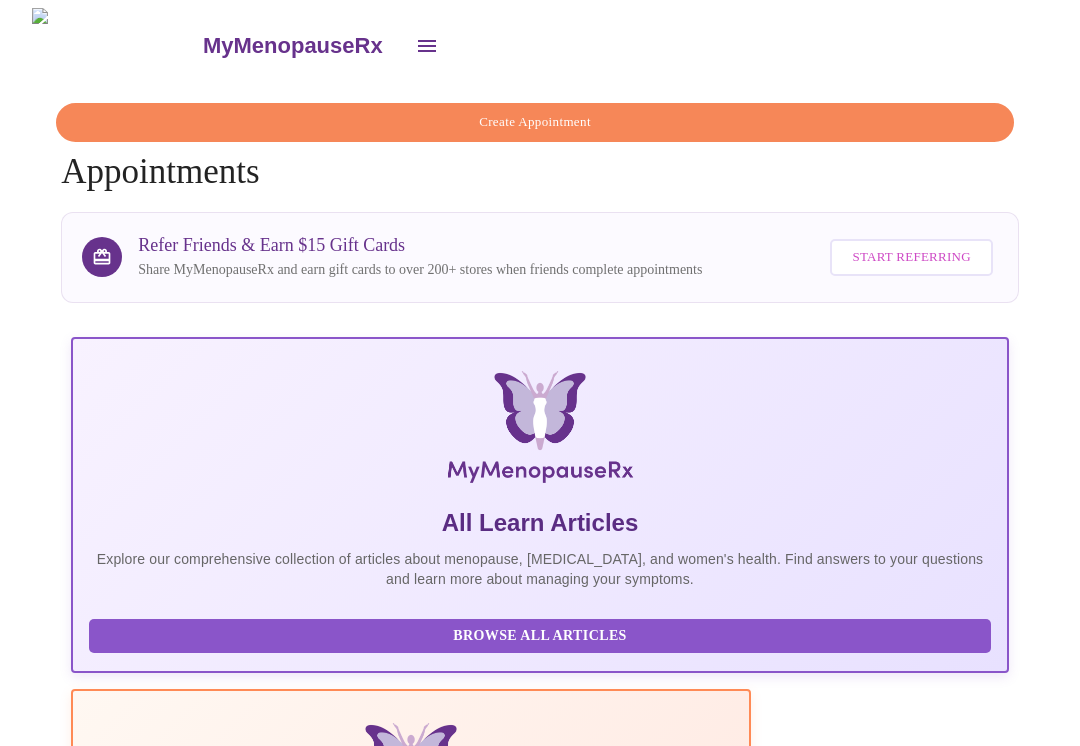 click at bounding box center (733, 1983) 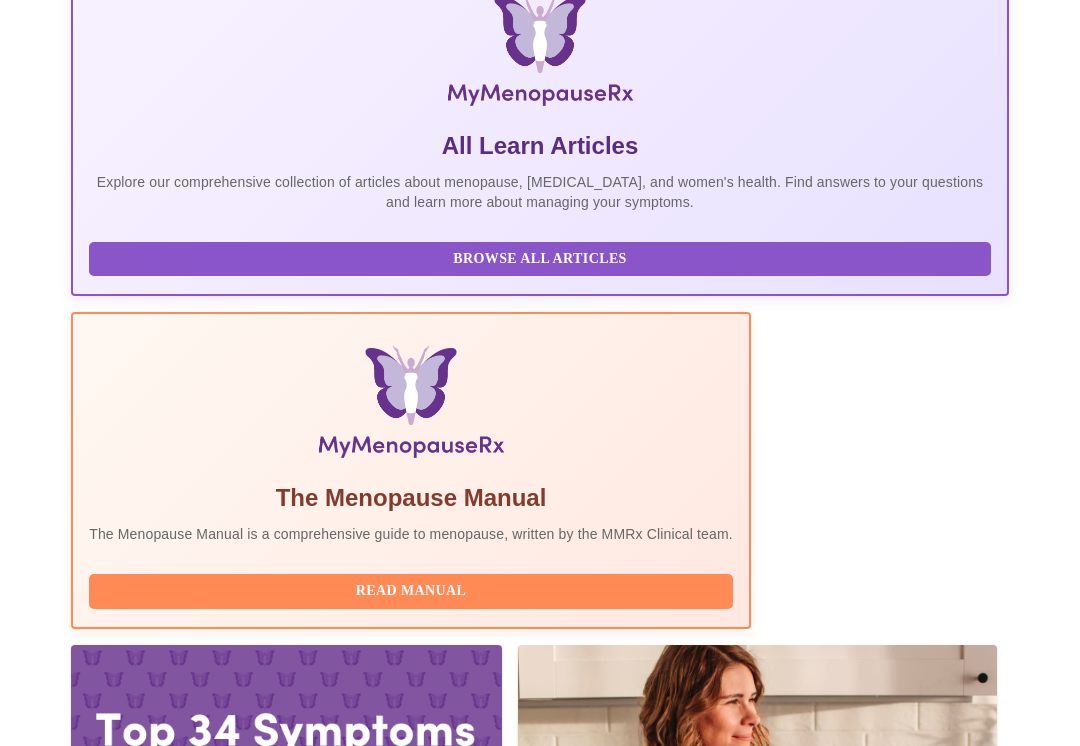 scroll, scrollTop: 394, scrollLeft: 0, axis: vertical 